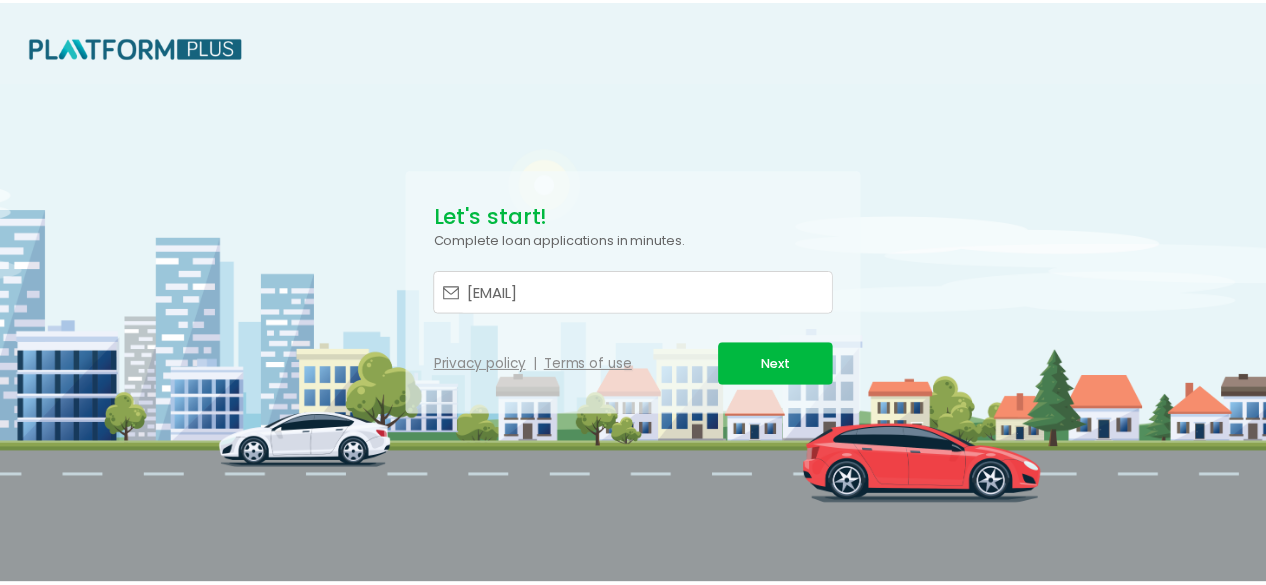 scroll, scrollTop: 0, scrollLeft: 0, axis: both 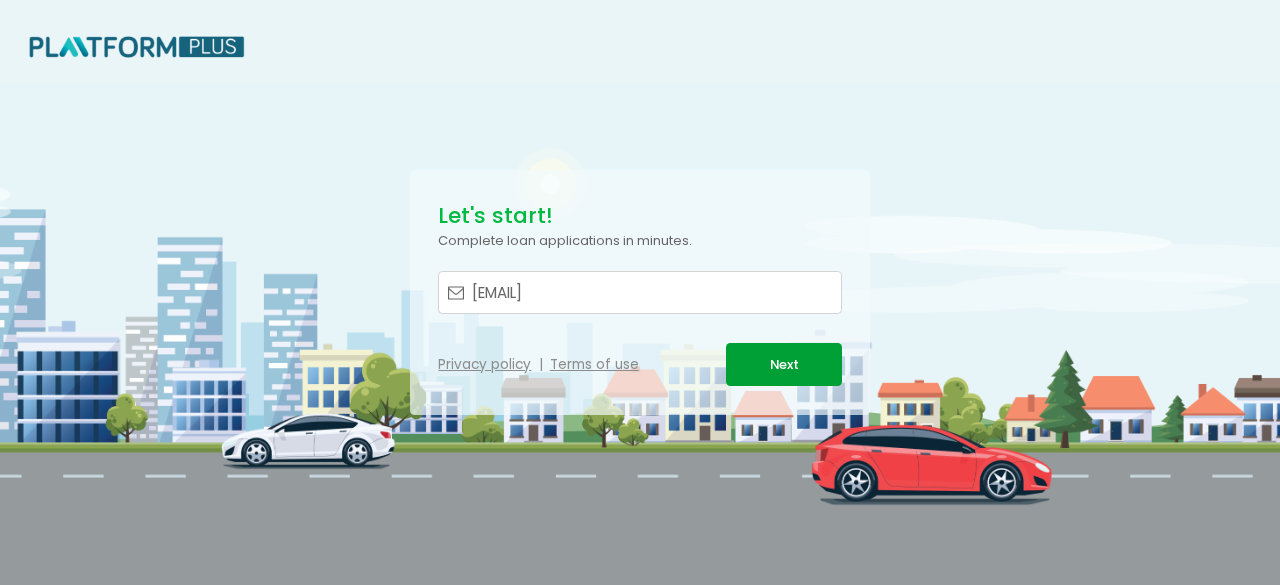 click on "Next" at bounding box center (783, 364) 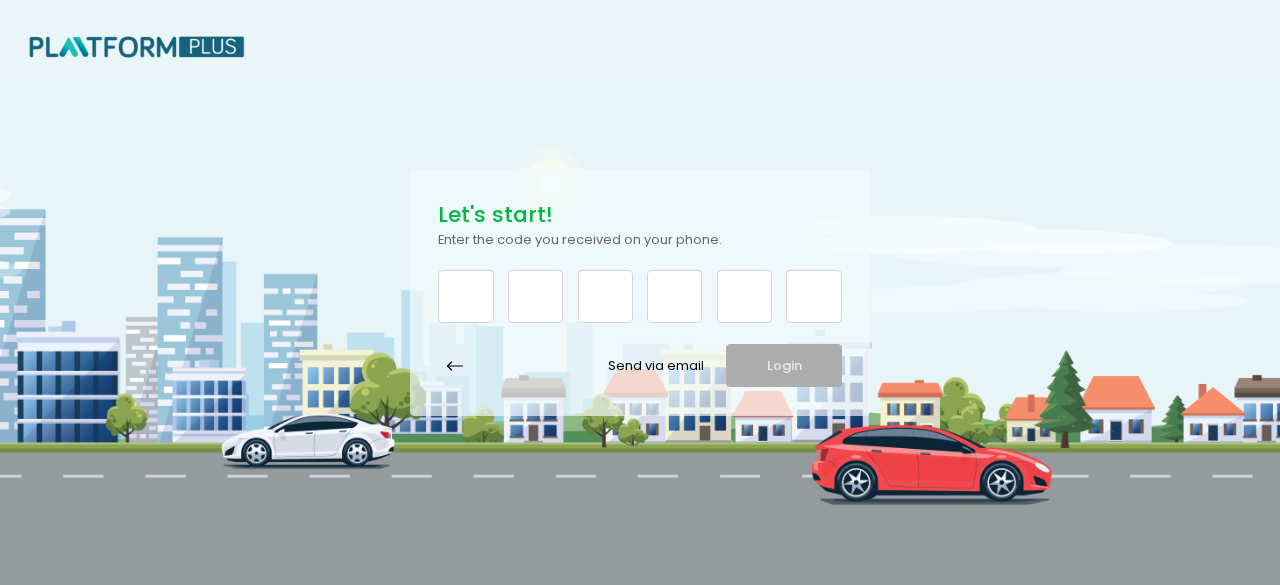 click at bounding box center (465, 296) 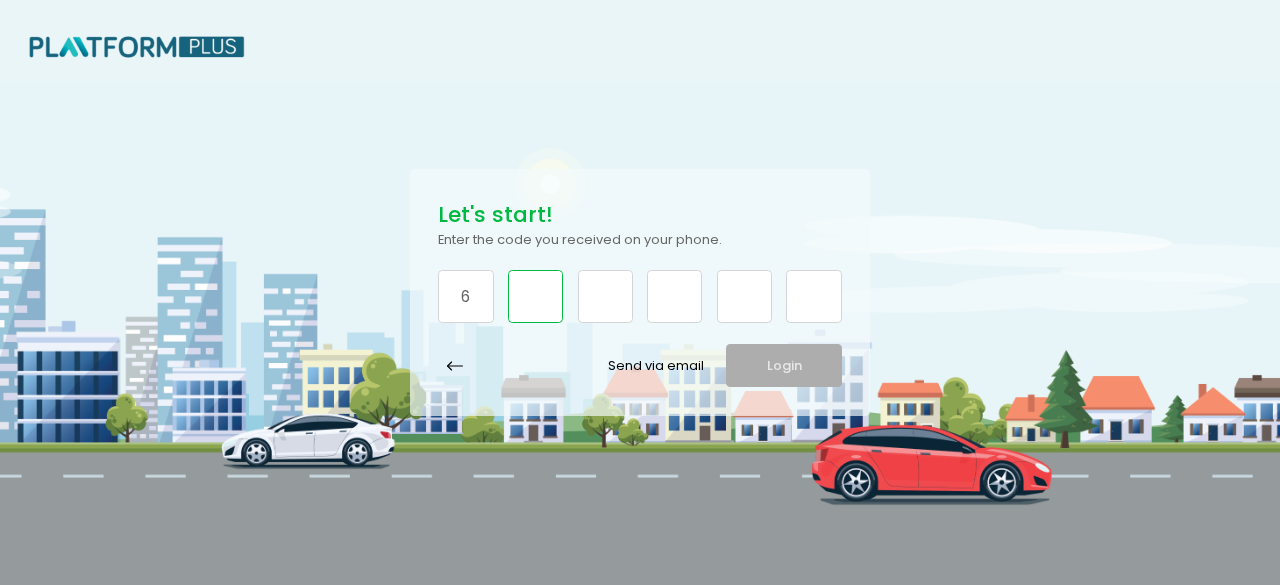 type on "8" 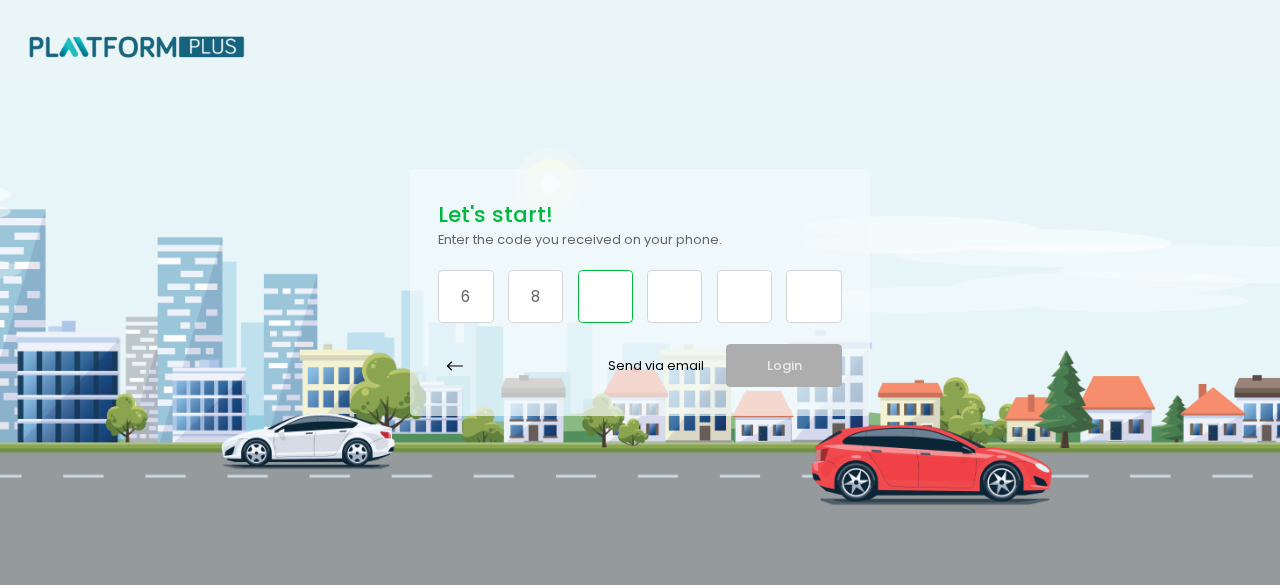 type on "5" 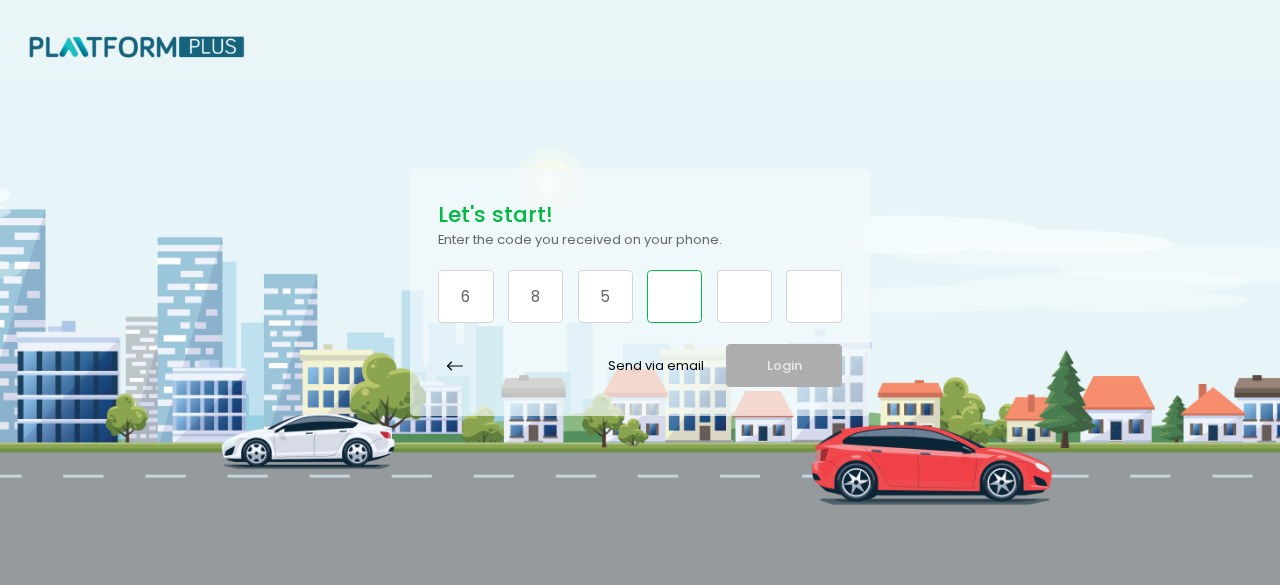 type on "6" 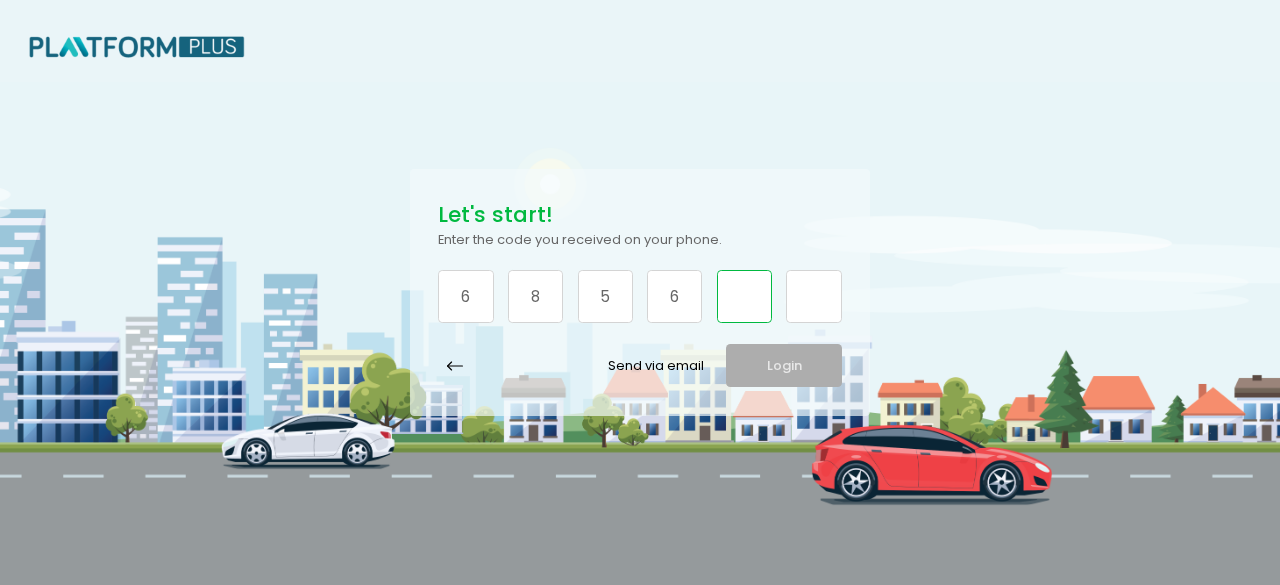 type on "2" 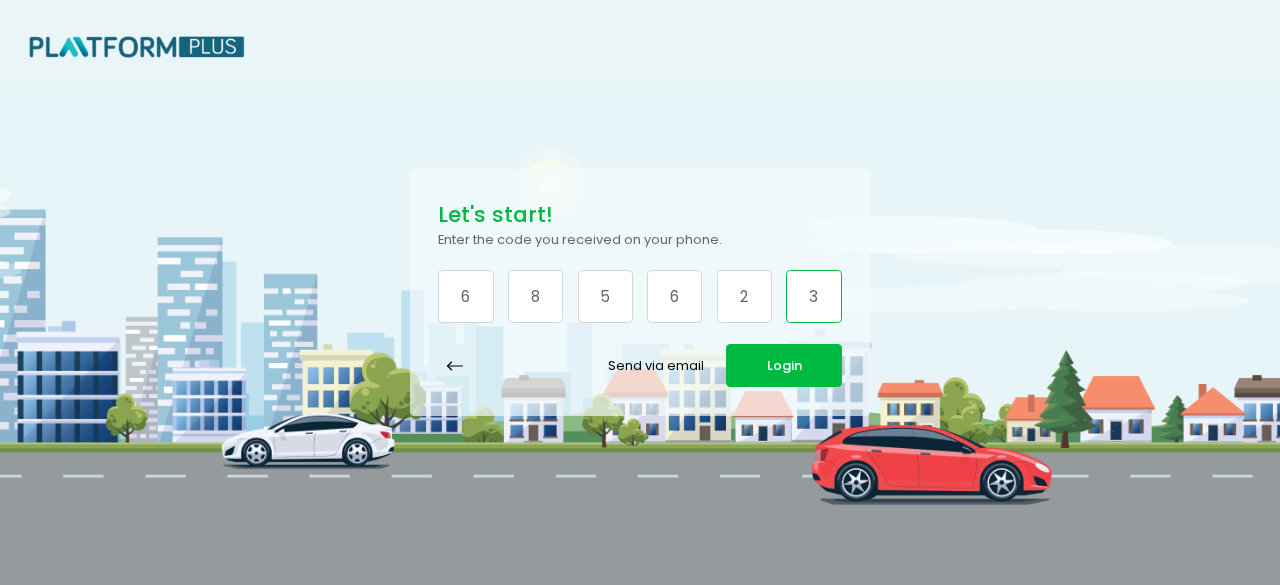 type on "3" 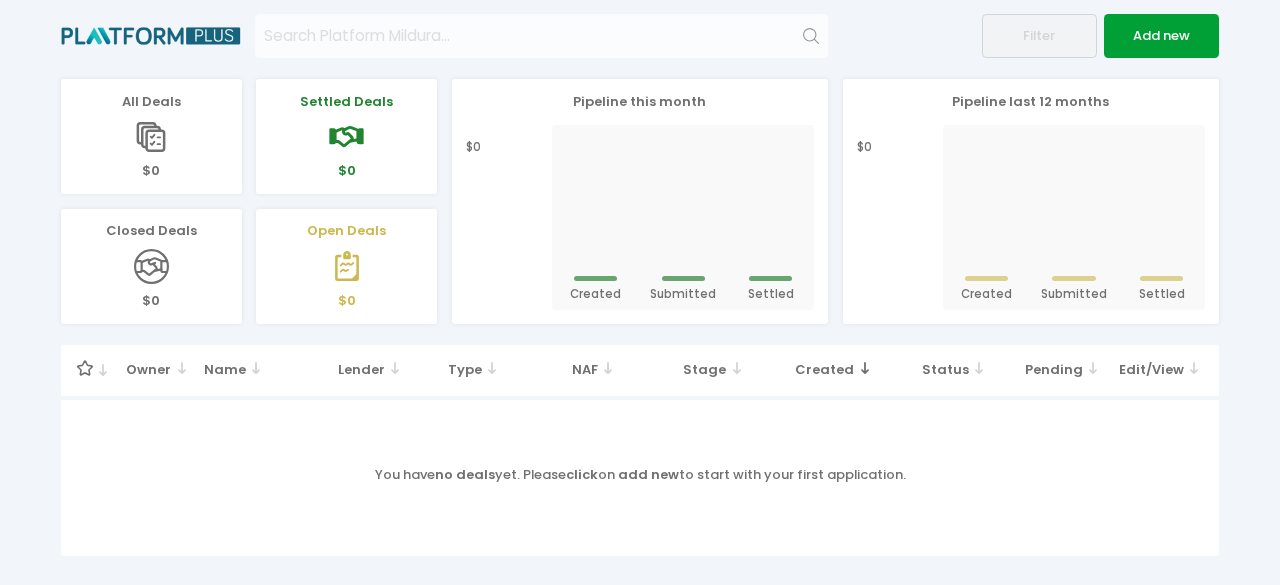 click on "Add new" at bounding box center [1161, 35] 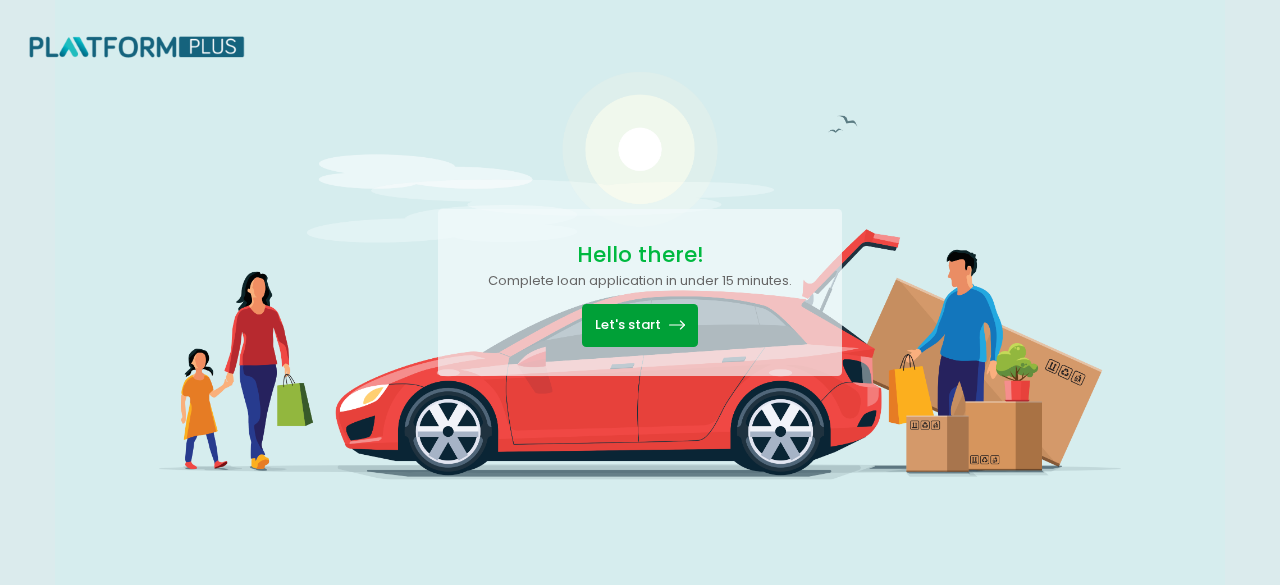 click on "Let's start" at bounding box center [639, 325] 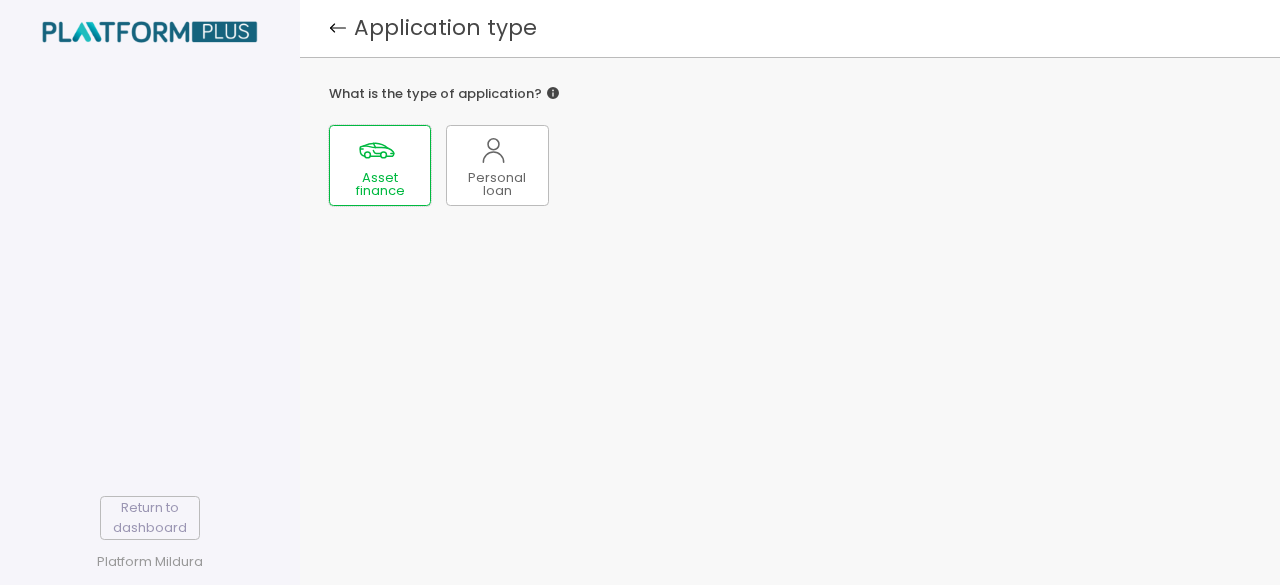 click at bounding box center (377, 150) 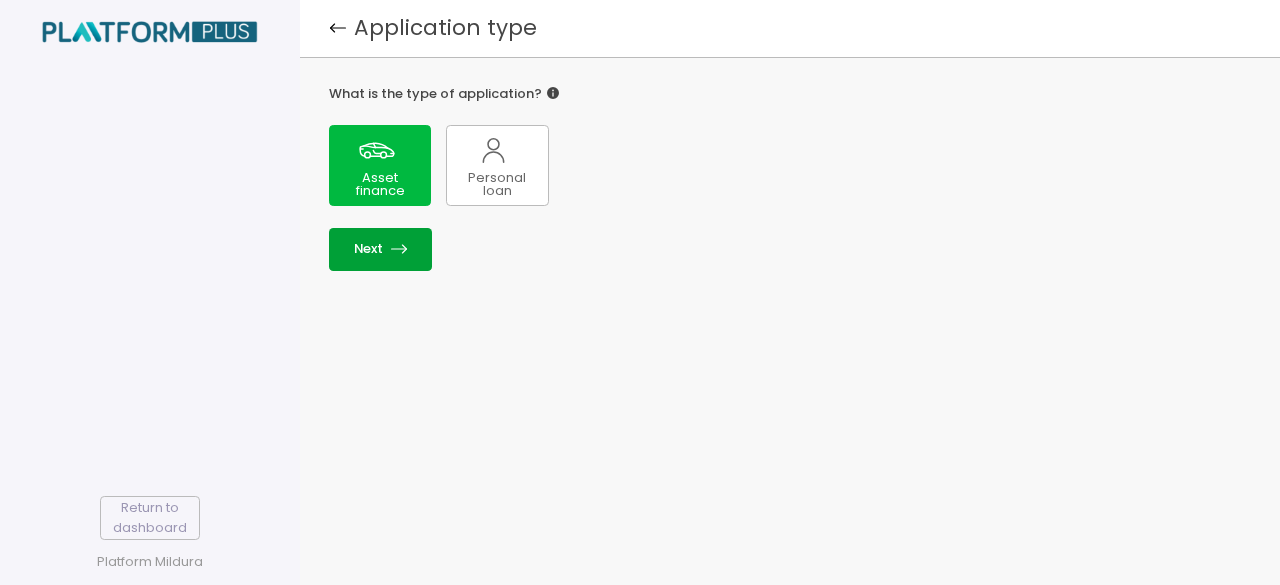 click on "Next" at bounding box center (380, 249) 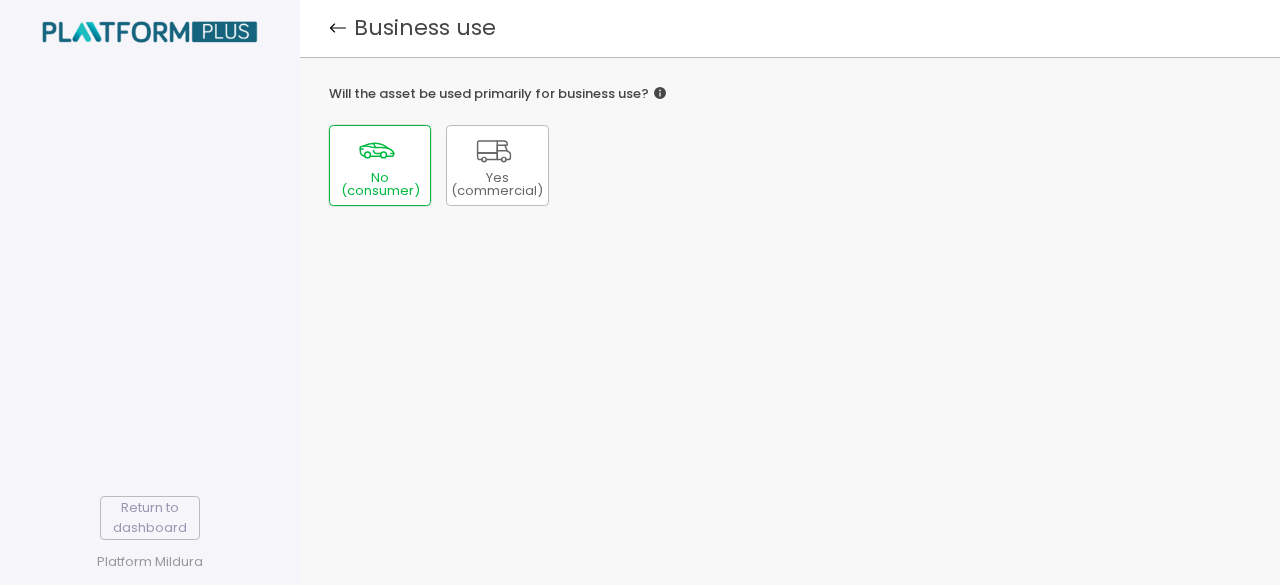 click on "No (consumer)" at bounding box center (380, 166) 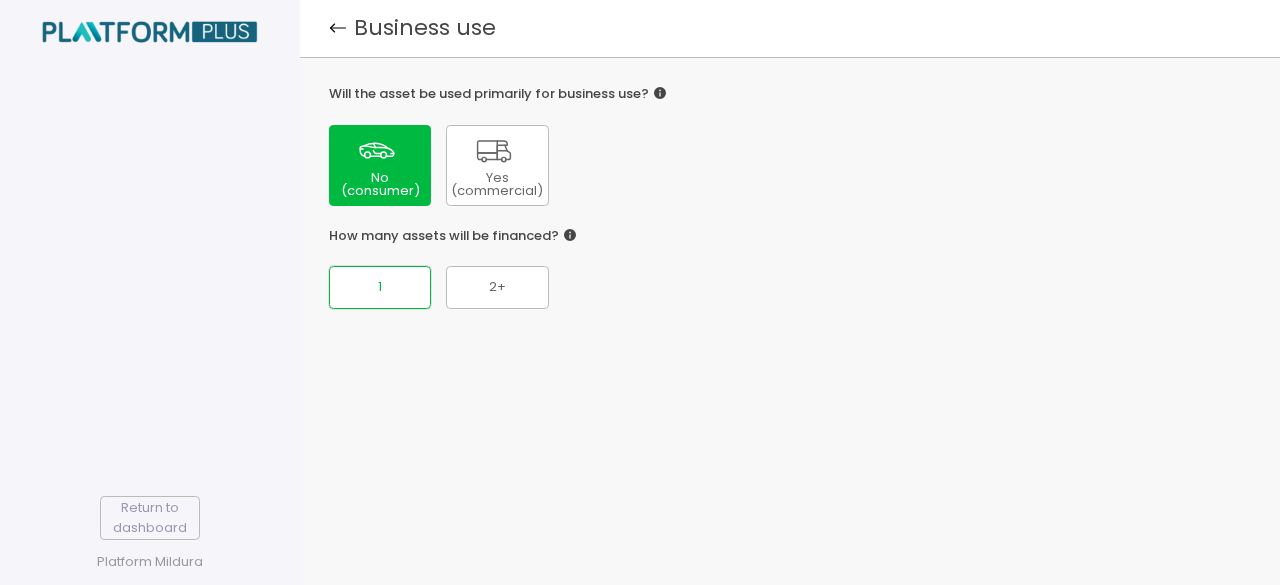 click on "1" at bounding box center (380, 287) 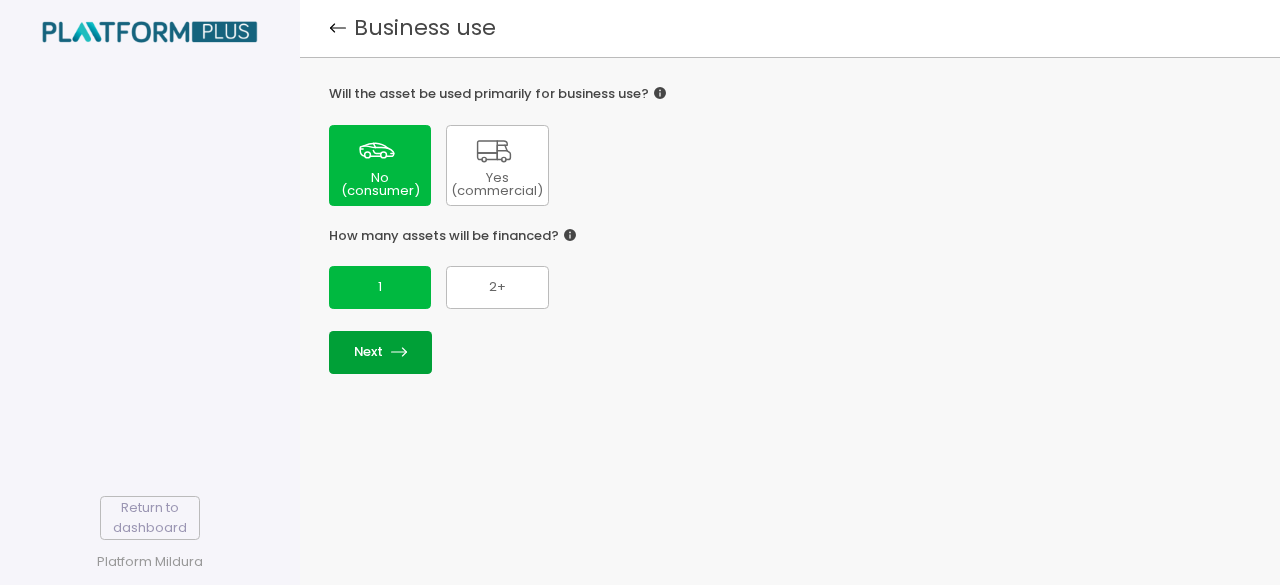 click on "Next" at bounding box center (380, 352) 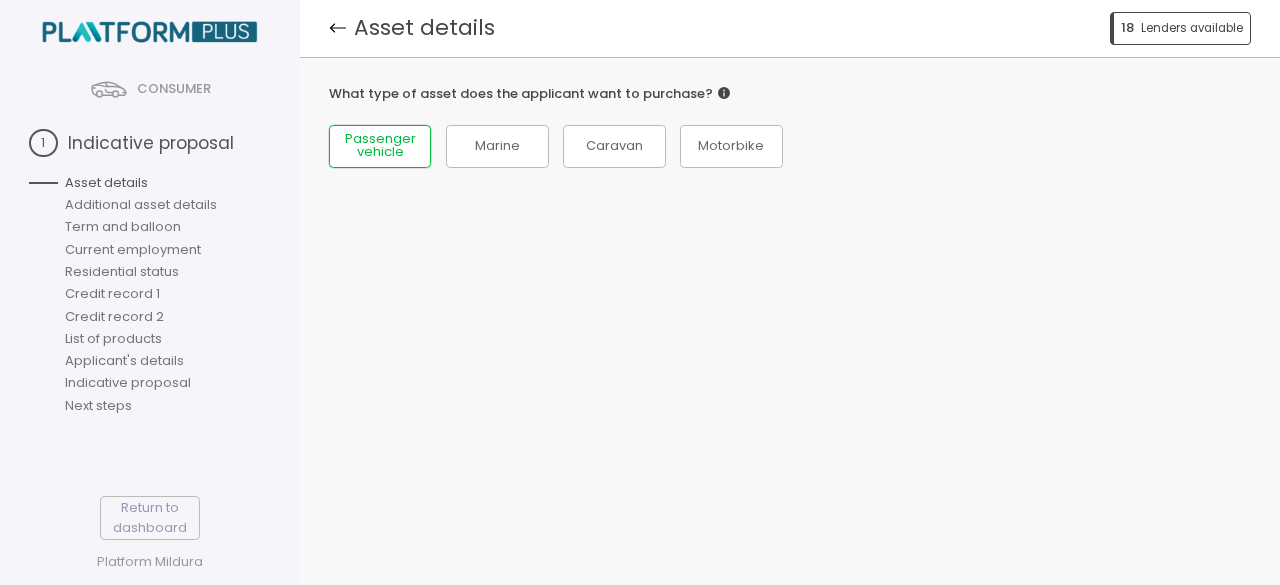 click on "Passenger vehicle" at bounding box center [380, 146] 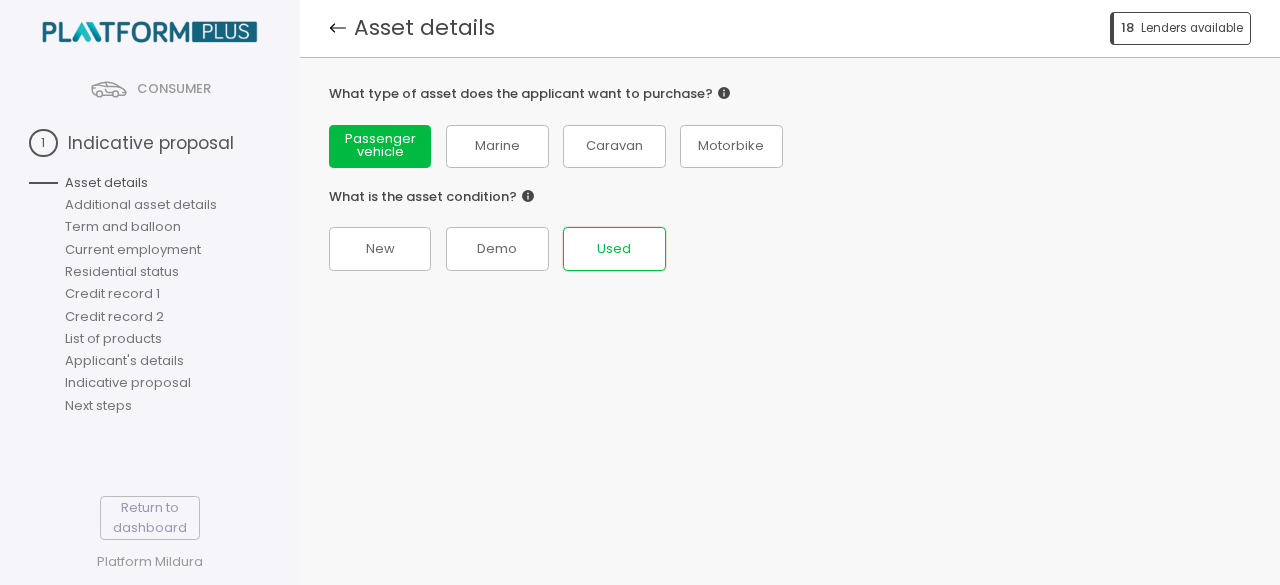 click on "Used" at bounding box center [380, 146] 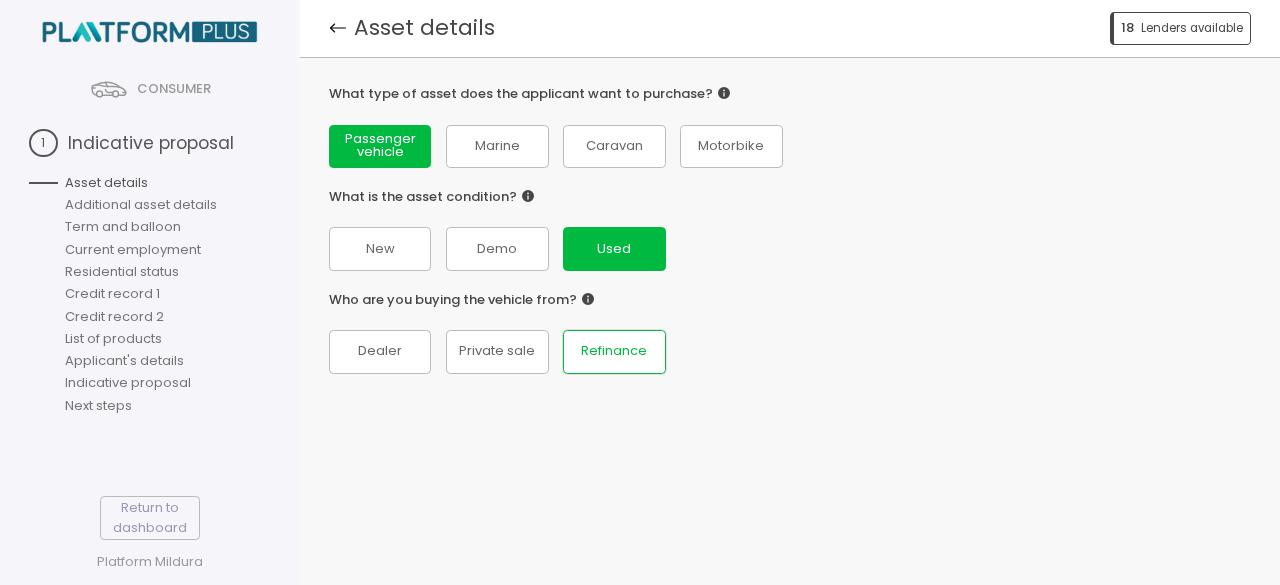 click on "Refinance" at bounding box center [380, 146] 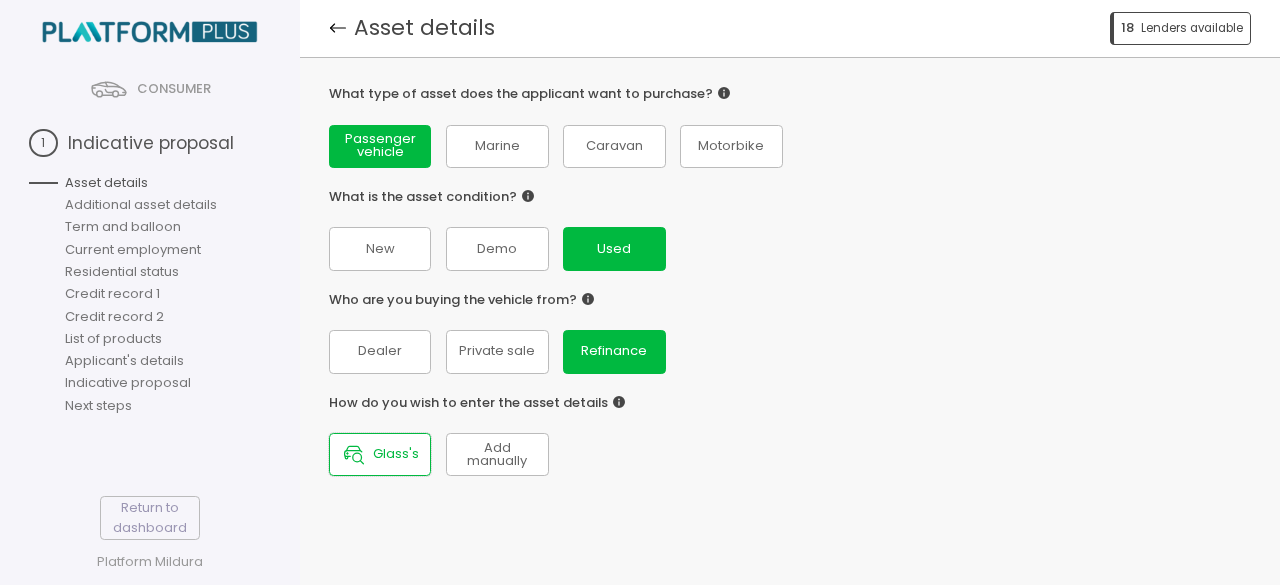 click on "Glass's" at bounding box center (380, 454) 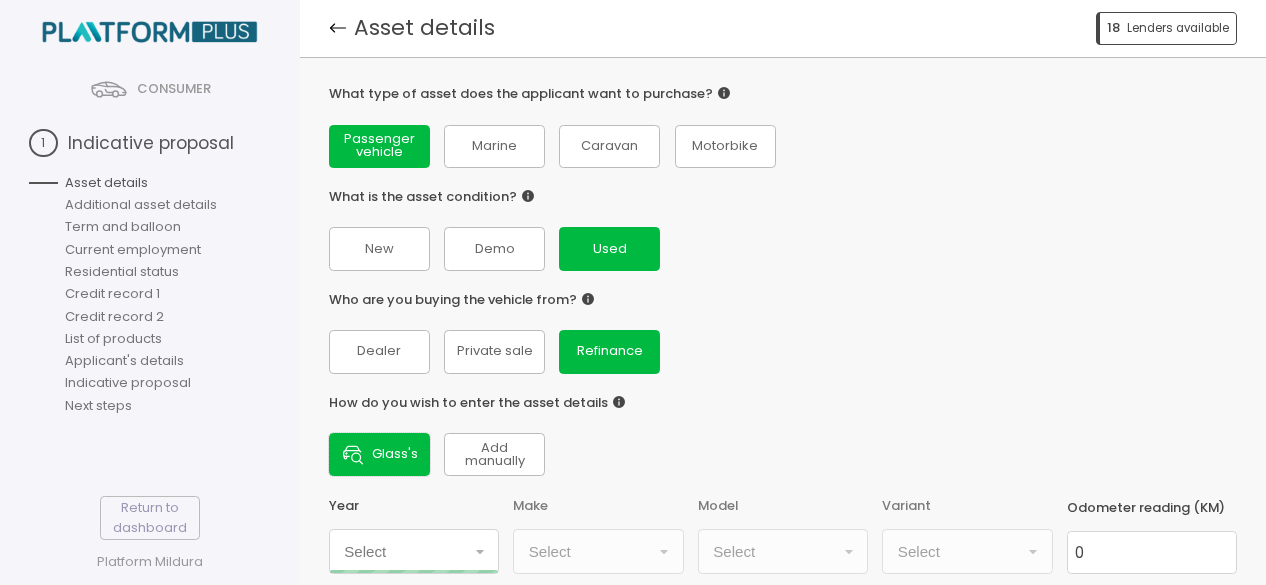 scroll, scrollTop: 118, scrollLeft: 0, axis: vertical 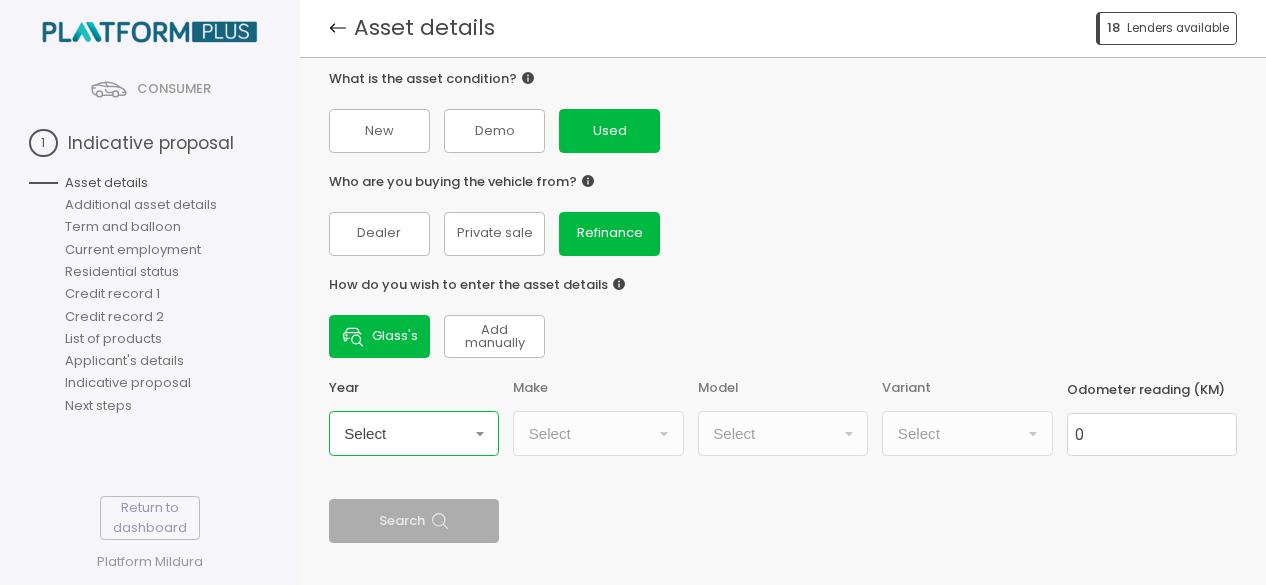 click on "Select" at bounding box center [414, 433] 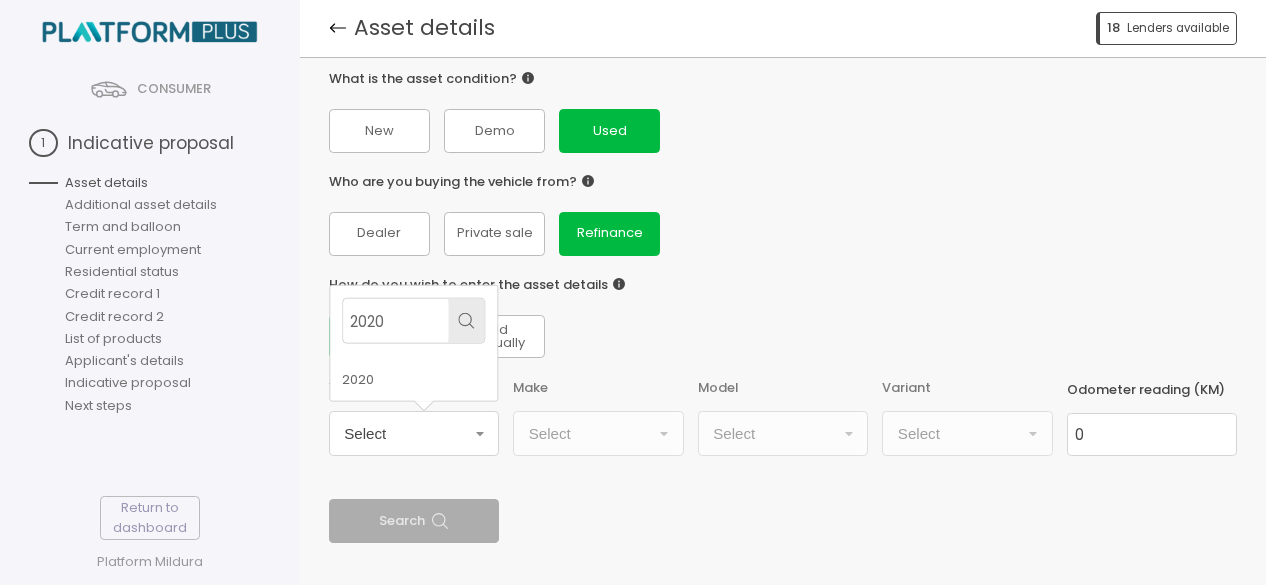 type on "2020" 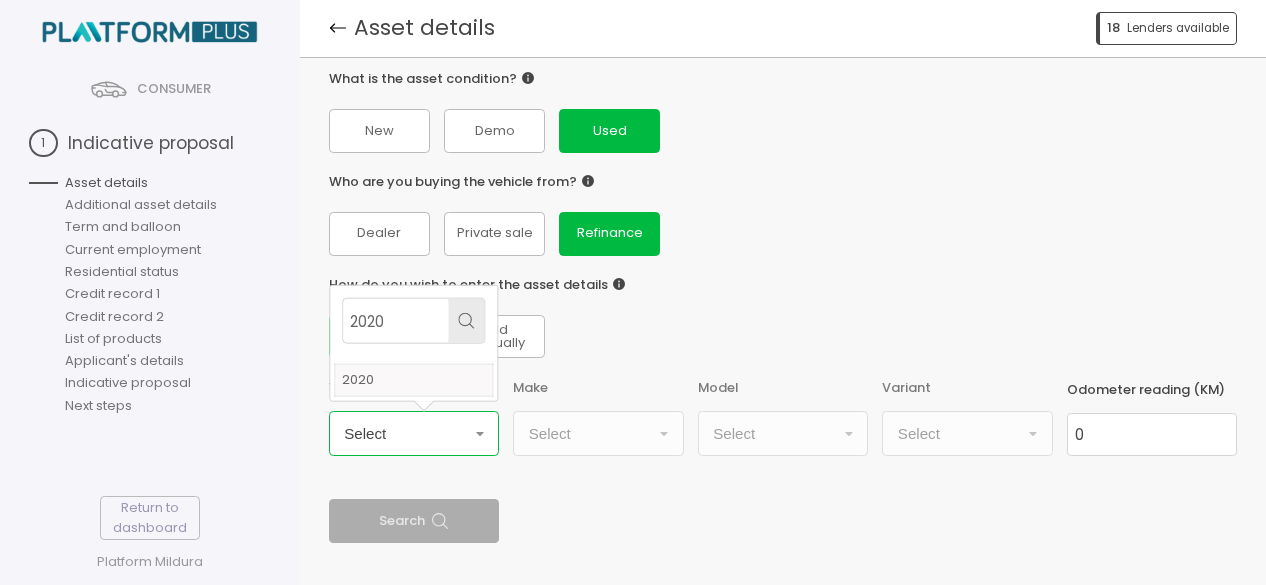 click on "2020" at bounding box center [413, 380] 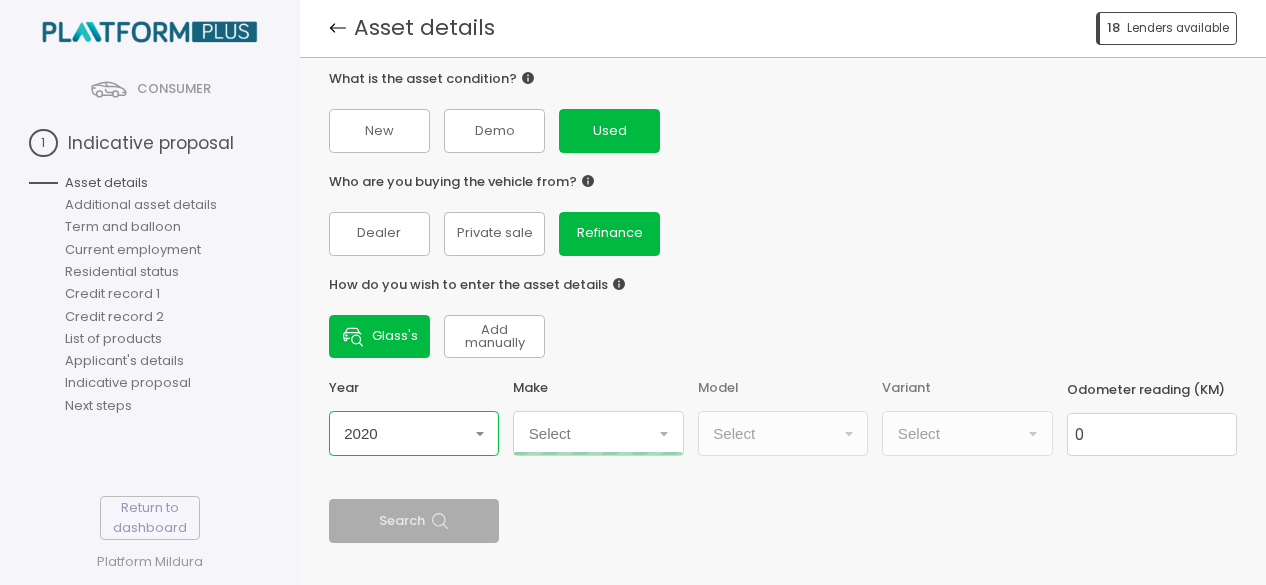 click on "Select" at bounding box center [598, 433] 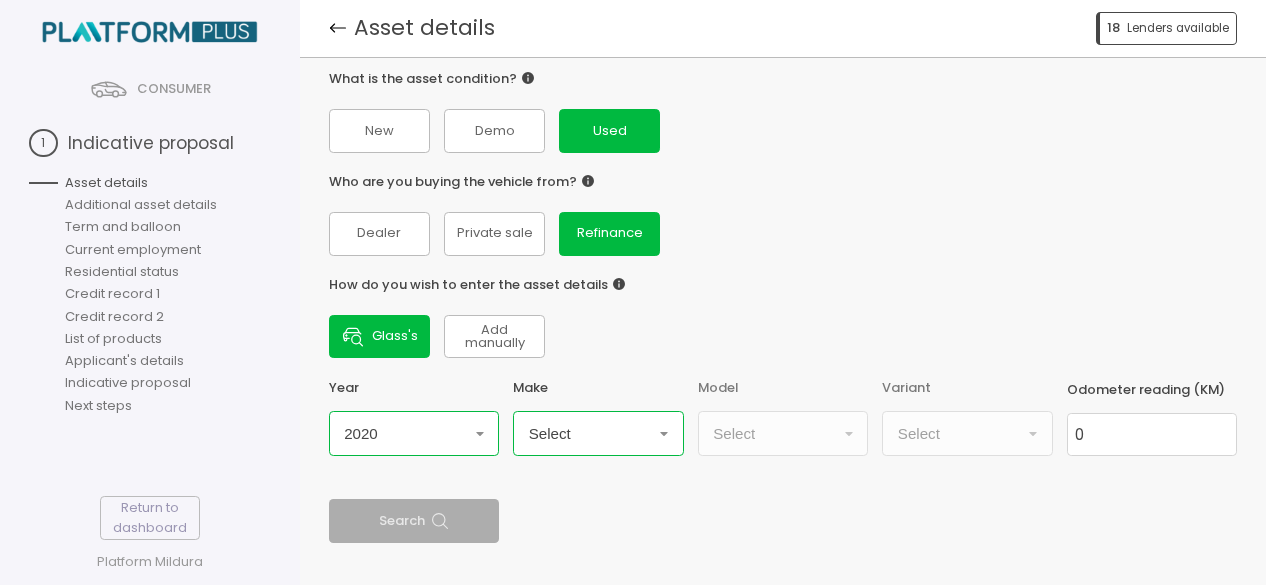 click on "Select" at bounding box center (361, 433) 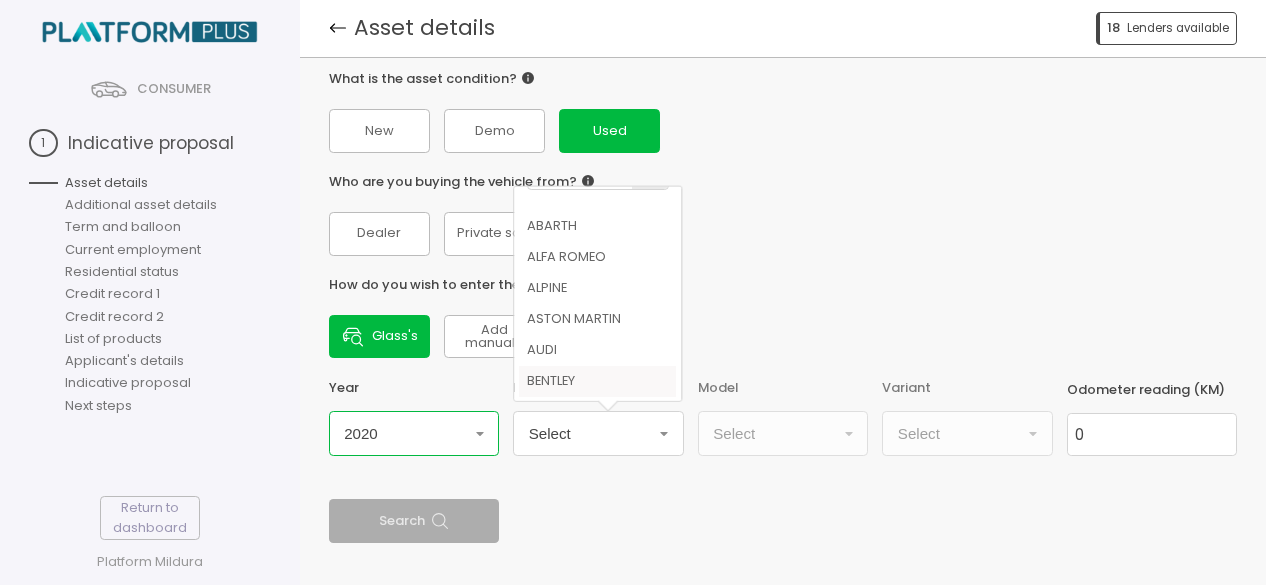 scroll, scrollTop: 100, scrollLeft: 0, axis: vertical 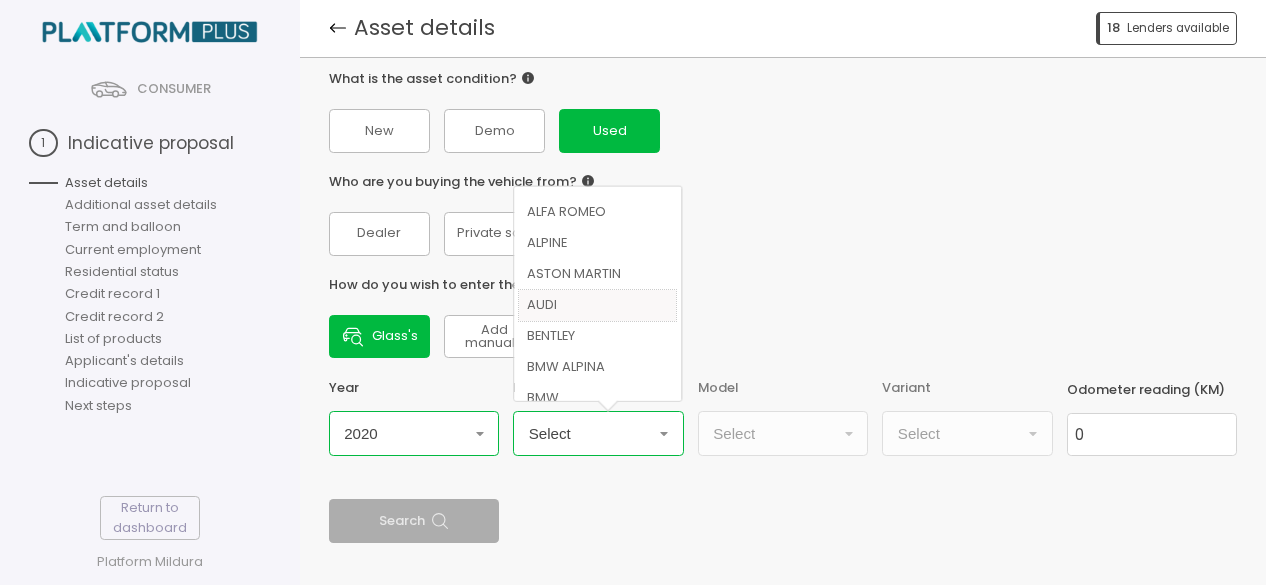 click on "AUDI" at bounding box center [598, 305] 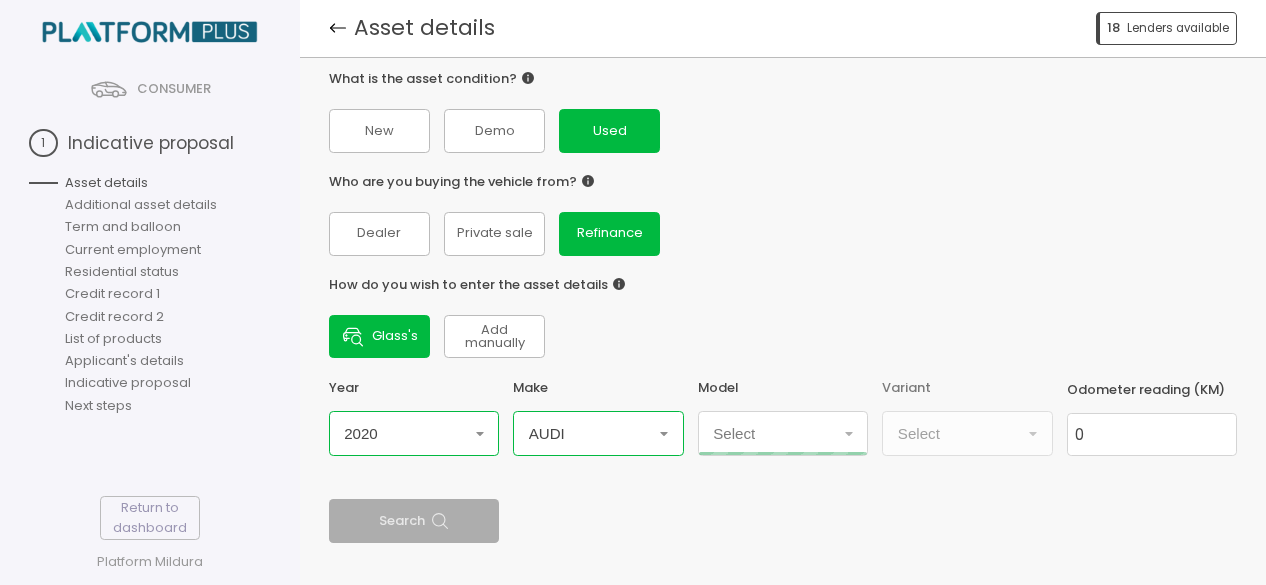 click on "Select" at bounding box center [783, 433] 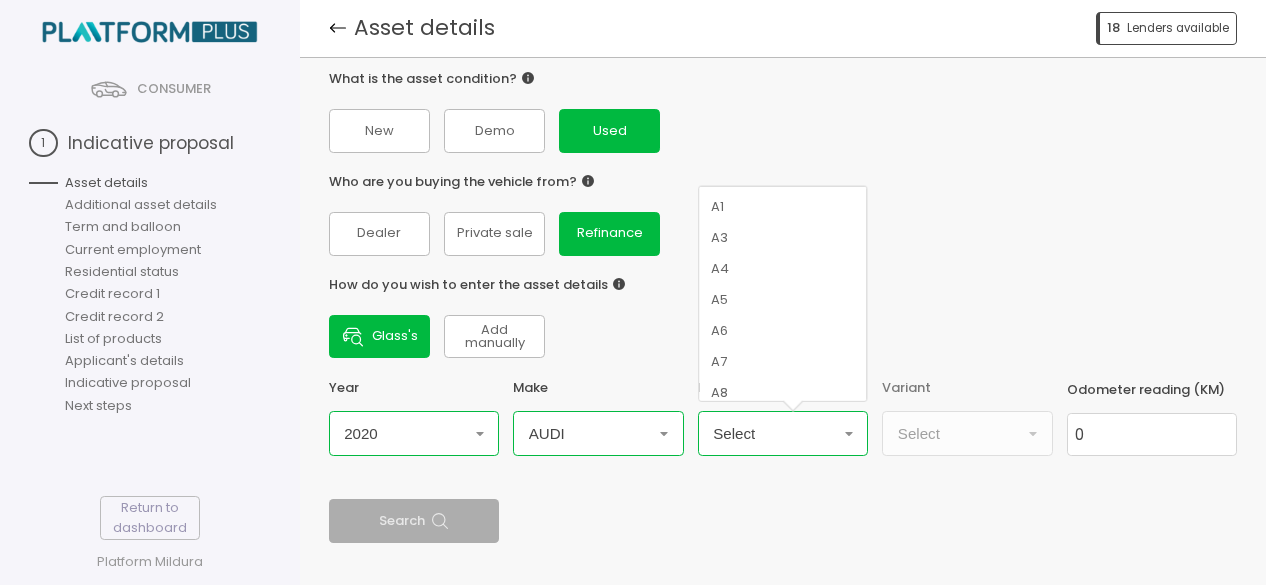 type 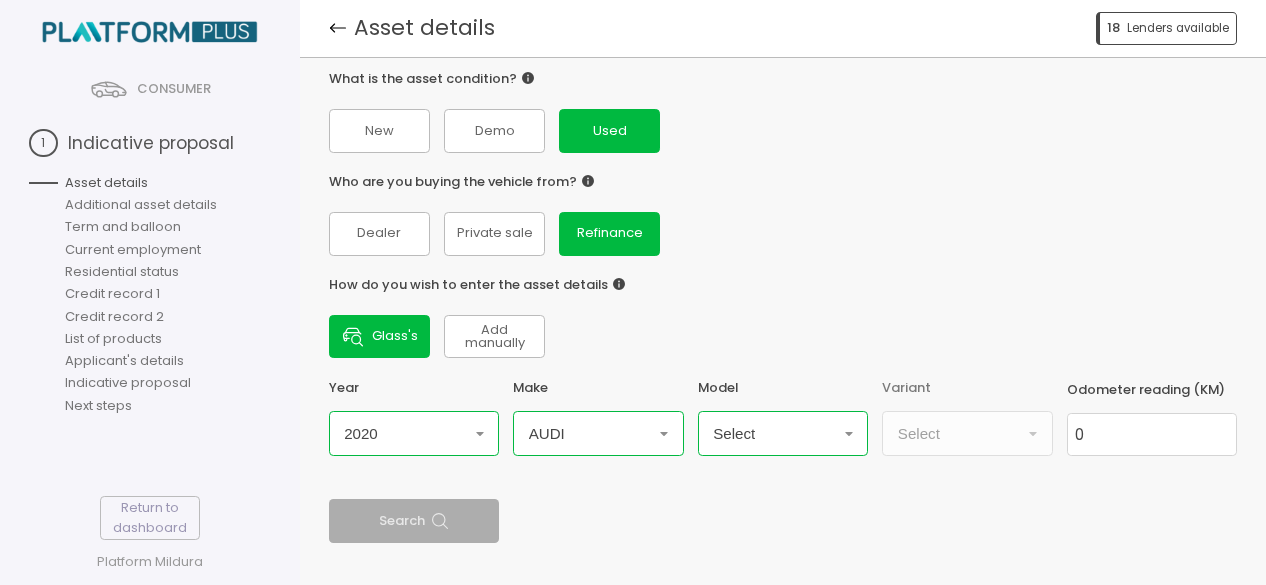 click on "Select" at bounding box center (414, 433) 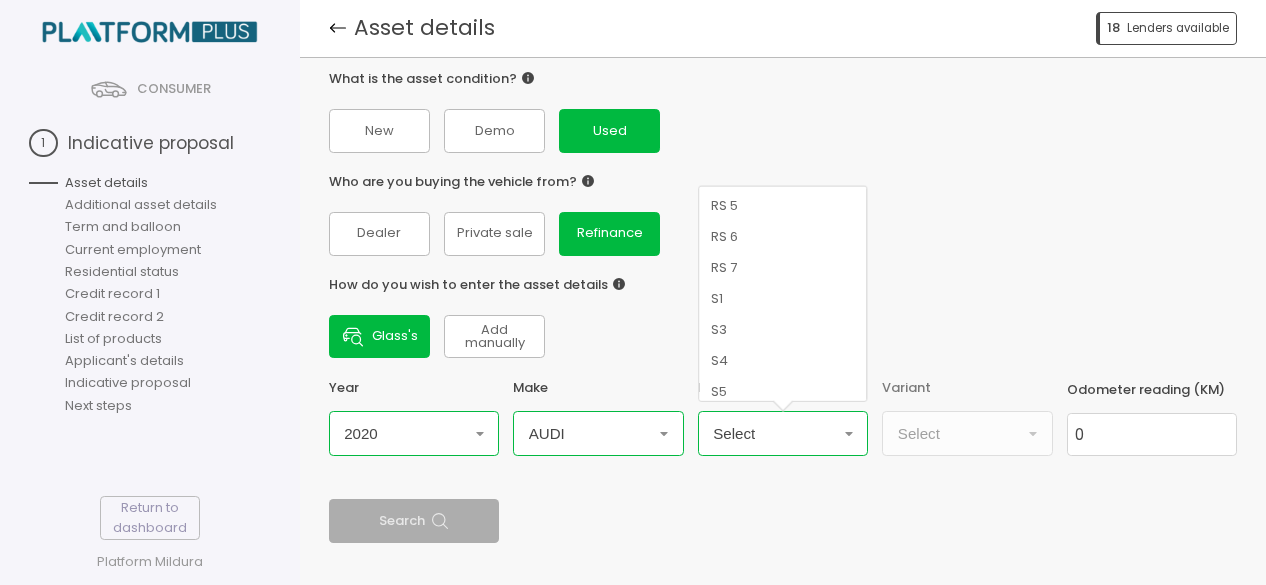 scroll, scrollTop: 600, scrollLeft: 0, axis: vertical 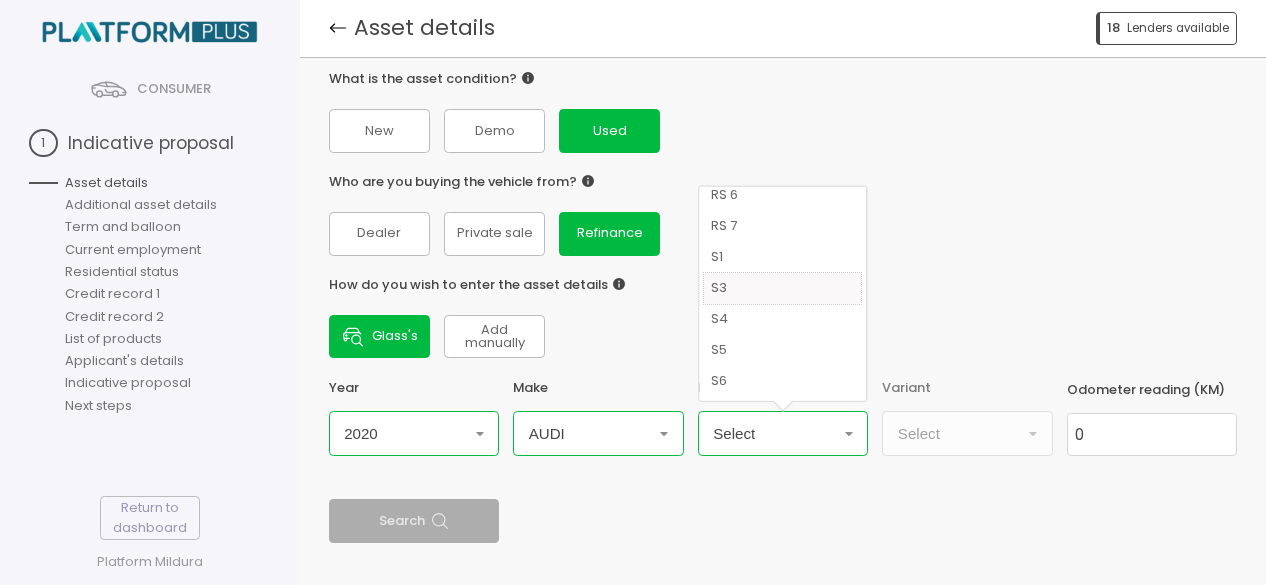 click on "S3" at bounding box center [782, 287] 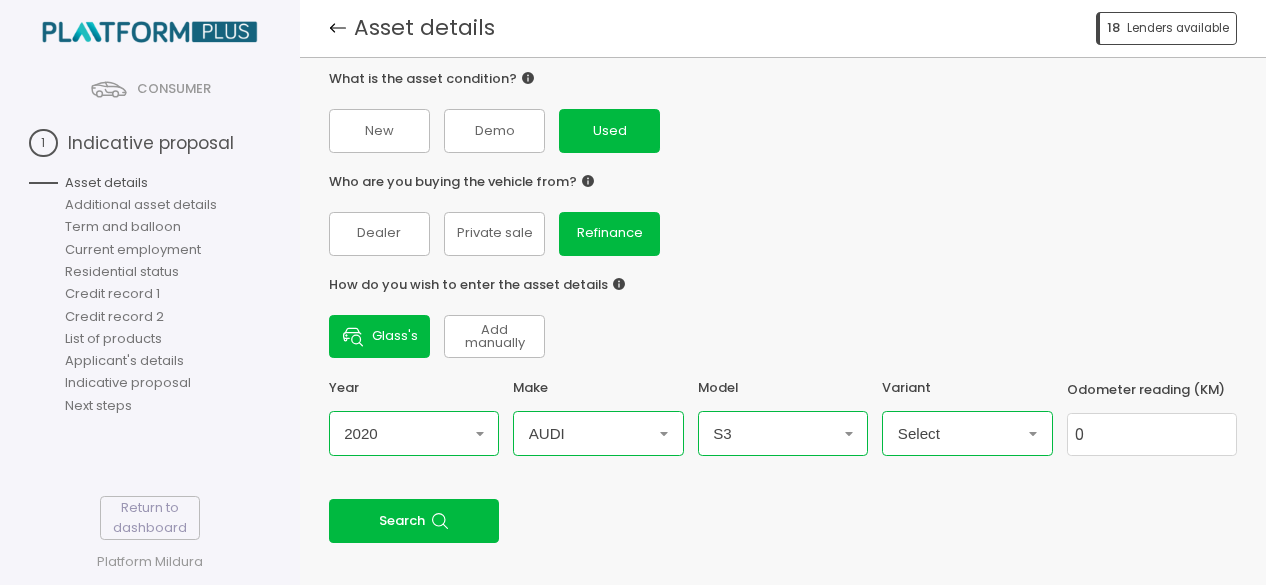 click on "Select" at bounding box center [361, 433] 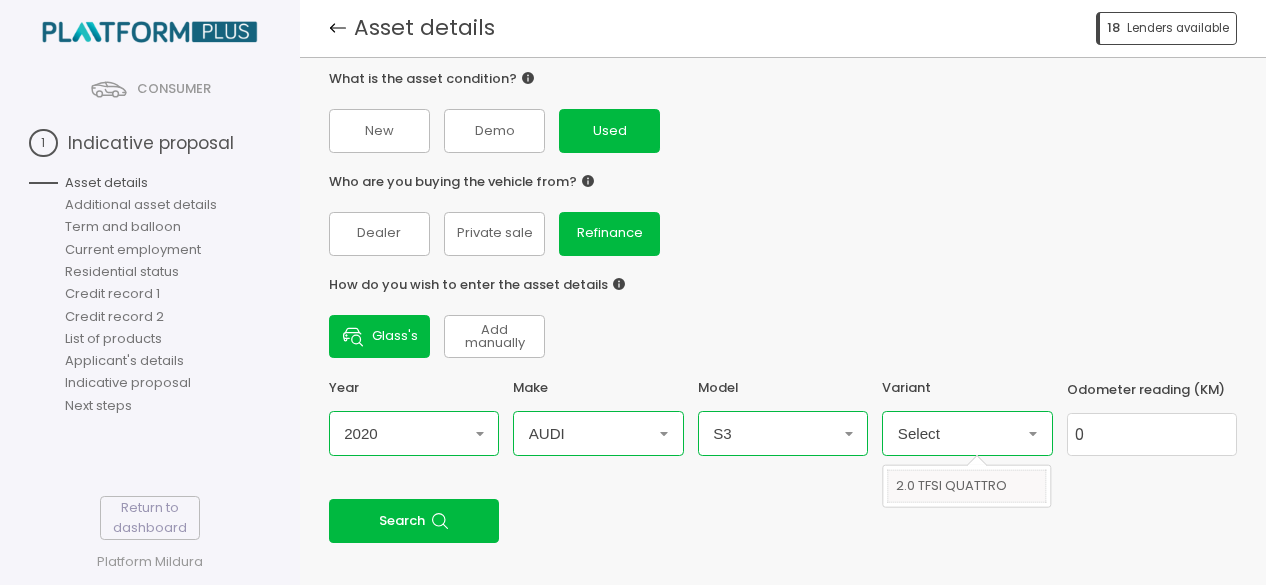 click on "2.0 TFSI QUATTRO" at bounding box center [967, 486] 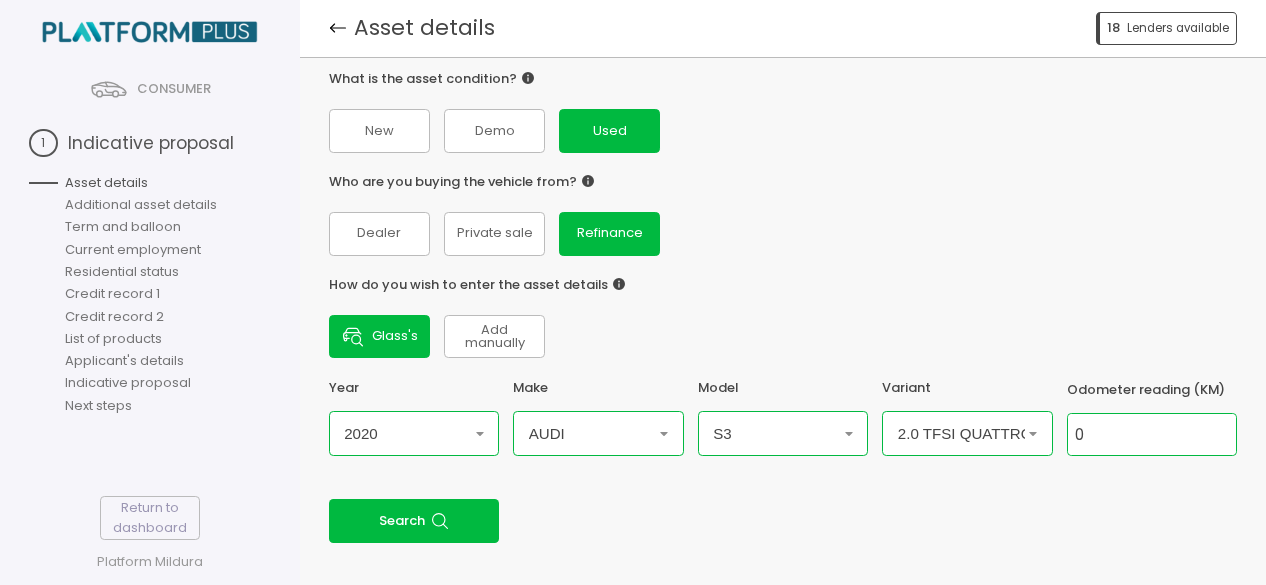 click on "0" at bounding box center [1152, 434] 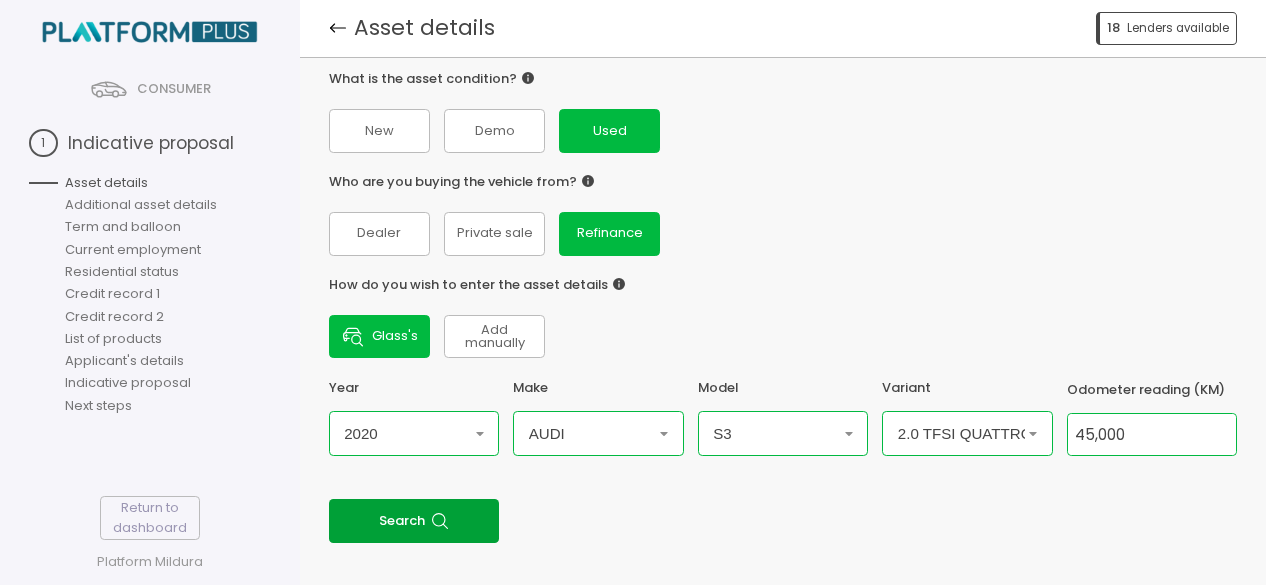 type on "45,000" 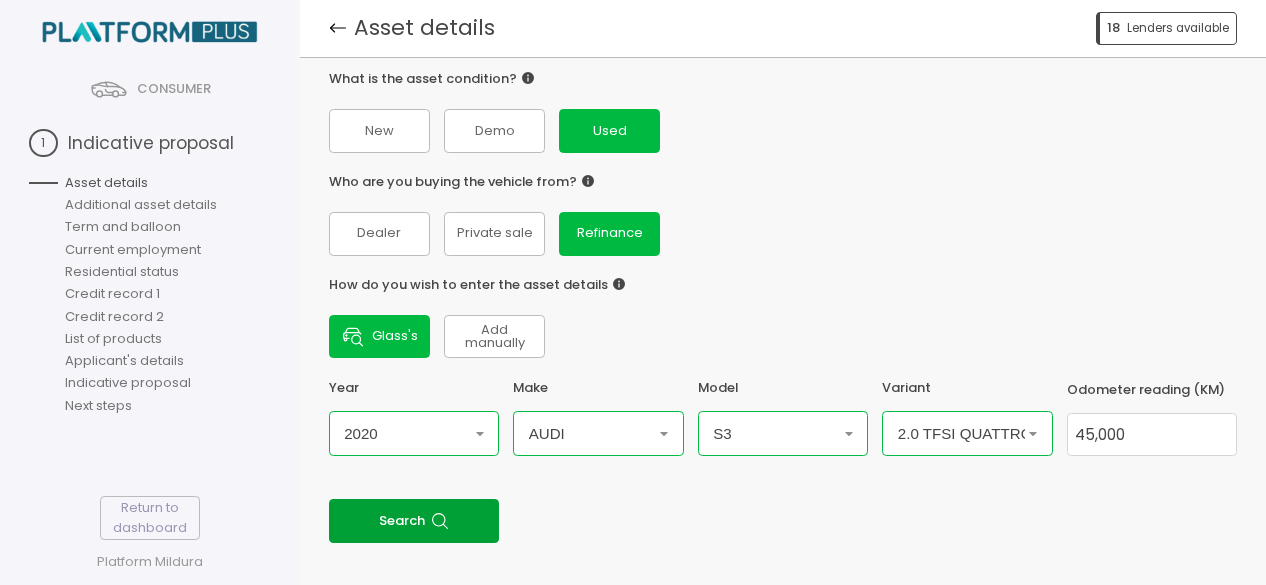 click on "Search" at bounding box center (414, 520) 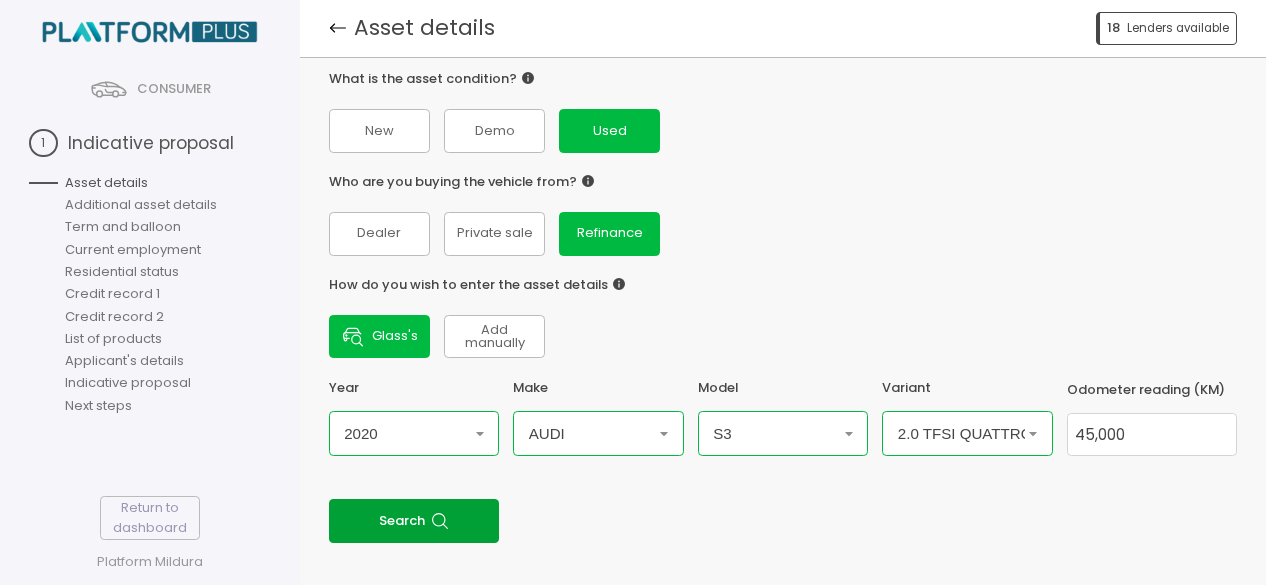 click on "Search" at bounding box center [414, 520] 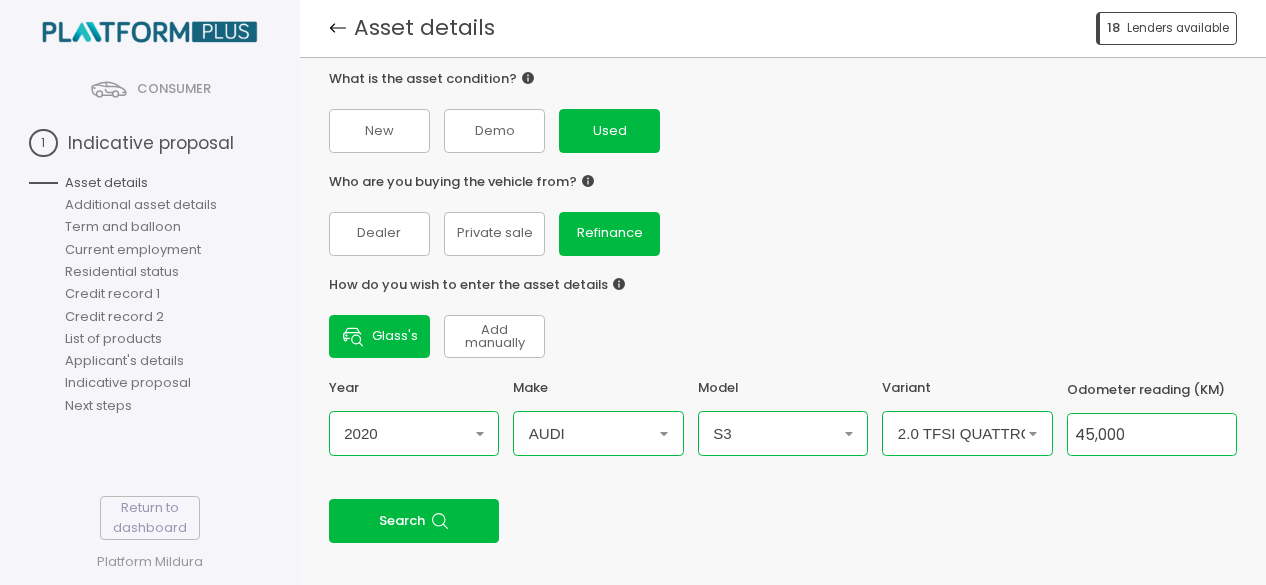 click on "45,000" at bounding box center [1152, 434] 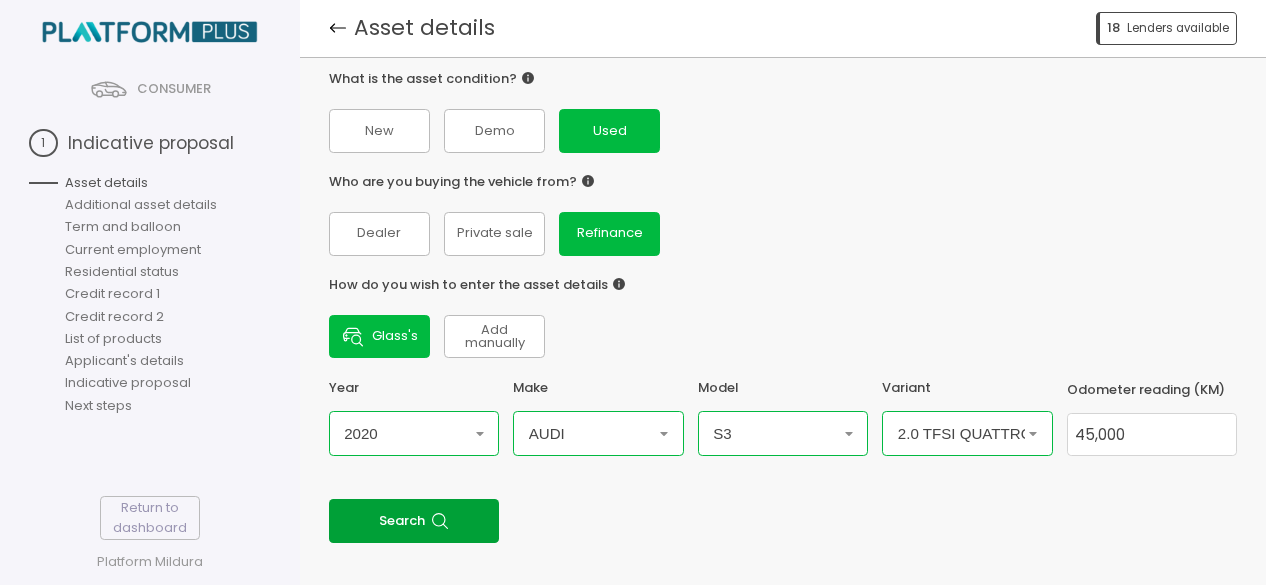 click on "Search" at bounding box center (414, 520) 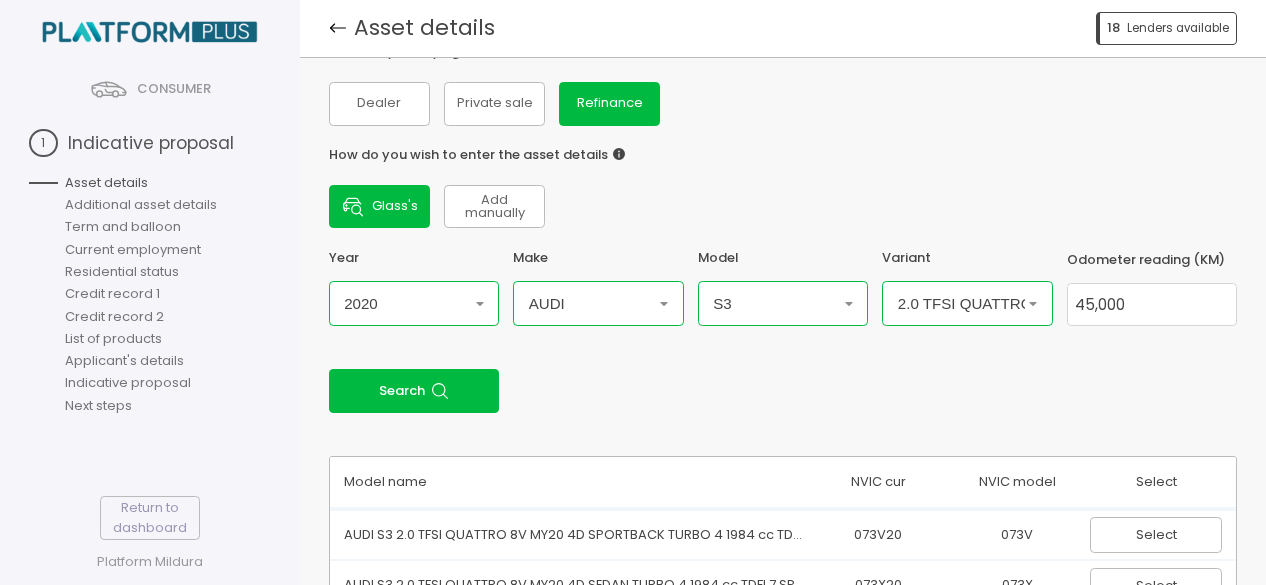 scroll, scrollTop: 353, scrollLeft: 0, axis: vertical 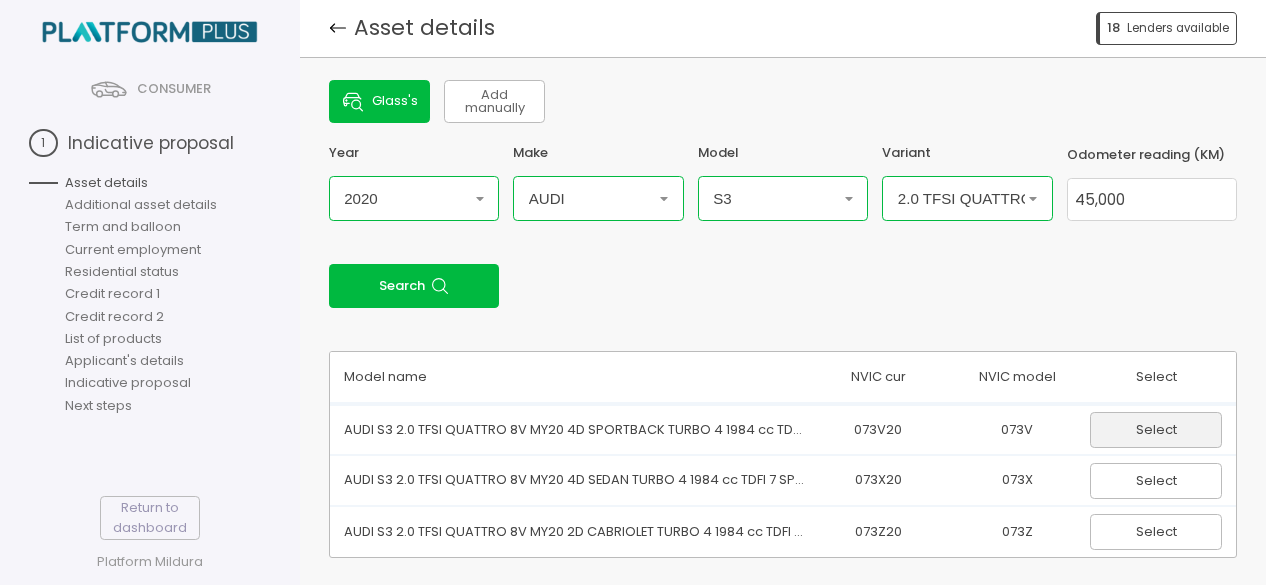 click on "Select" at bounding box center (1156, 430) 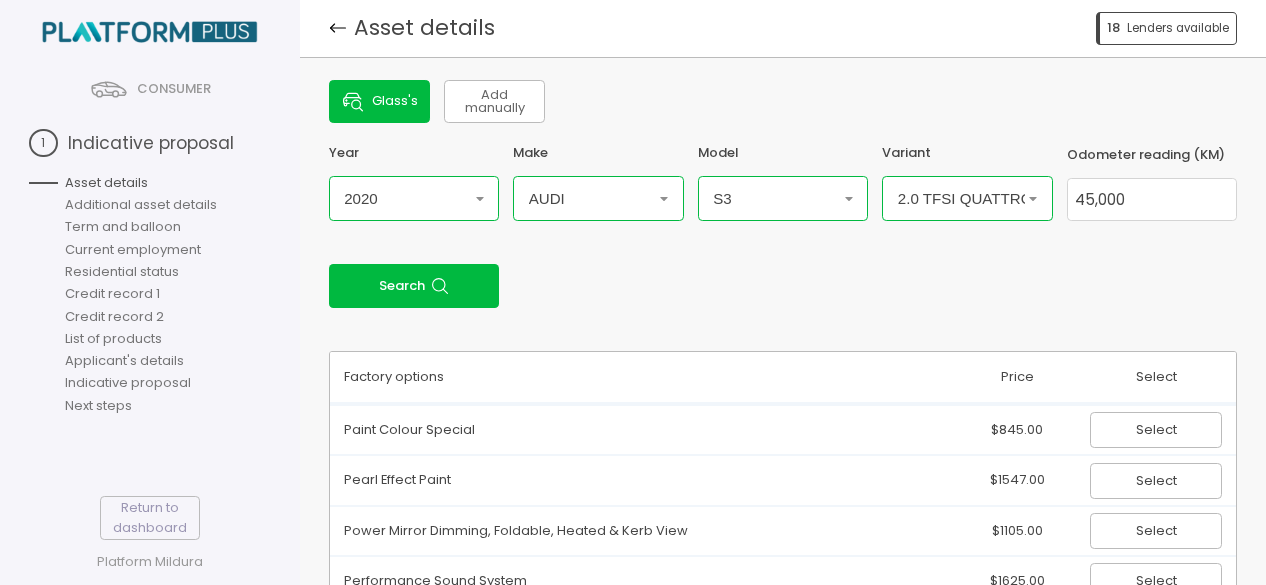 scroll, scrollTop: 646, scrollLeft: 0, axis: vertical 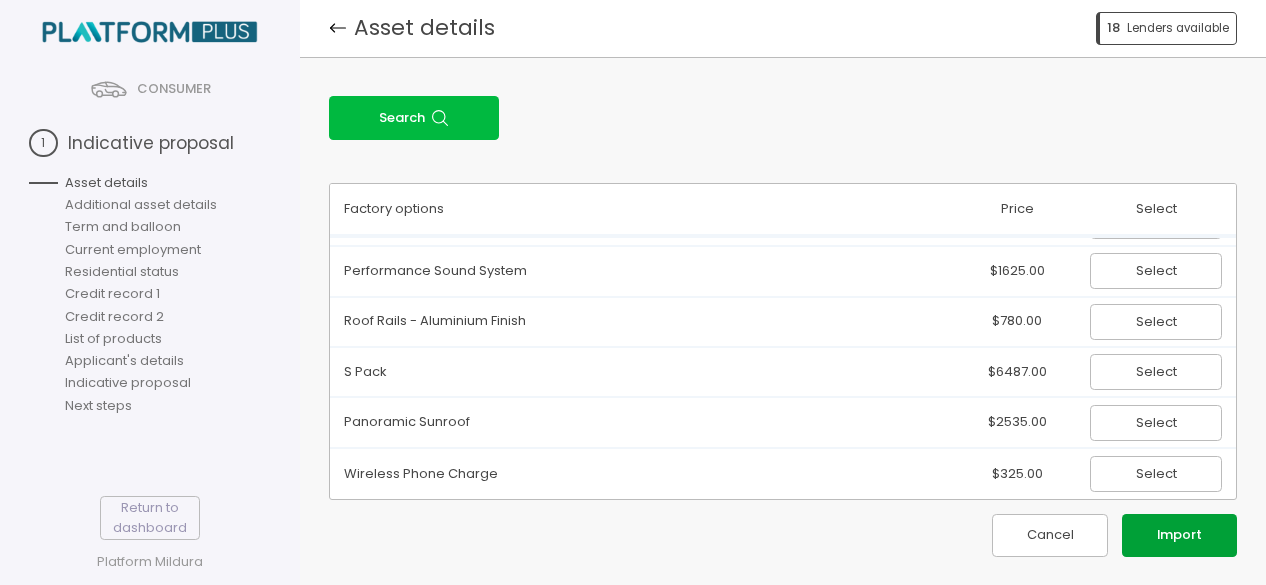 click on "Import" at bounding box center (1179, 535) 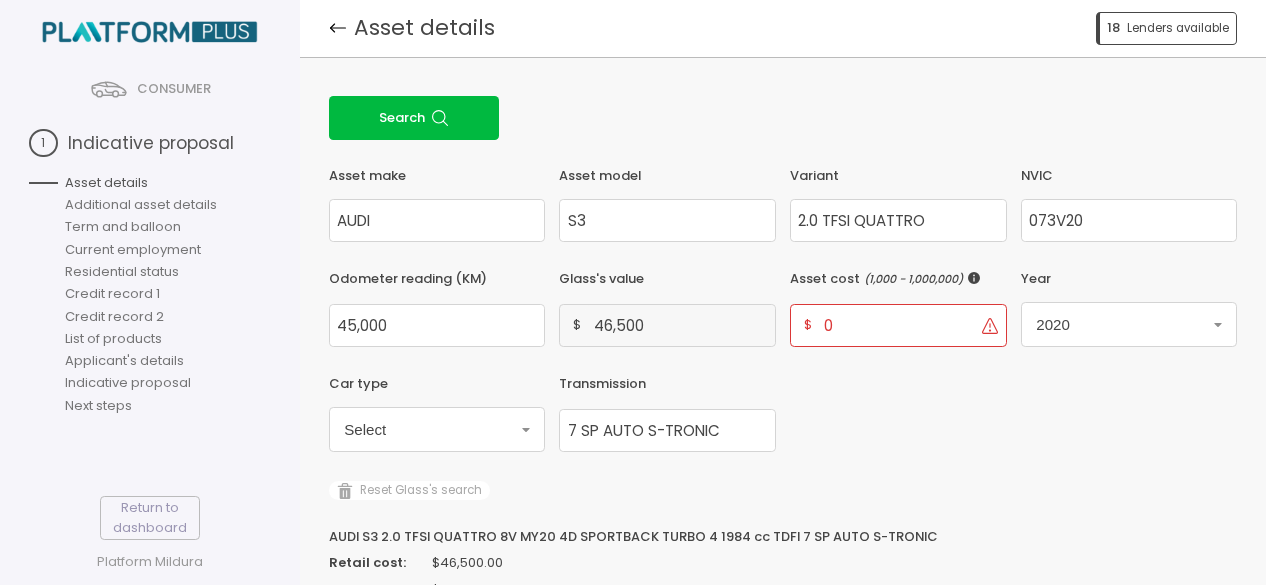 scroll, scrollTop: 590, scrollLeft: 0, axis: vertical 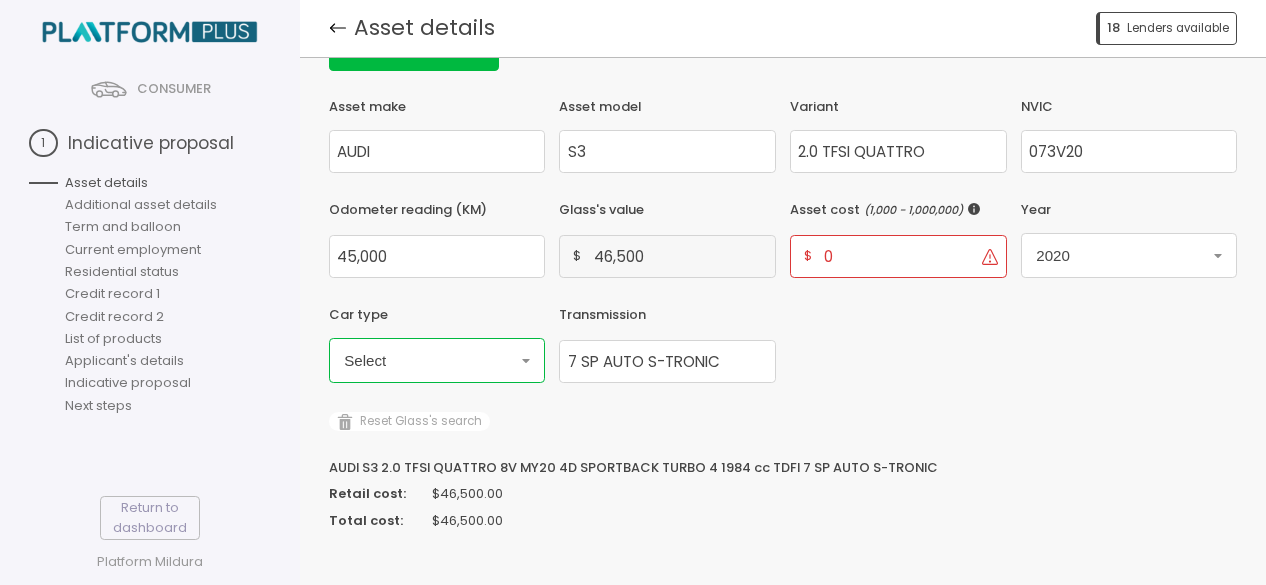 click on "Select" at bounding box center [1129, 255] 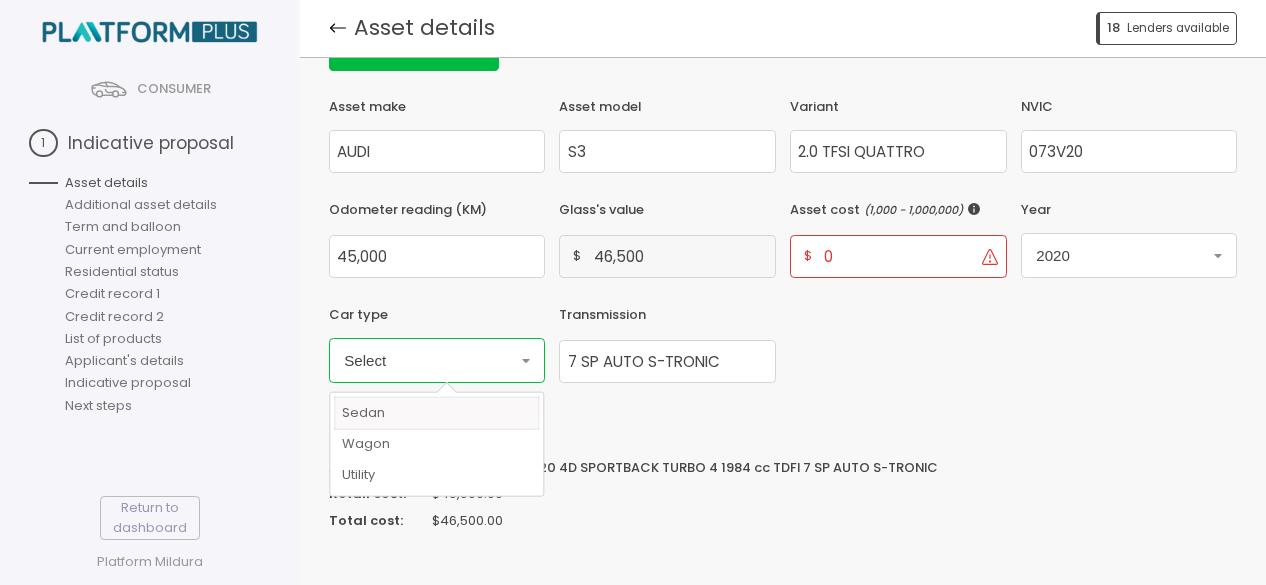 click on "Sedan" at bounding box center [436, 413] 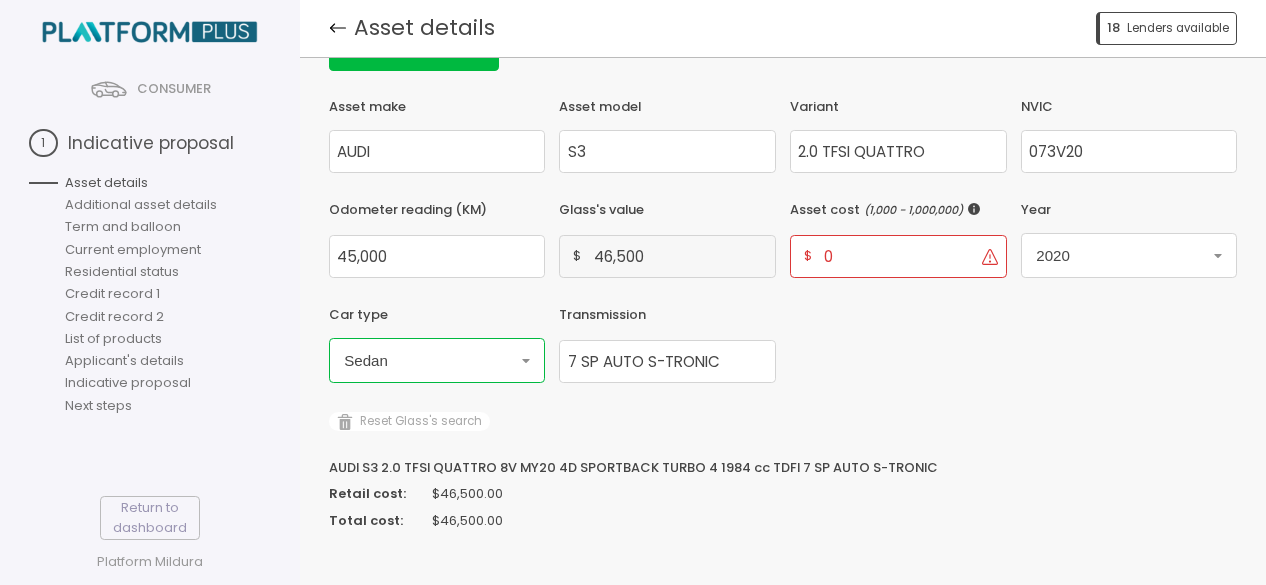 drag, startPoint x: 938, startPoint y: 253, endPoint x: 742, endPoint y: 269, distance: 196.65198 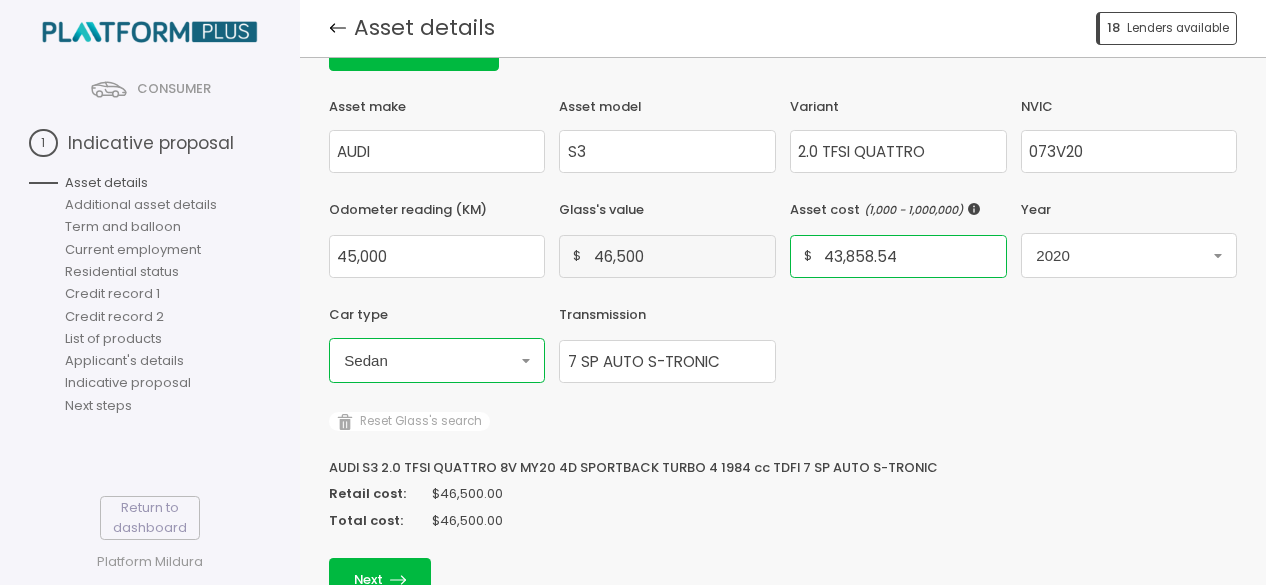 type on "43,858.54" 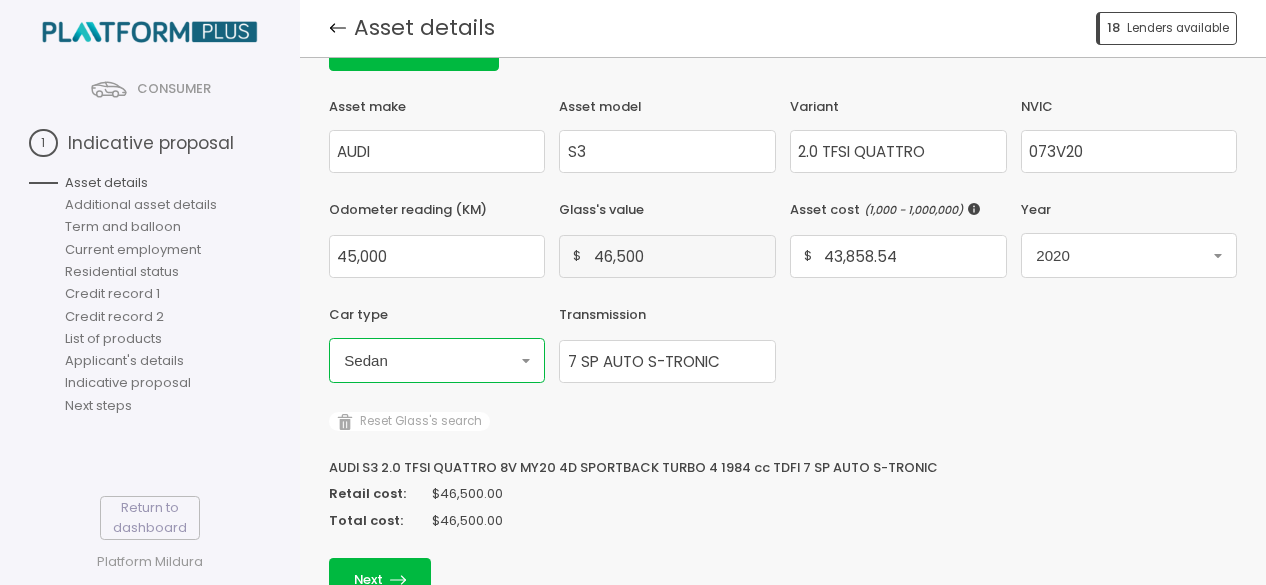 click on "Asset make AUDI Asset model S3 Variant 2.0 TFSI QUATTRO NVIC 073V20 Odometer reading (KM) 45,000 Glass's value $ 46,500 Asset cost ( 1,000 - 1,000,000 ) $ 43,858.54 Year 2020 Car type Sedan Transmission 7 SP AUTO S-TRONIC" at bounding box center (783, 241) 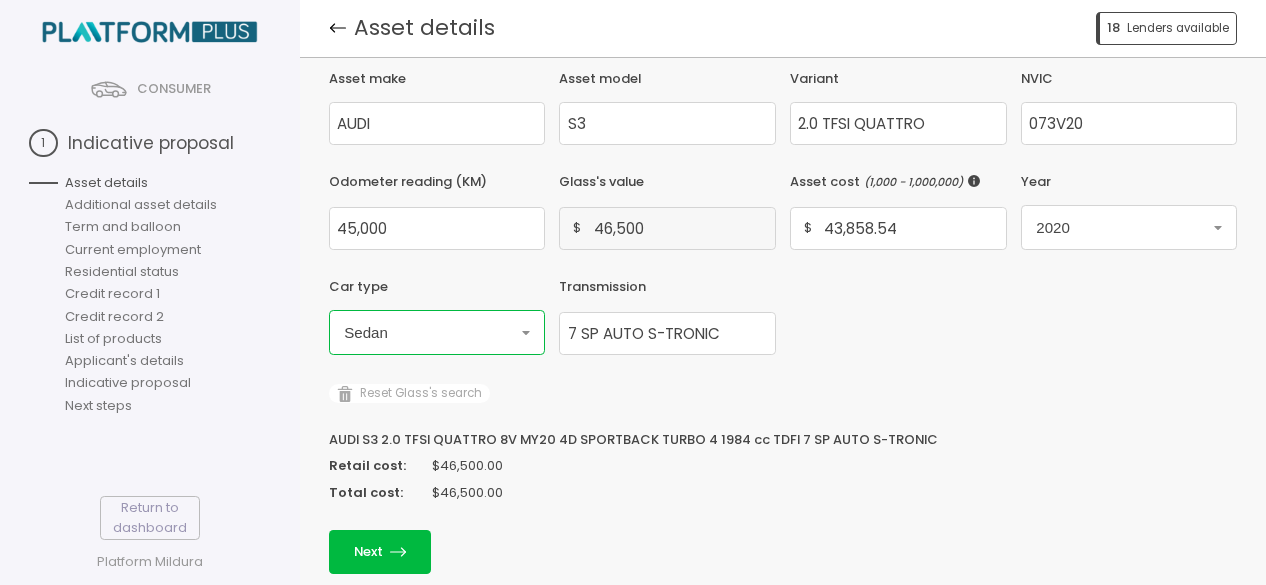 scroll, scrollTop: 632, scrollLeft: 0, axis: vertical 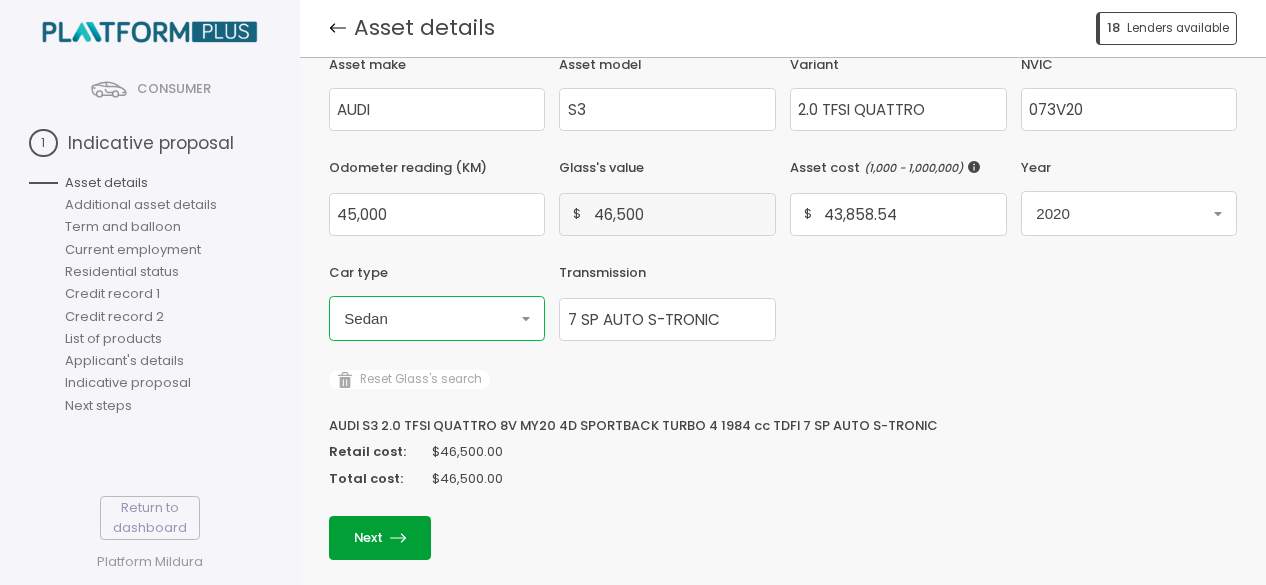 click on "Next" at bounding box center [380, 537] 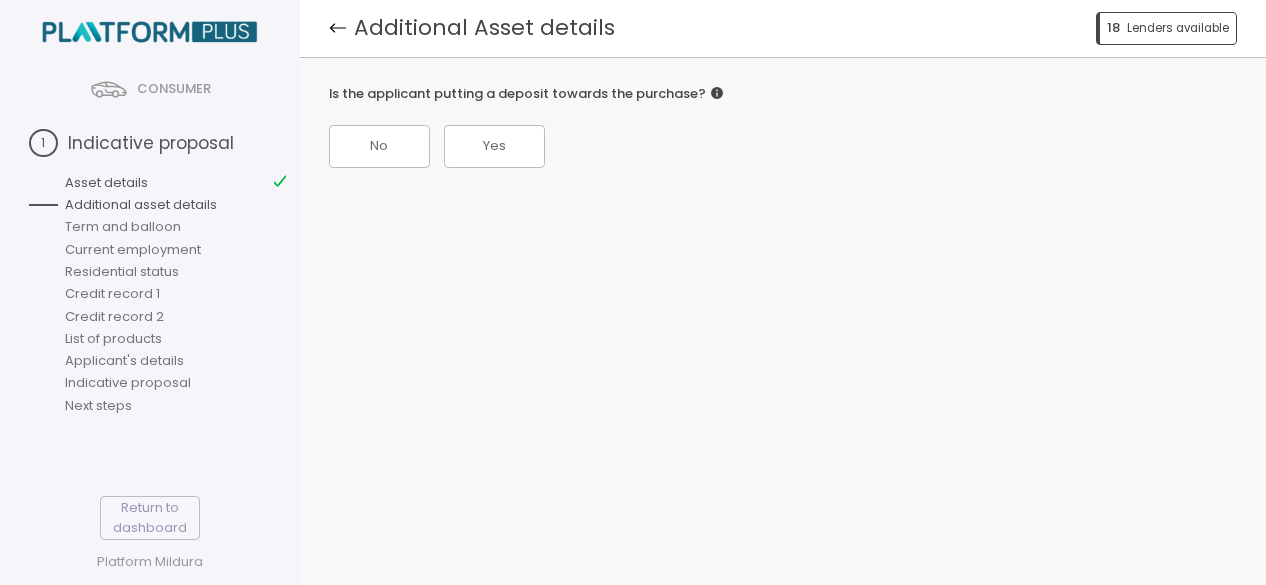 scroll, scrollTop: 0, scrollLeft: 0, axis: both 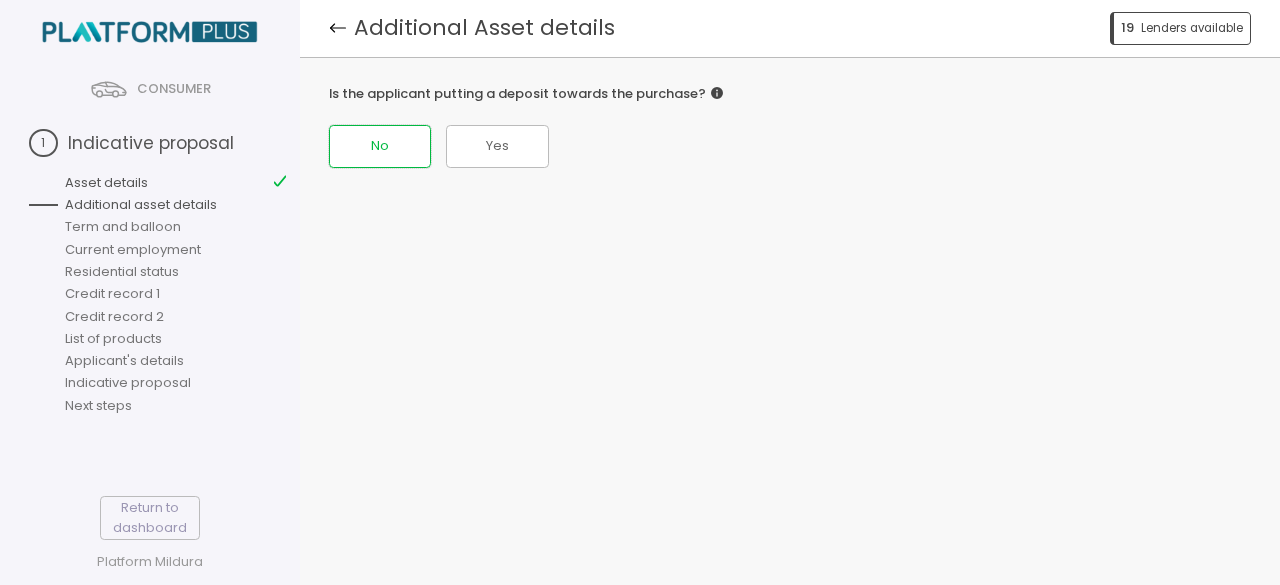 click on "No" at bounding box center (380, 146) 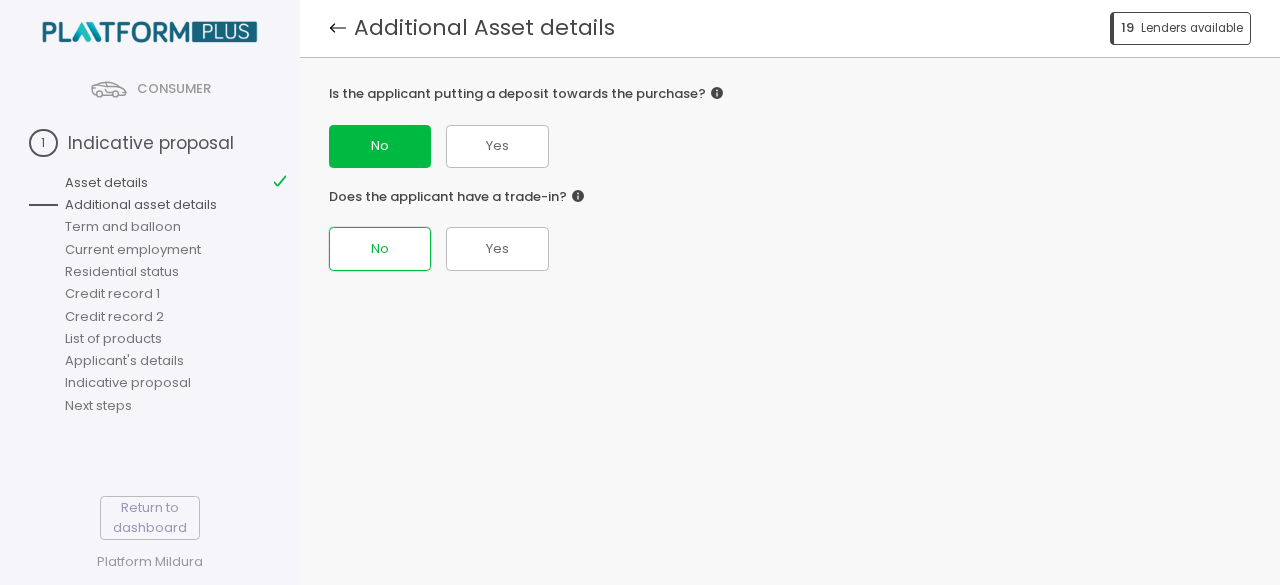 click on "No" at bounding box center (380, 146) 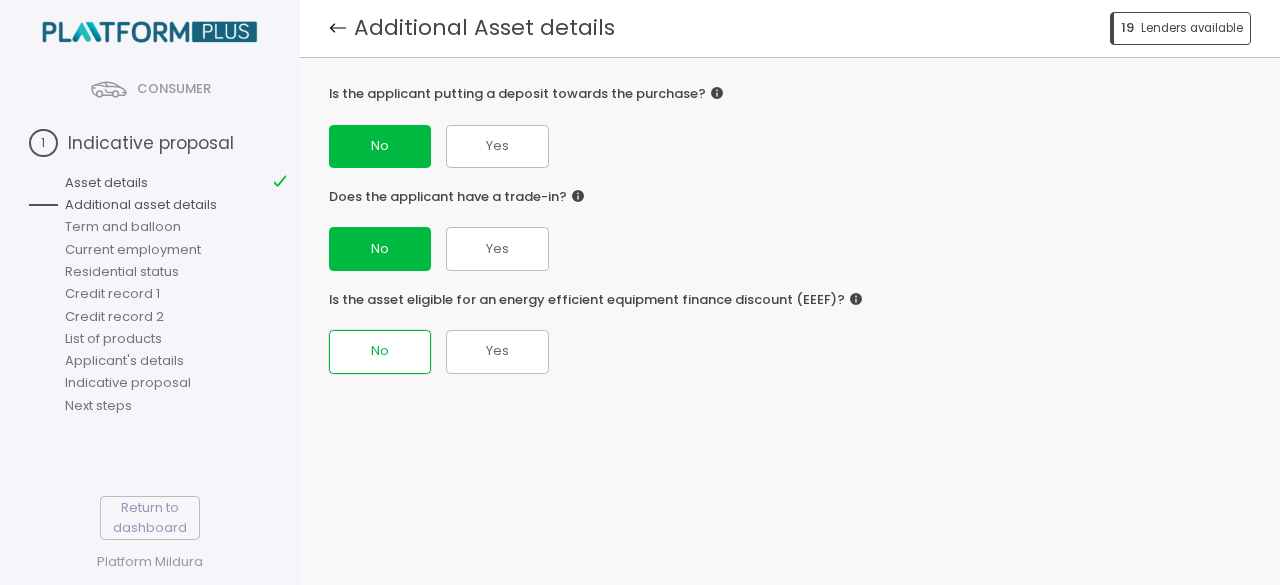 click on "No" at bounding box center (380, 146) 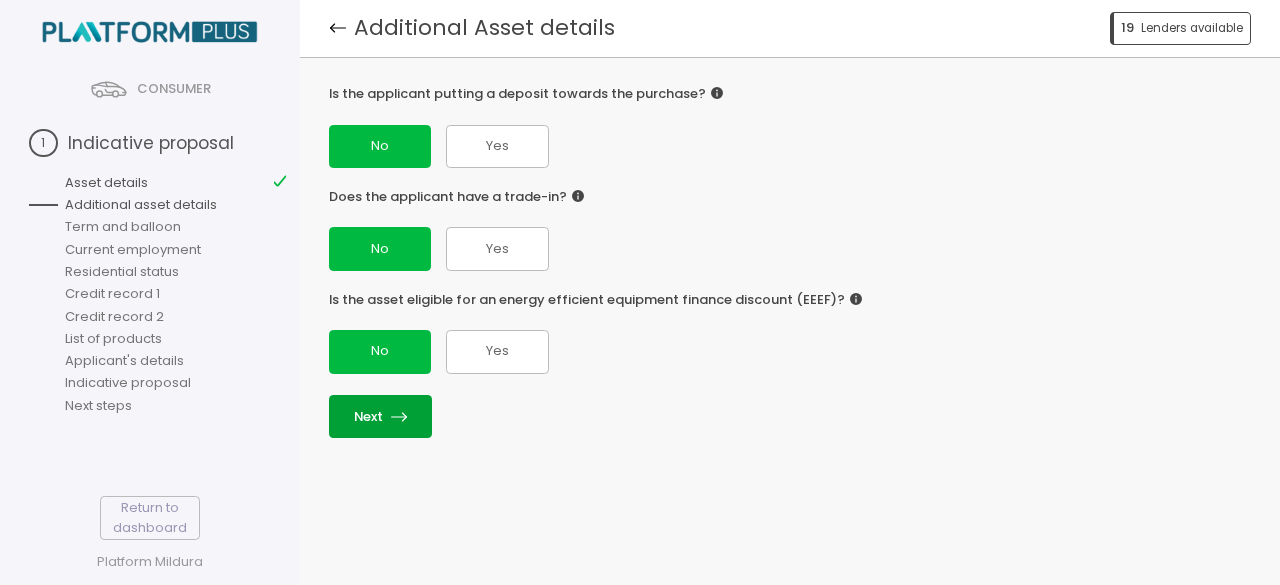 click on "Next" at bounding box center [380, 416] 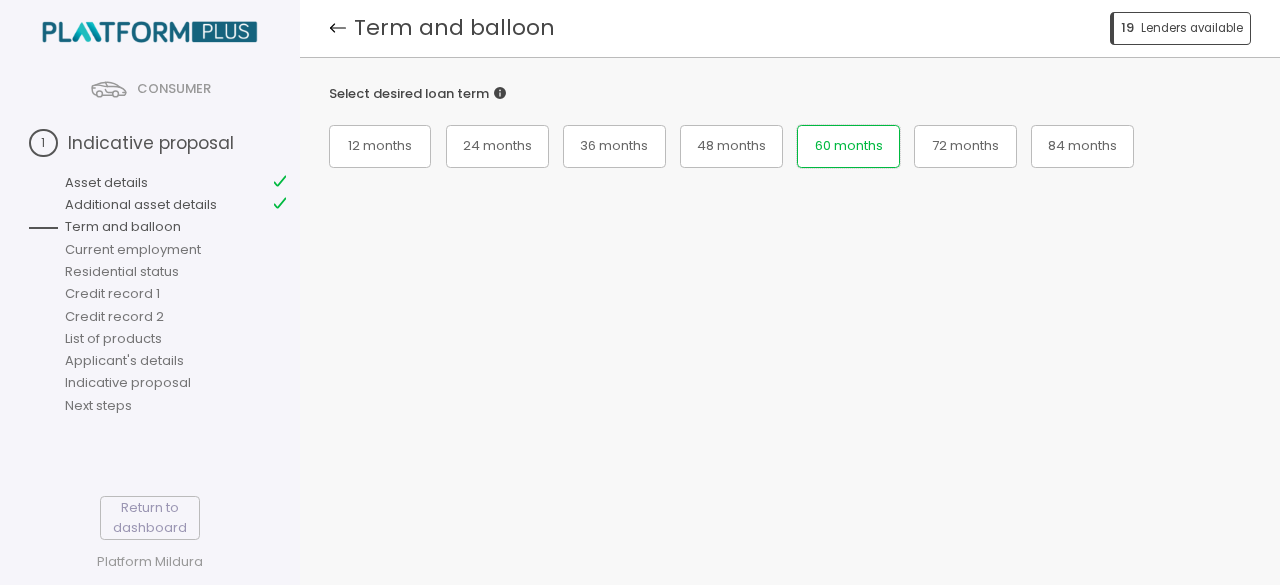click on "60 months" at bounding box center [380, 146] 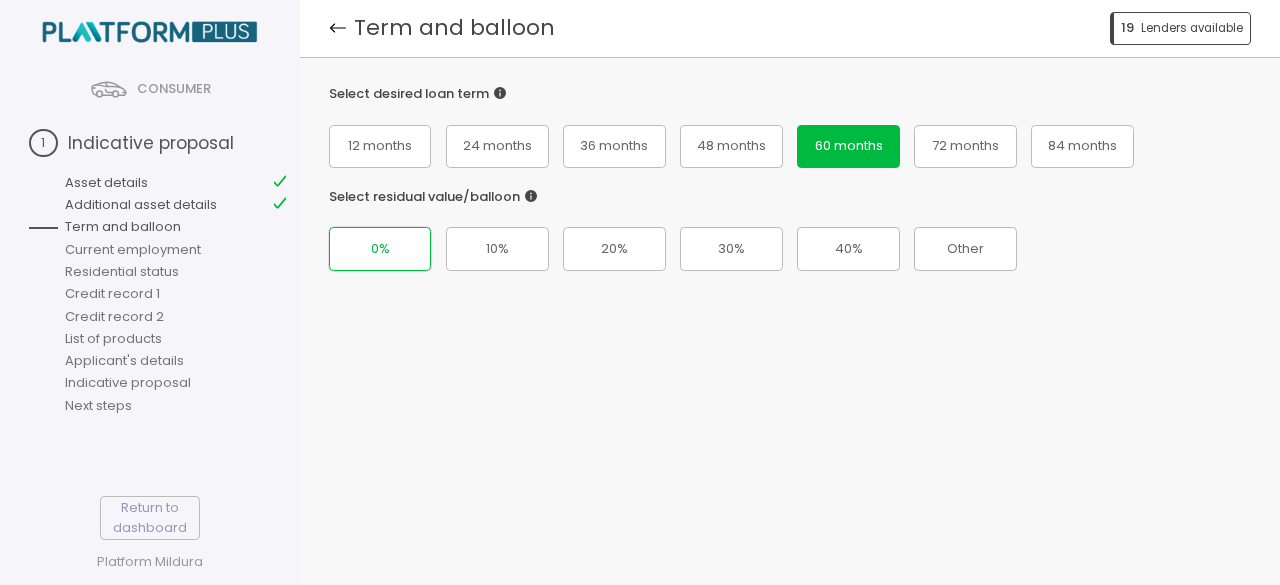 click on "0%" at bounding box center (380, 249) 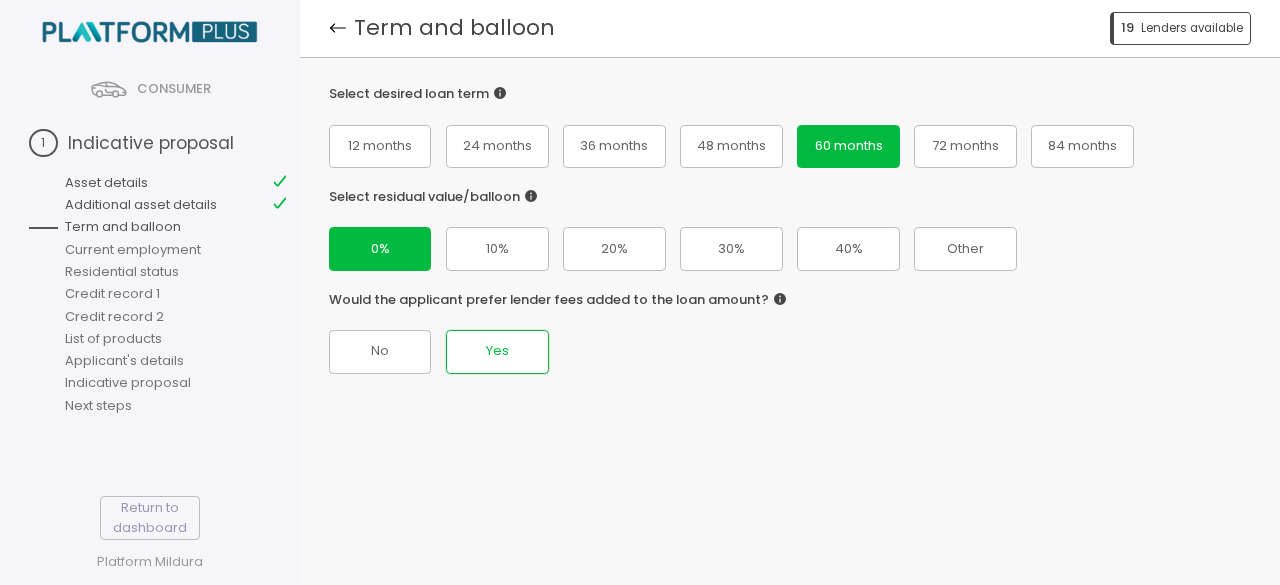 click on "Yes" at bounding box center [380, 248] 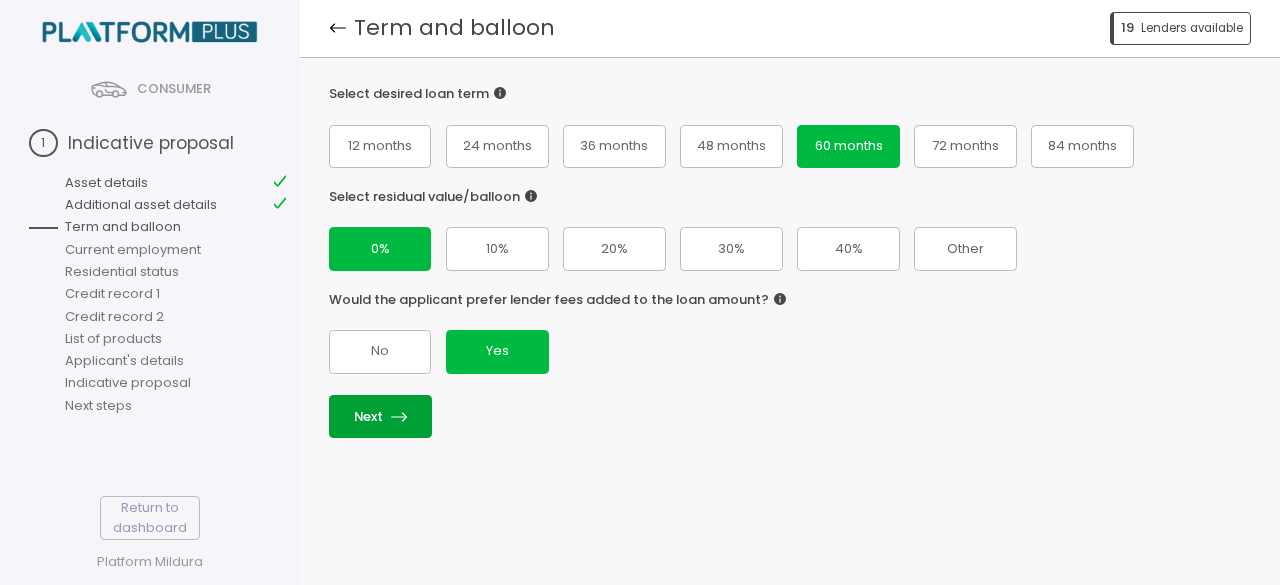 click on "Next" at bounding box center [380, 416] 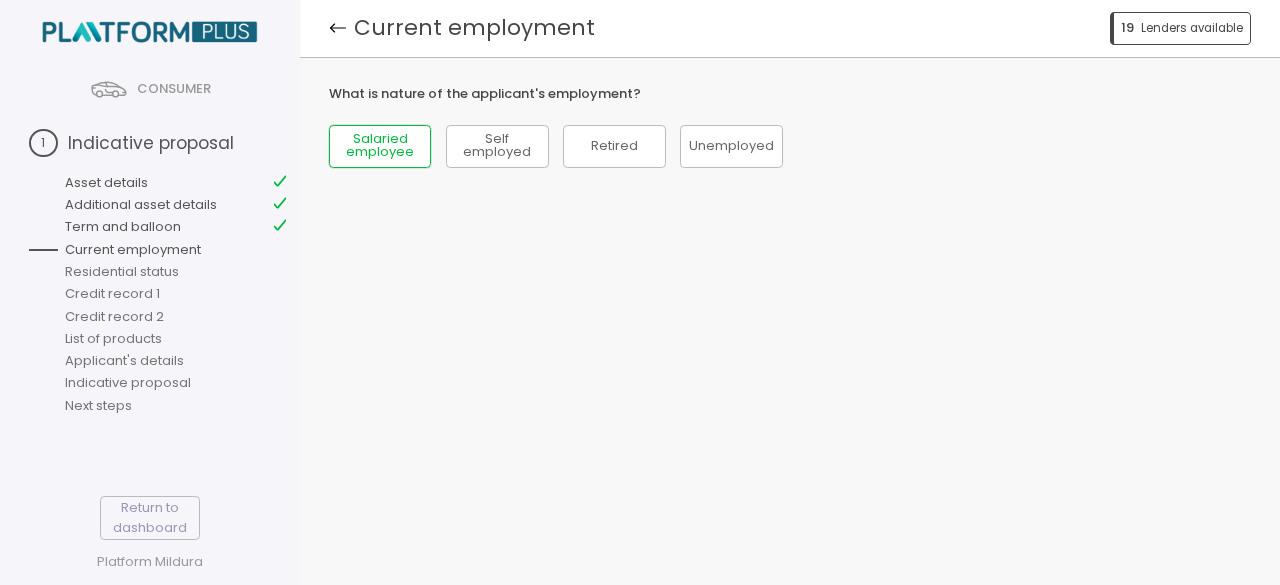 click on "Salaried employee" at bounding box center (380, 146) 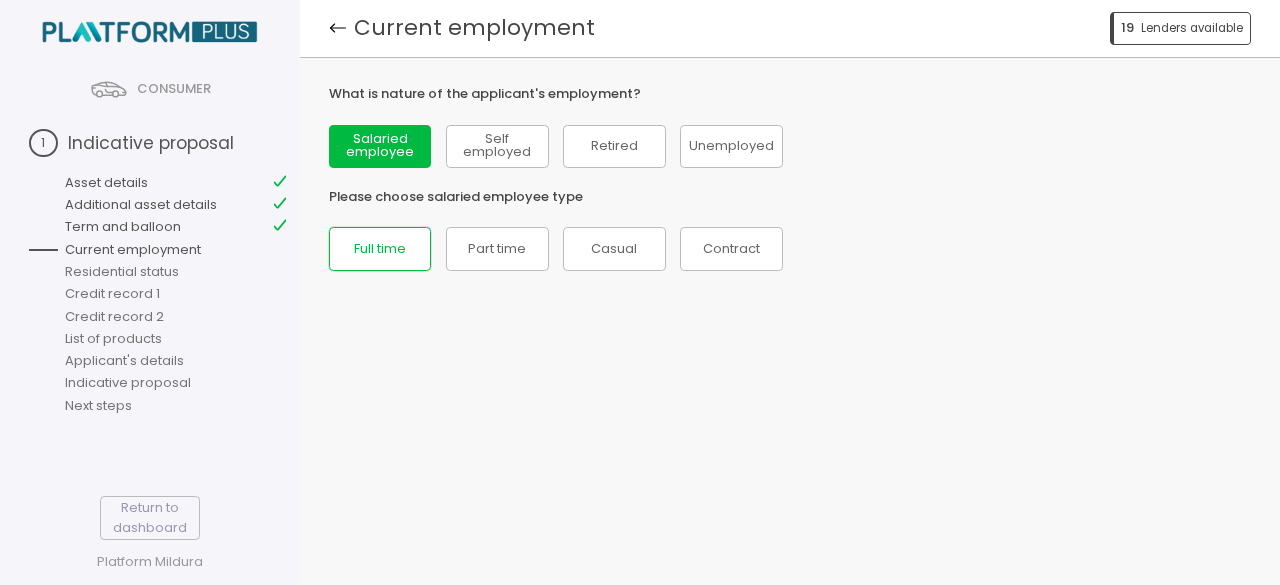 click on "Full time" at bounding box center (380, 248) 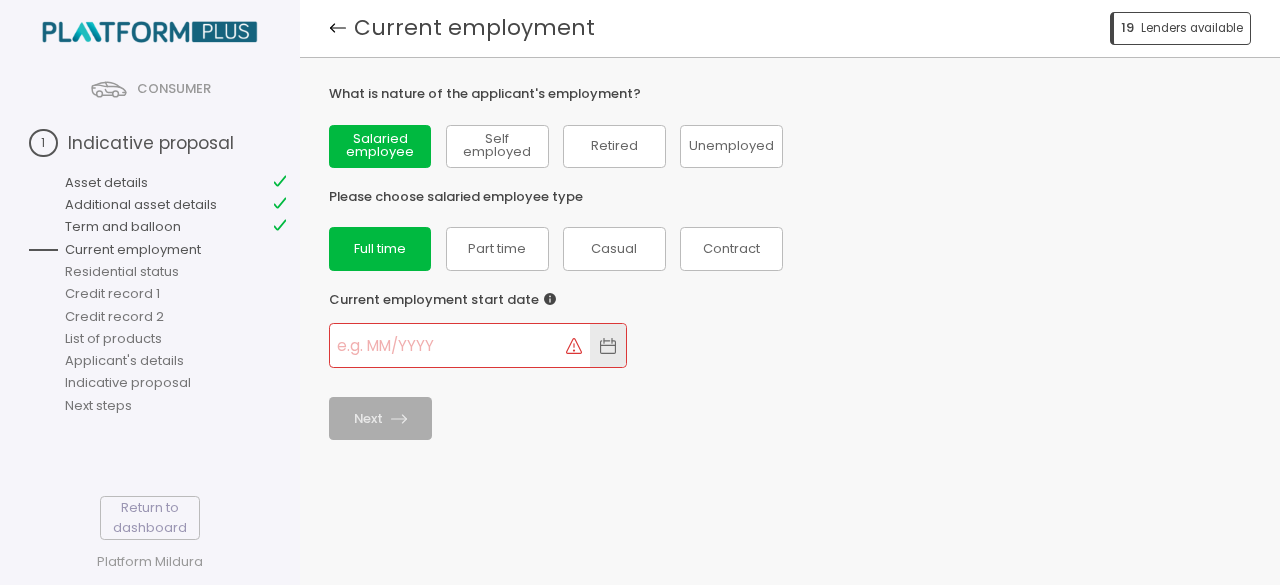click at bounding box center (448, 345) 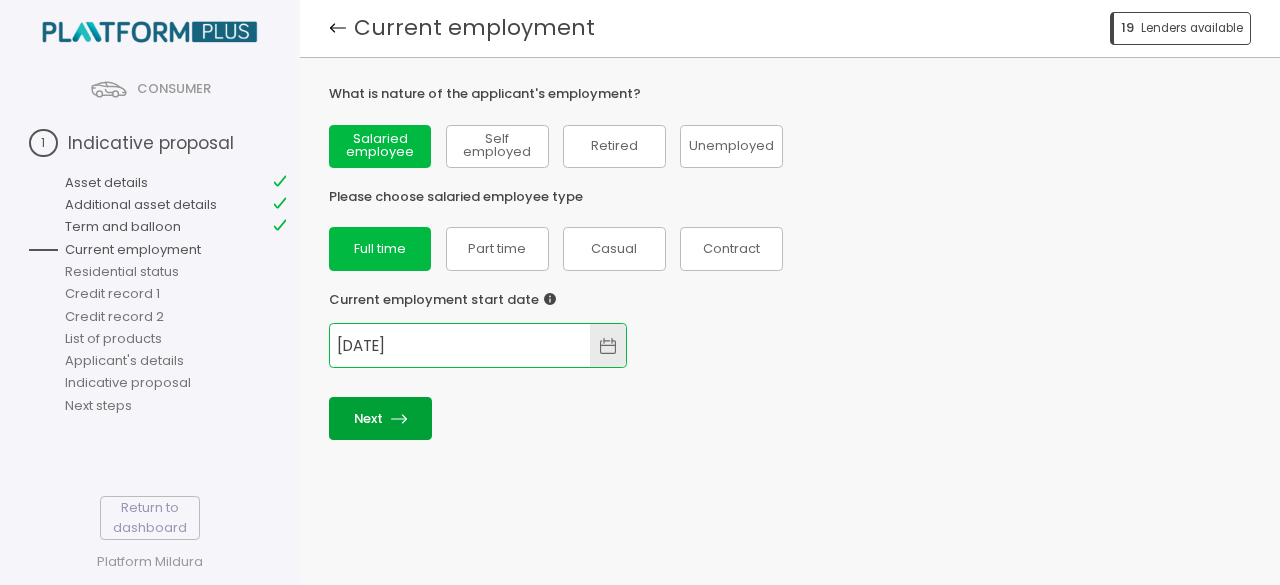 type on "[DATE]" 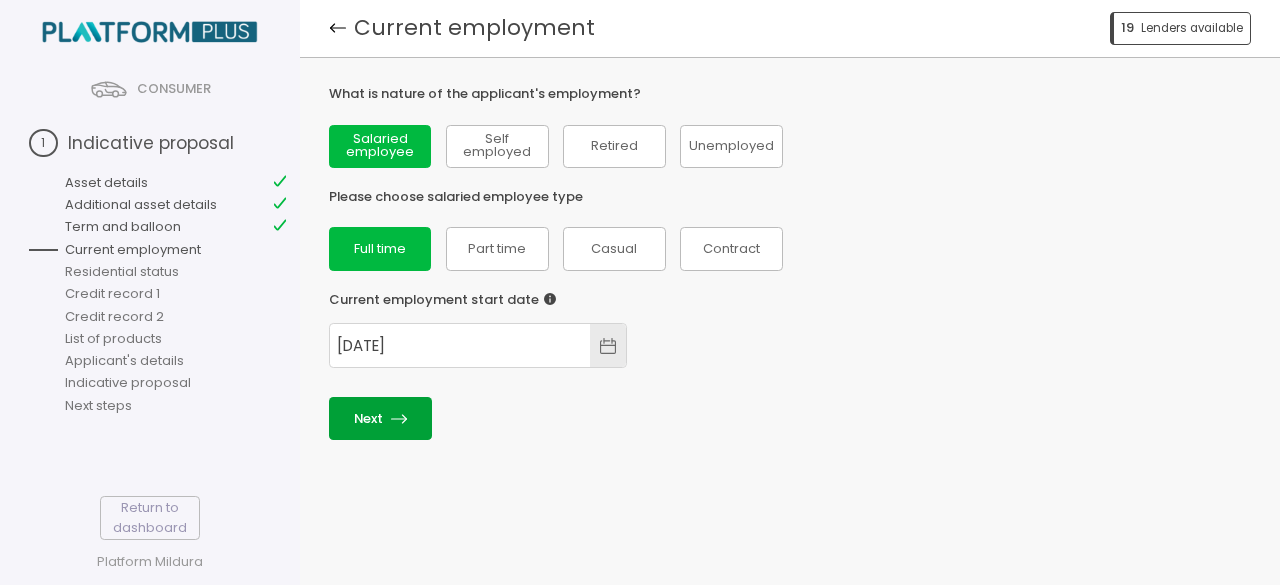 click on "Next" at bounding box center (380, 418) 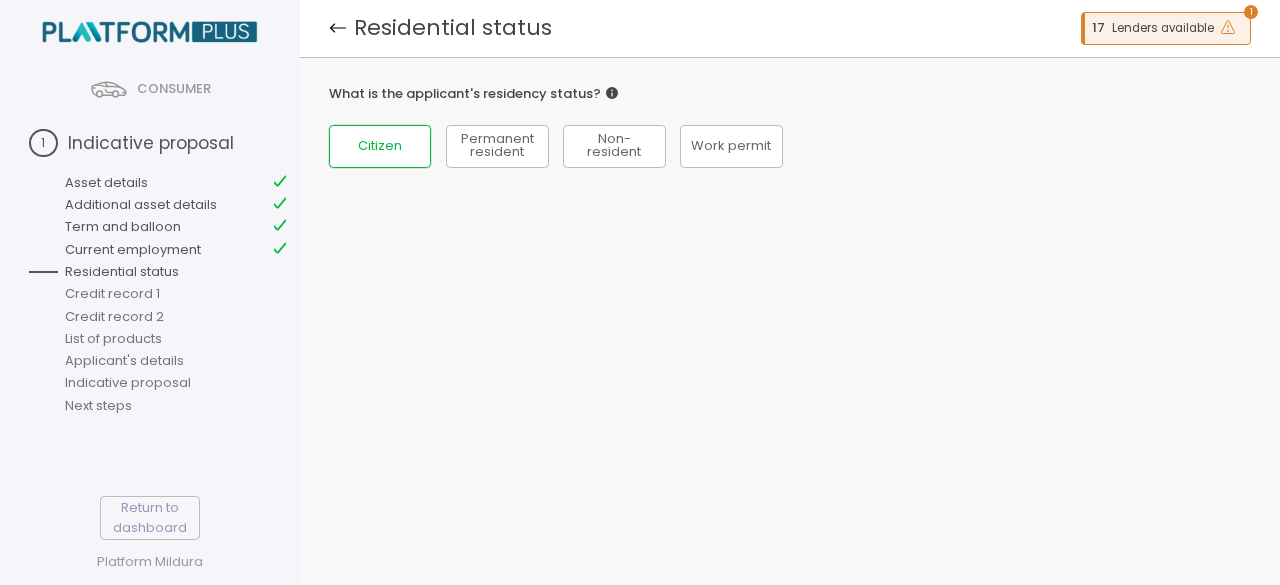 click on "Citizen" at bounding box center (380, 146) 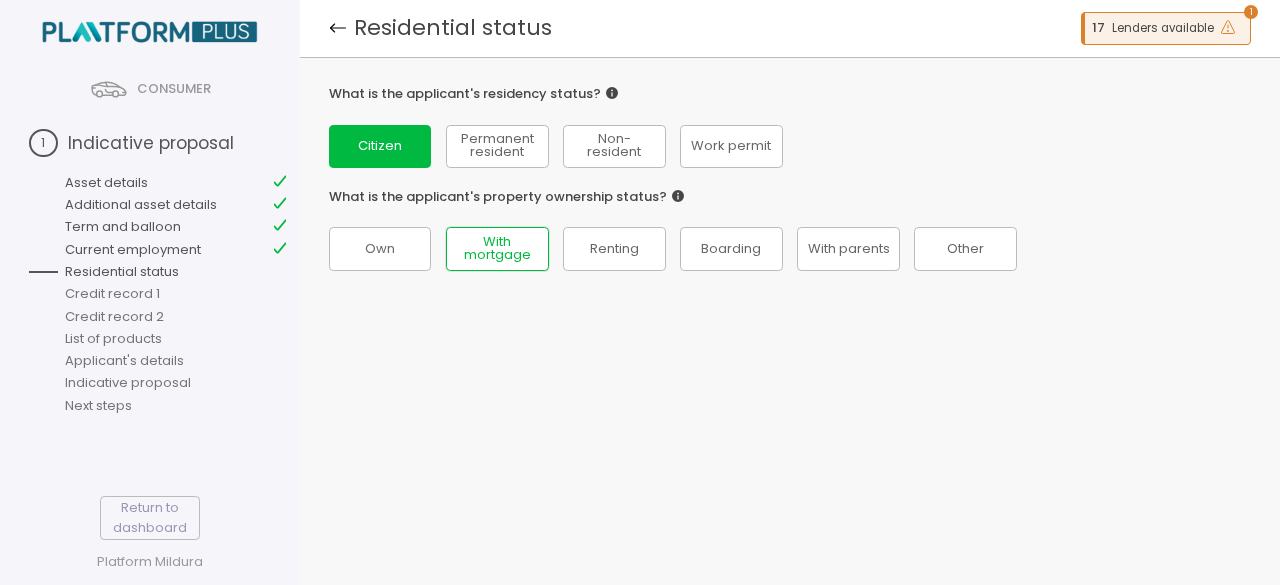 click on "With mortgage" at bounding box center [380, 249] 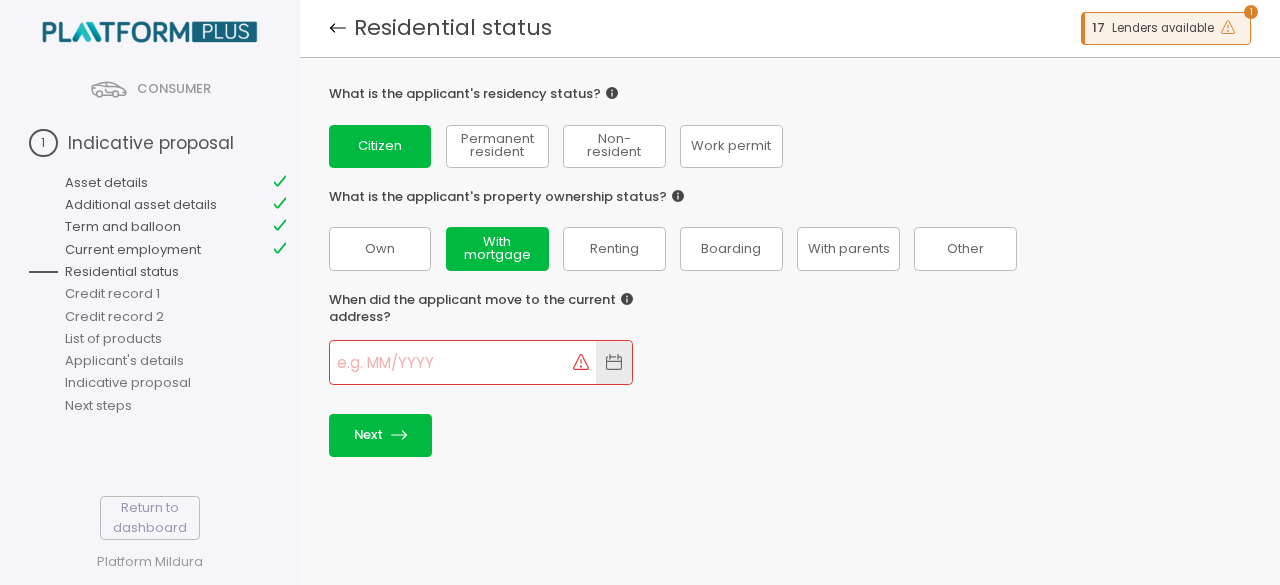 click at bounding box center [451, 362] 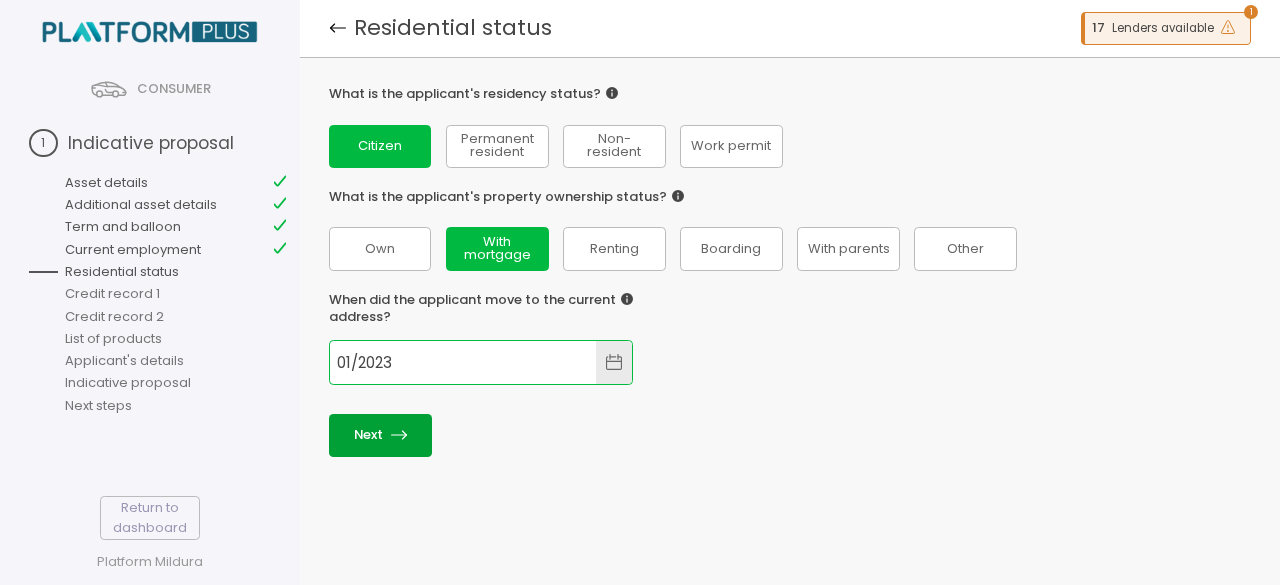 type on "01/2023" 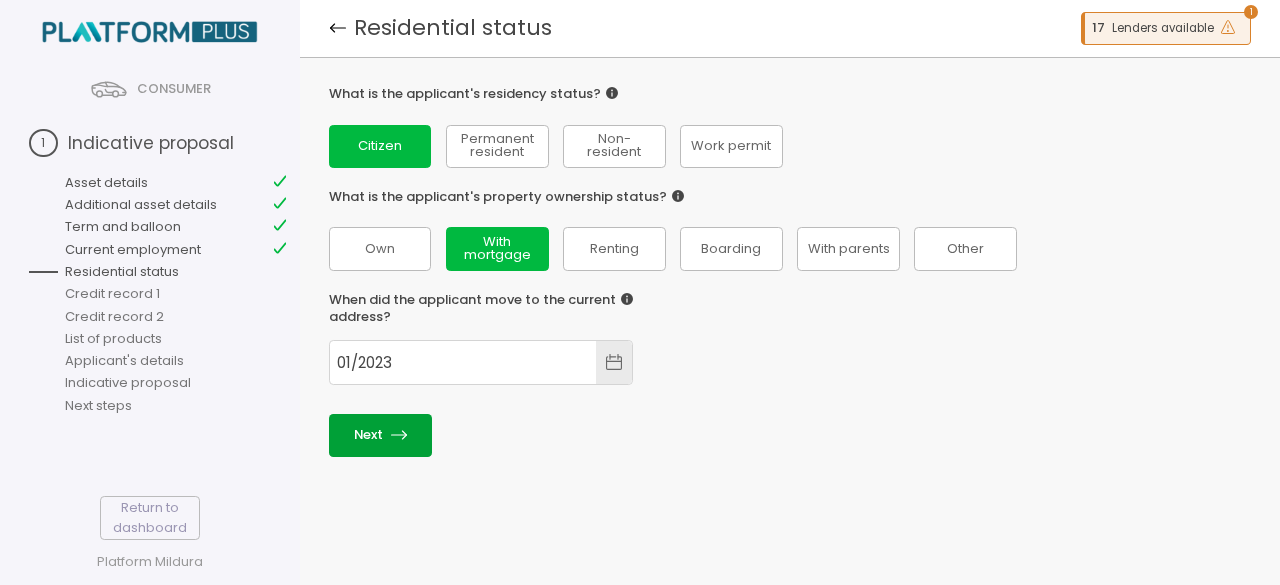 click on "Next" at bounding box center [380, 435] 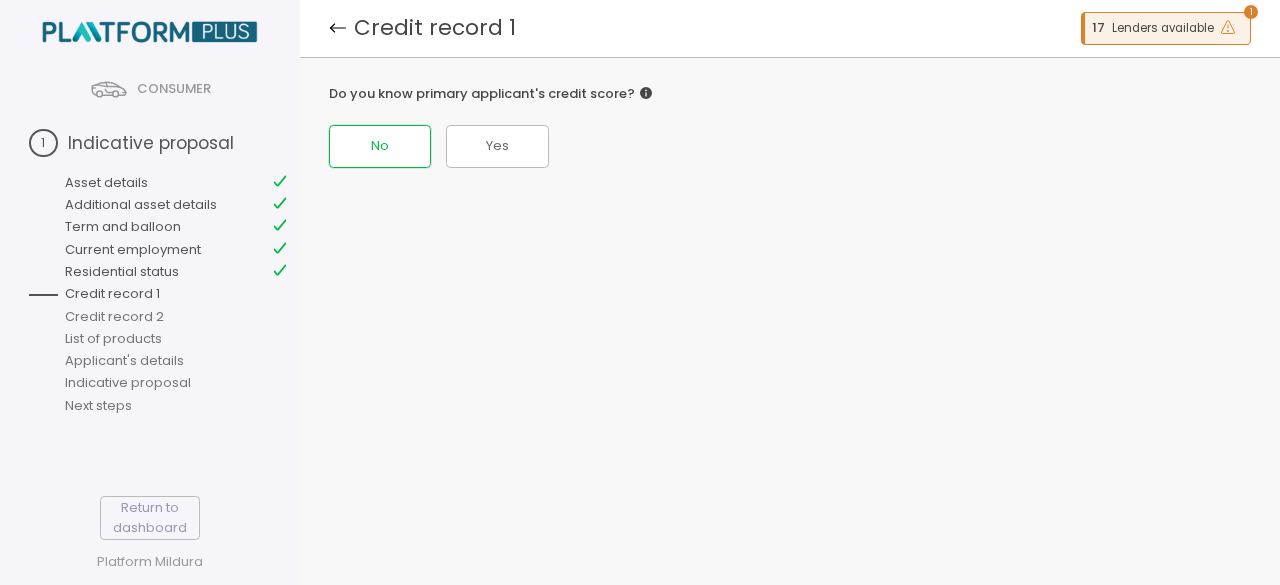 click on "No" at bounding box center (380, 146) 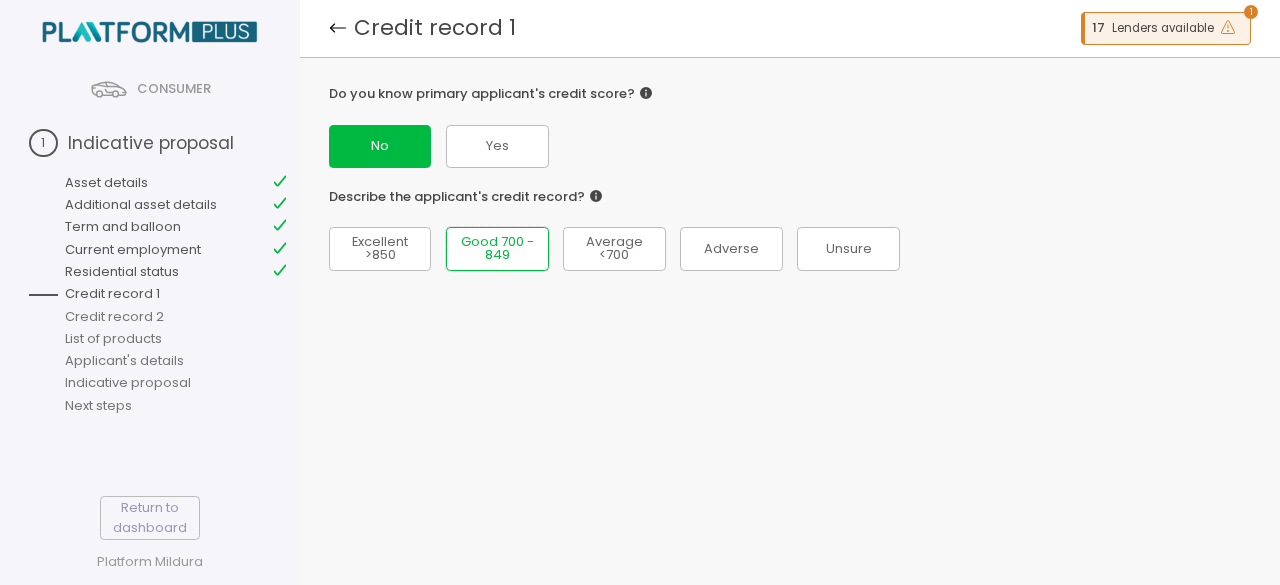 click on "Good 700 - 849" at bounding box center (380, 249) 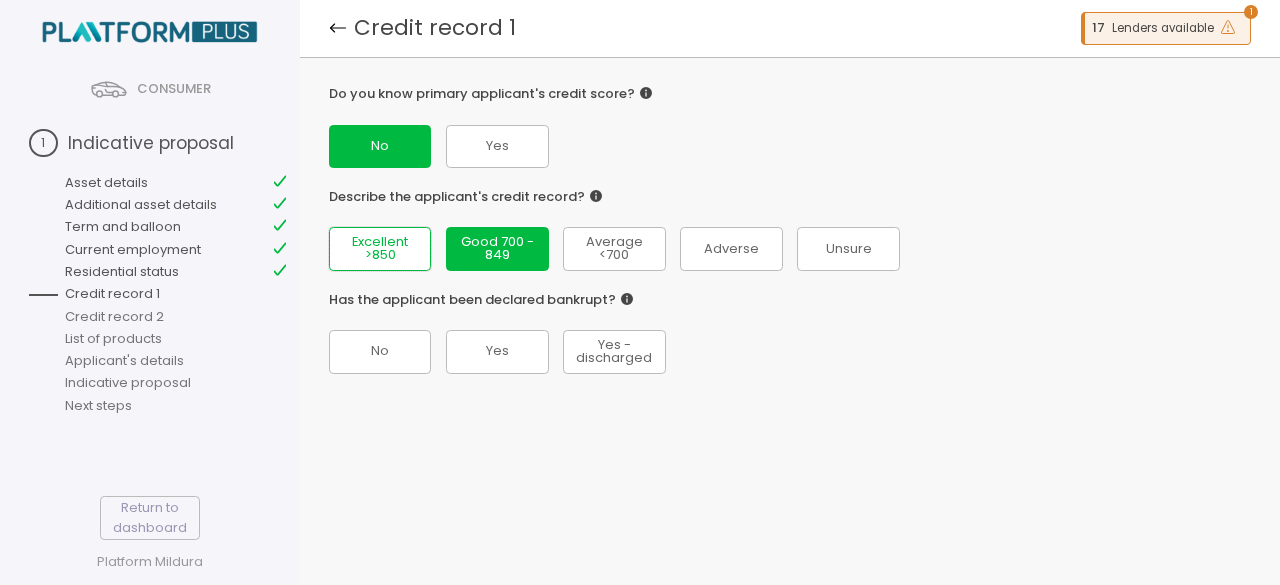 click on "Excellent >850" at bounding box center (380, 249) 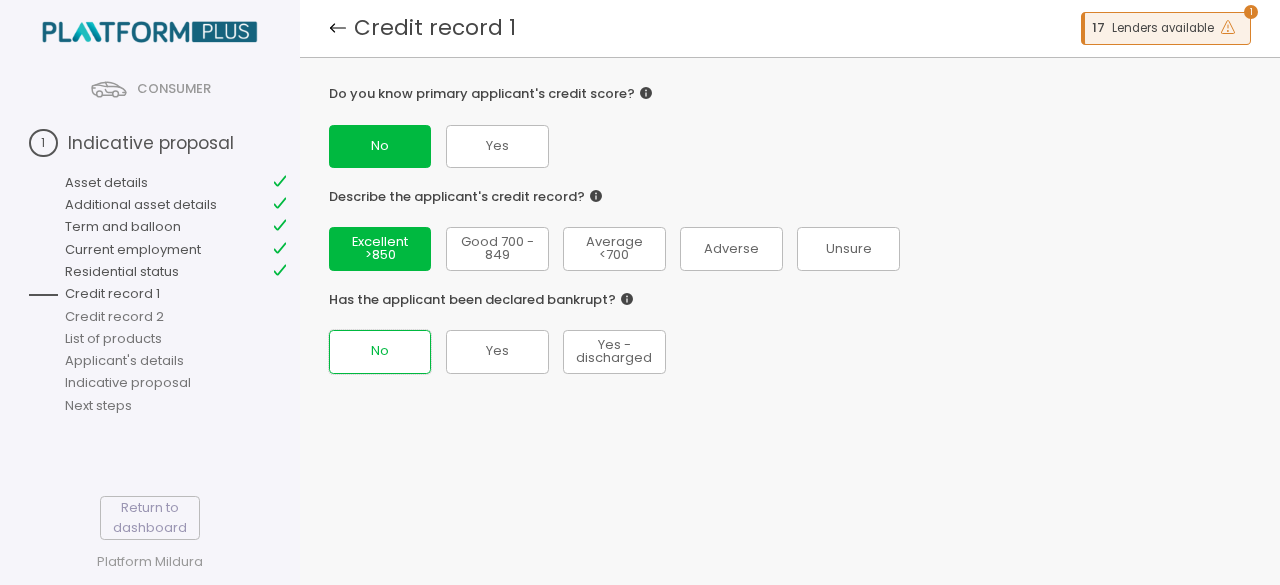 click on "No" at bounding box center (380, 248) 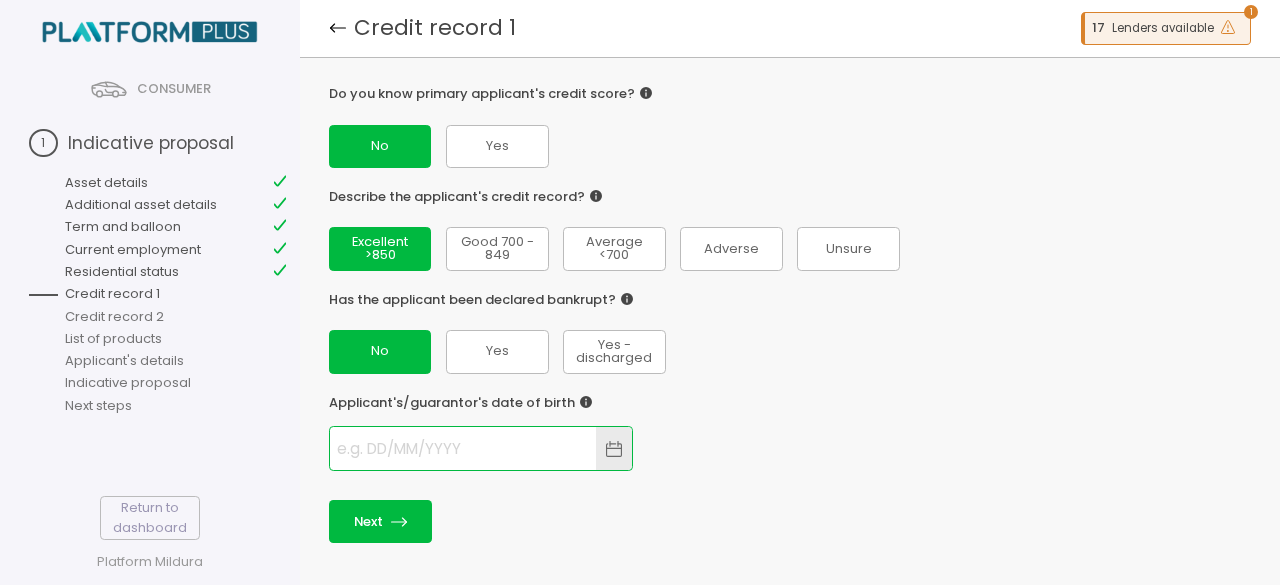 click at bounding box center [463, 448] 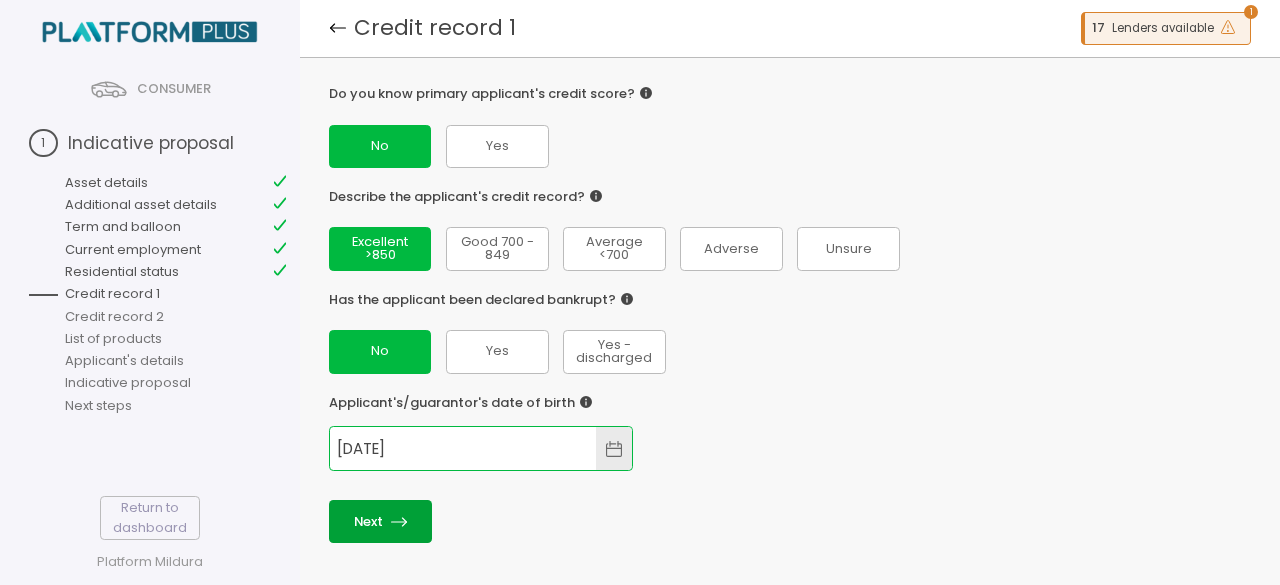 type on "[DATE]" 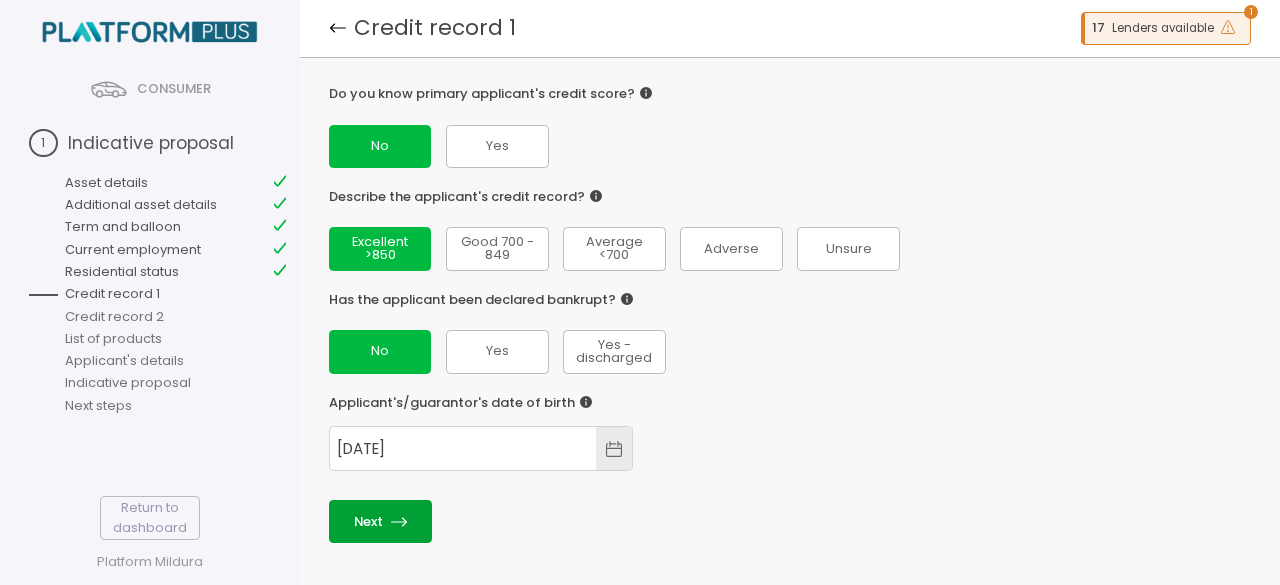 click on "Next" at bounding box center [380, 521] 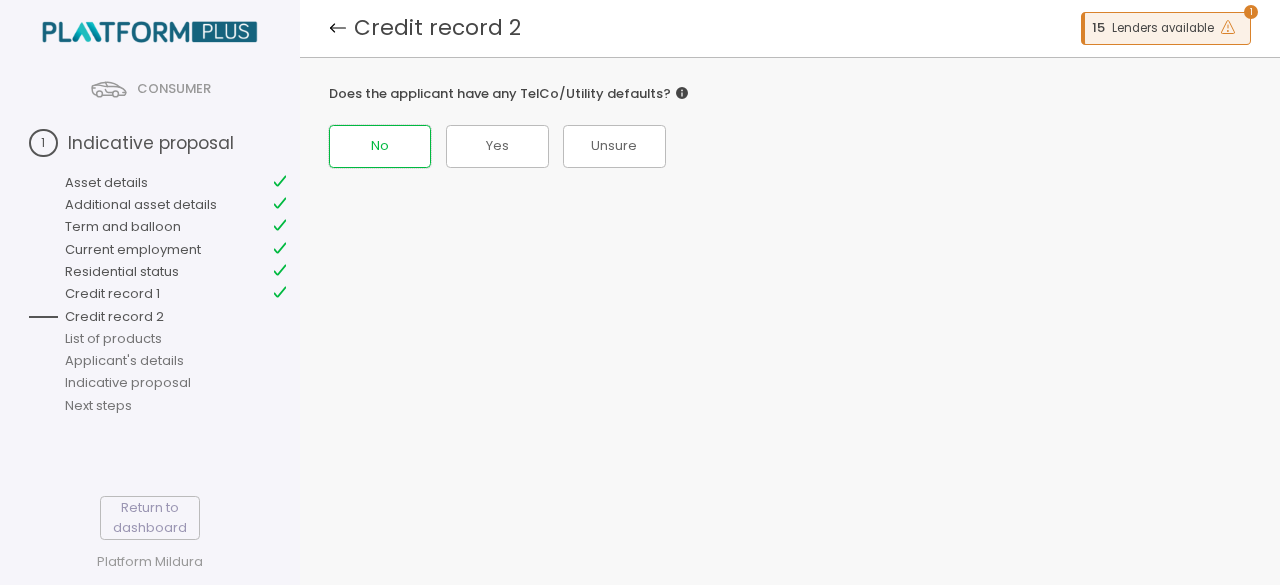 click on "No" at bounding box center (380, 146) 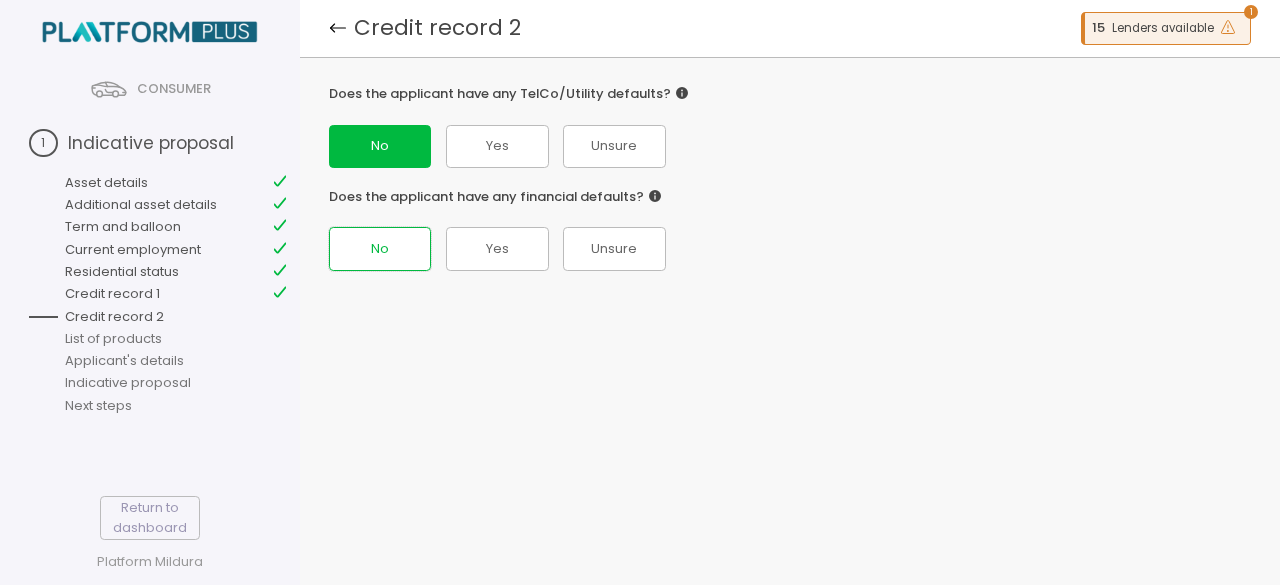 click on "No" at bounding box center (380, 249) 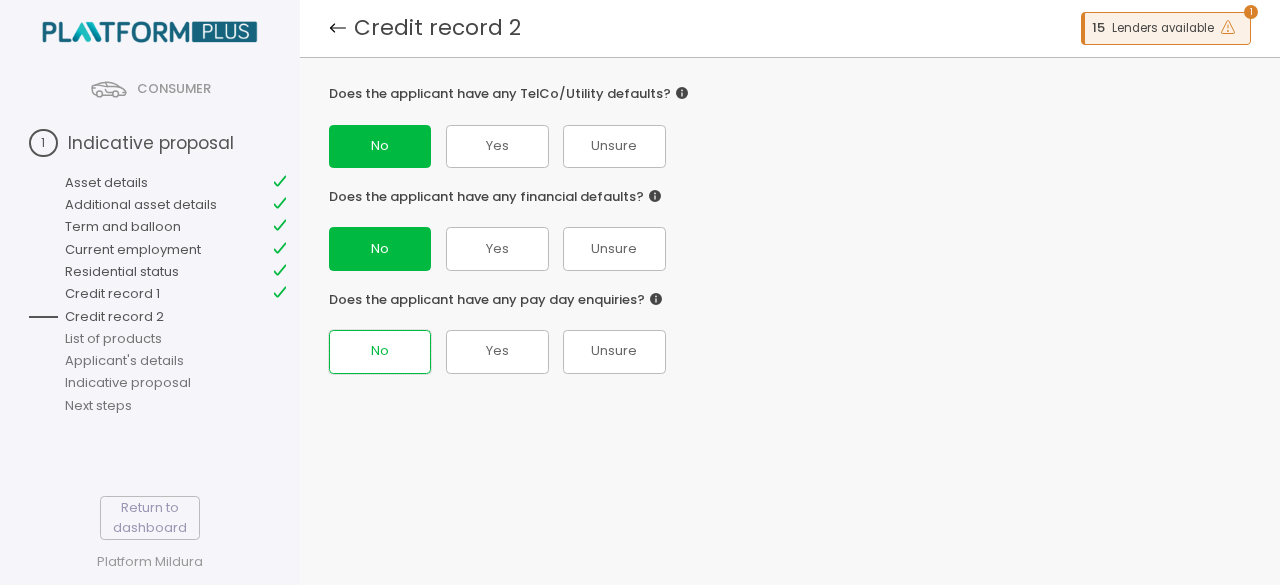 click on "No" at bounding box center [380, 249] 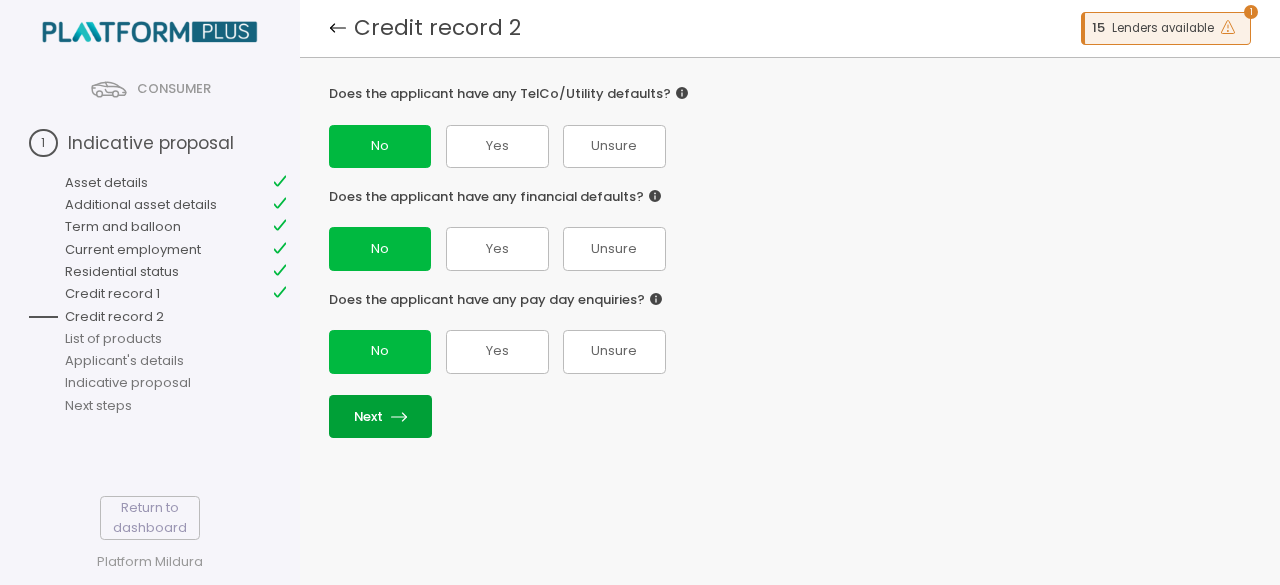 click at bounding box center (398, 417) 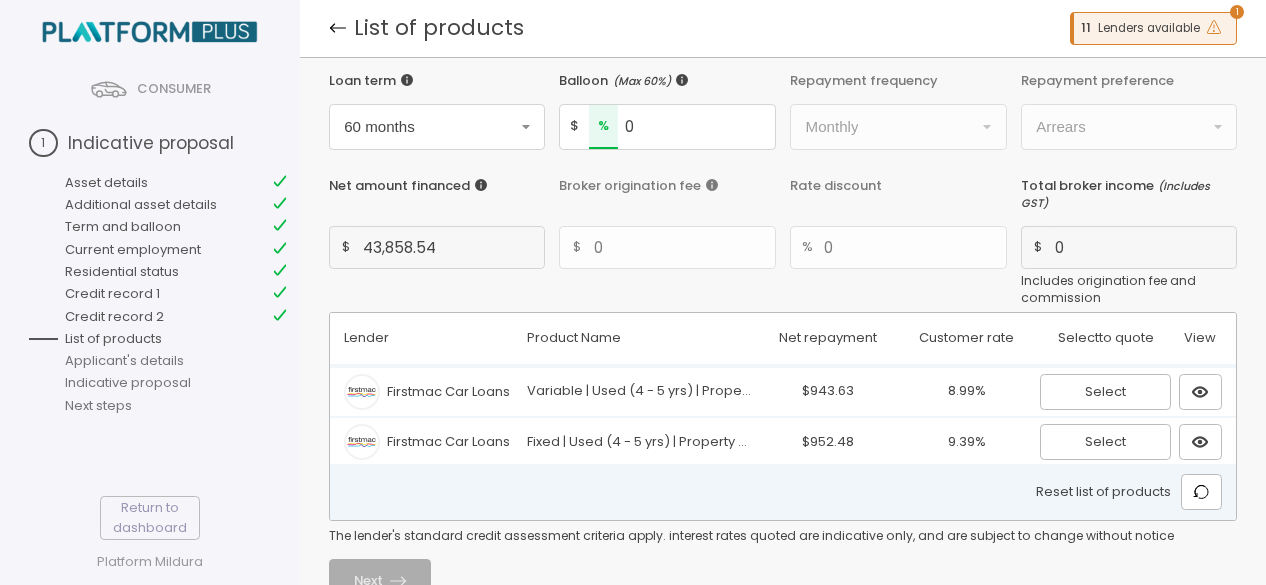 scroll, scrollTop: 0, scrollLeft: 0, axis: both 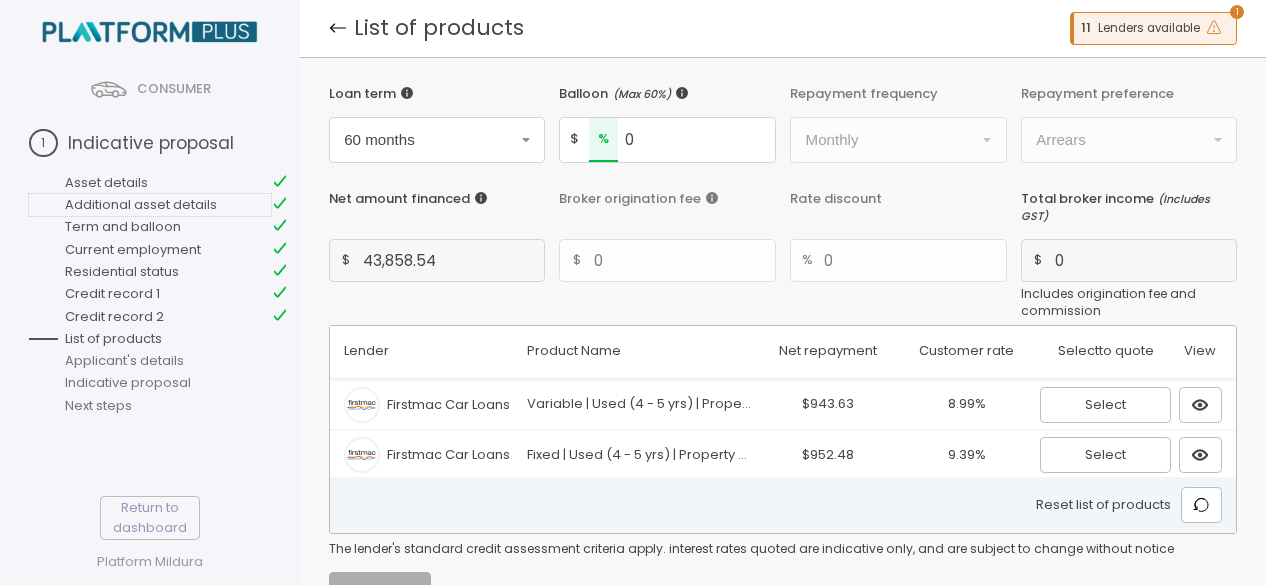 click on "Additional asset details" at bounding box center (150, 205) 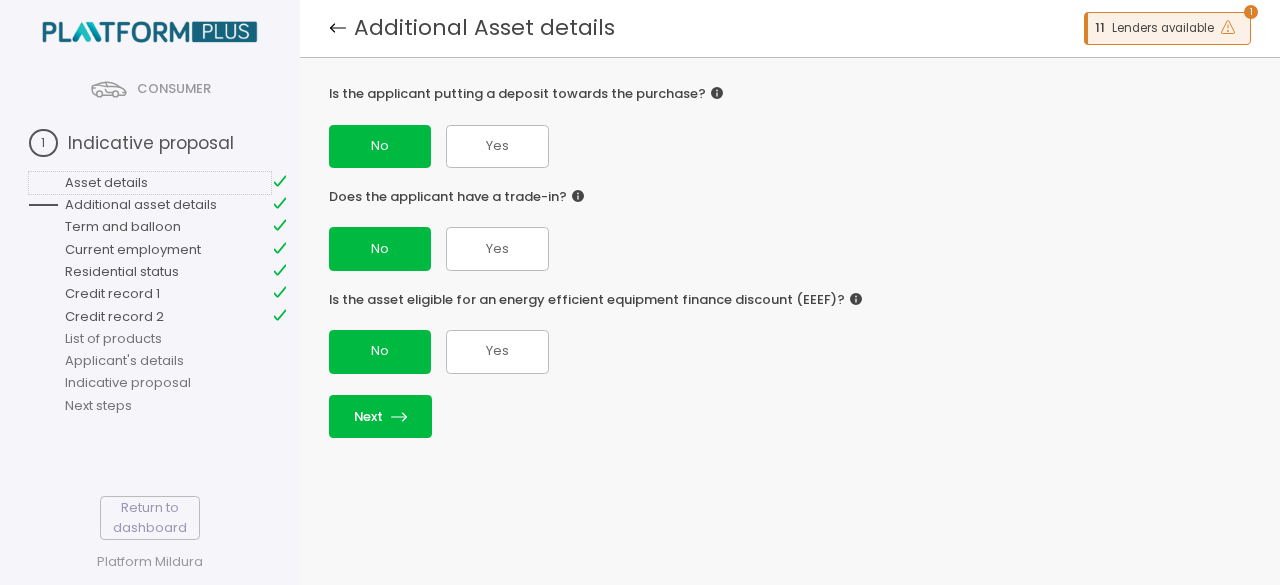 click on "Asset details" at bounding box center [150, 183] 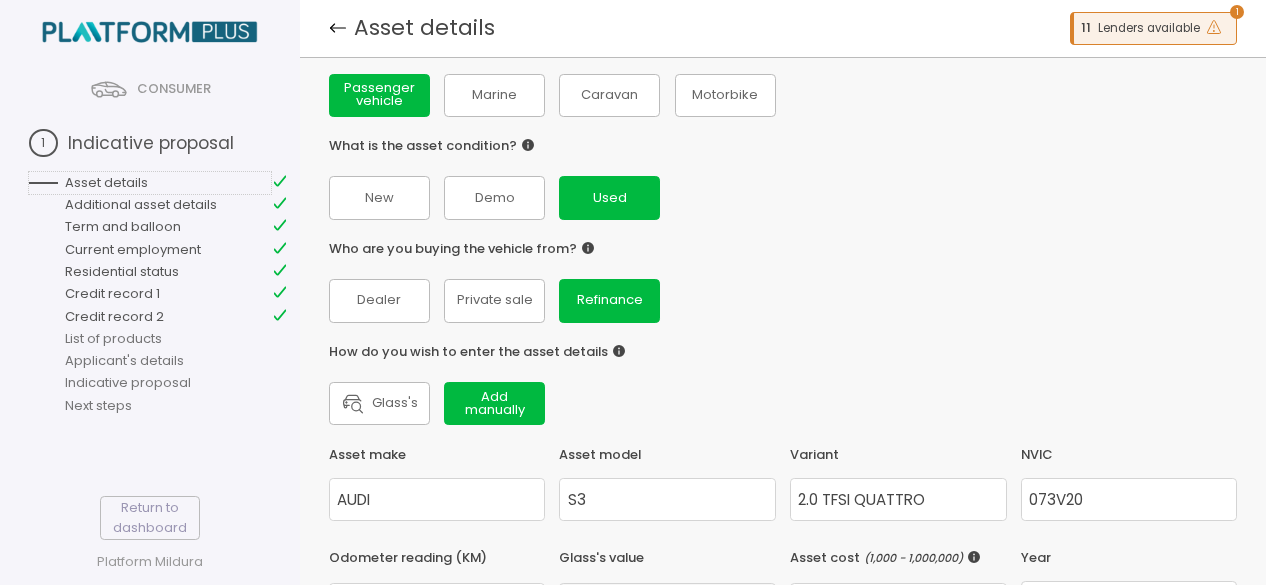 scroll, scrollTop: 44, scrollLeft: 0, axis: vertical 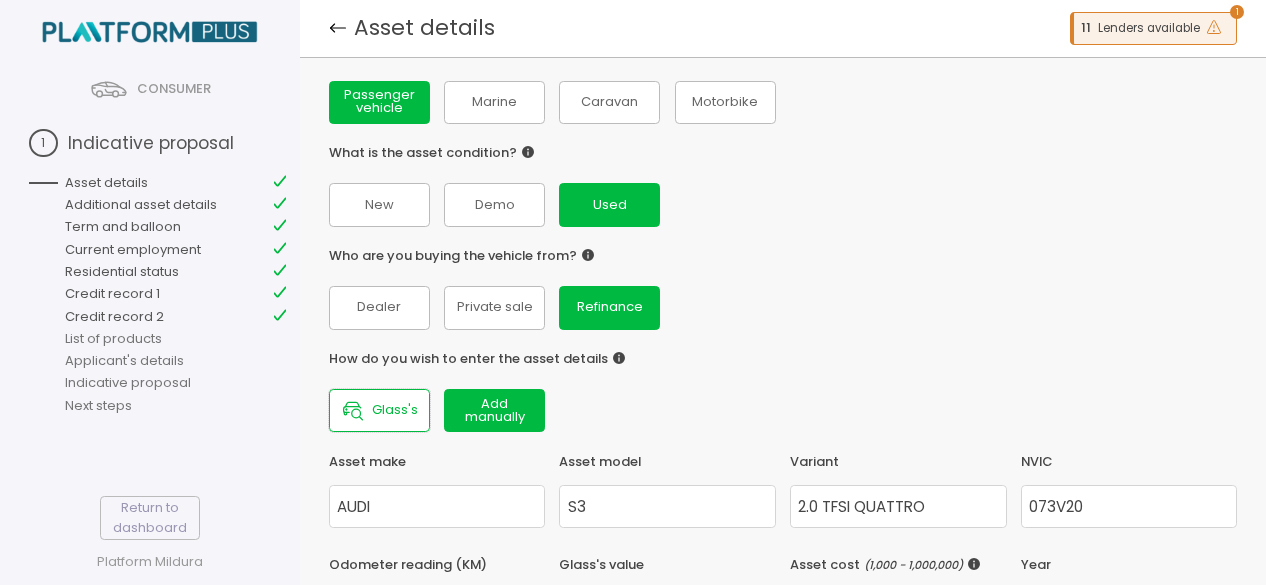 click on "Glass's" at bounding box center [395, 410] 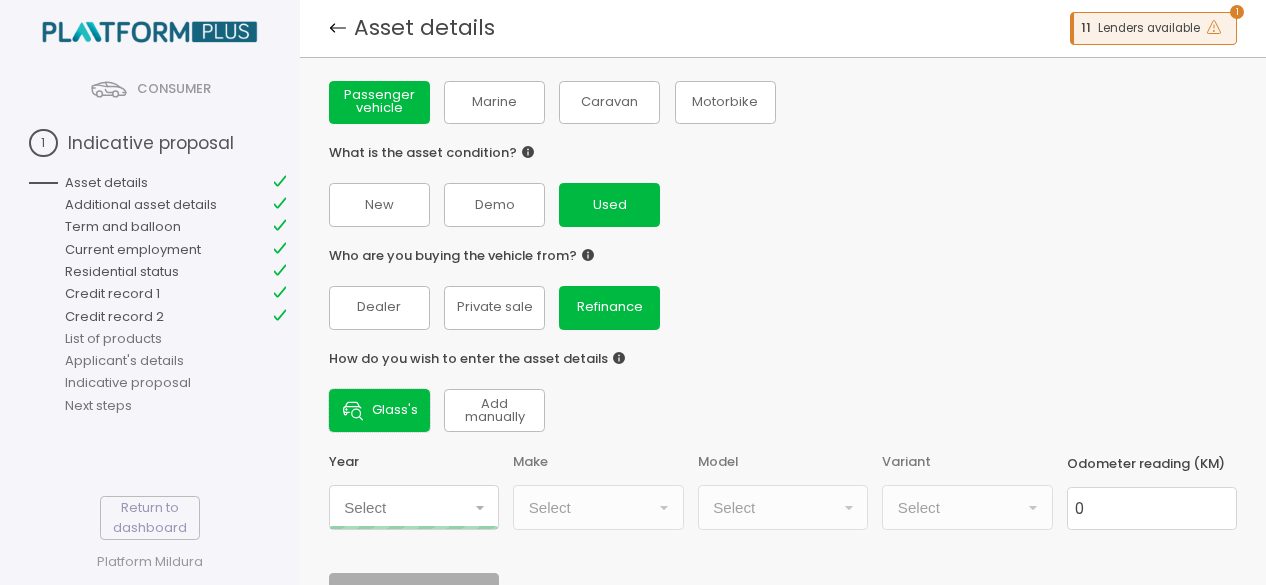 scroll, scrollTop: 222, scrollLeft: 0, axis: vertical 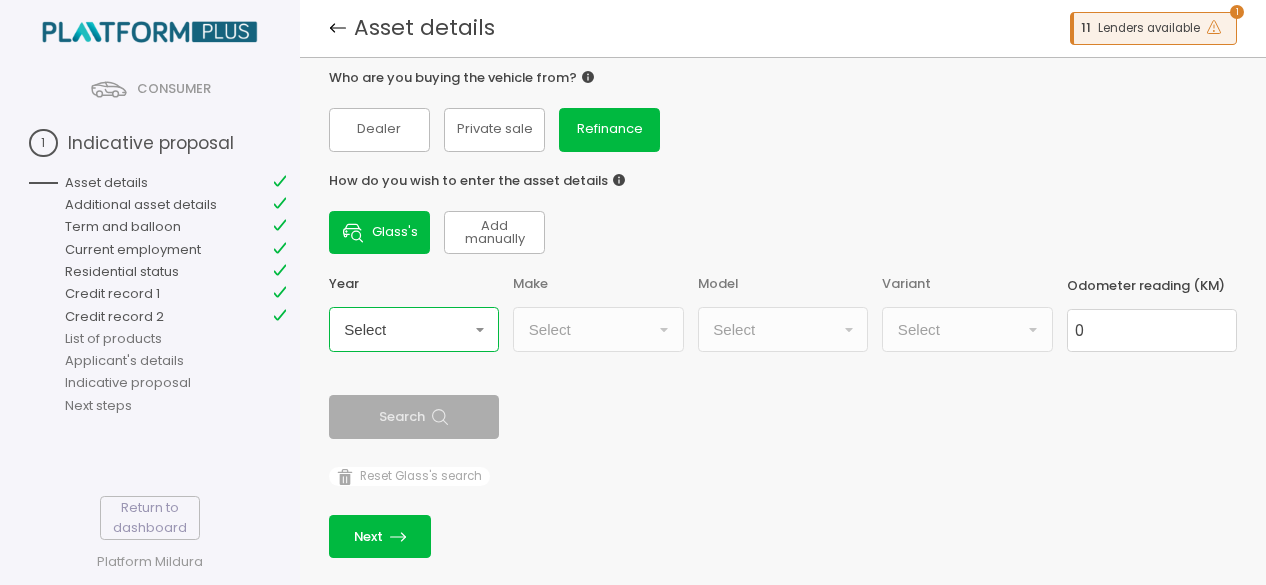click on "Select" at bounding box center [414, 329] 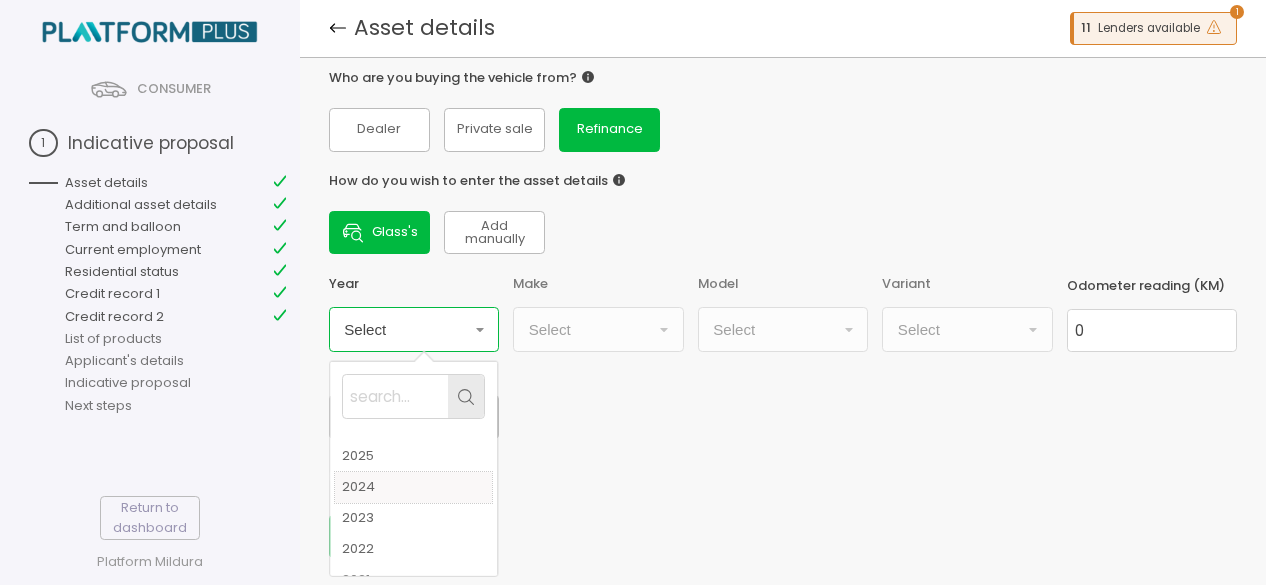 click on "2024" at bounding box center (413, 487) 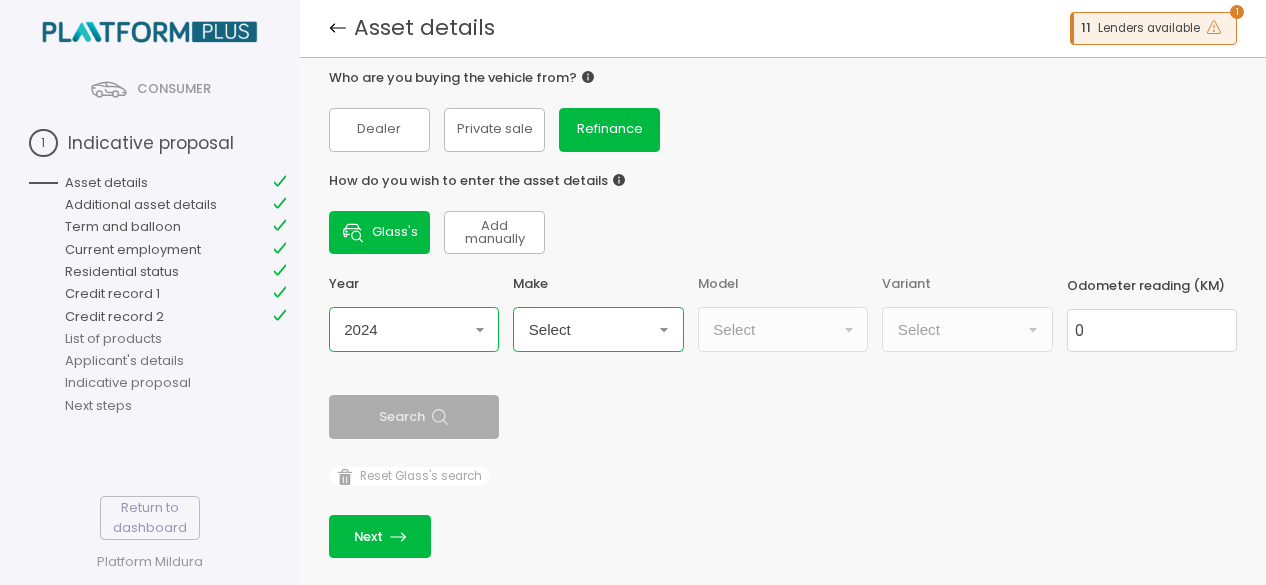 click on "Select" at bounding box center (414, 329) 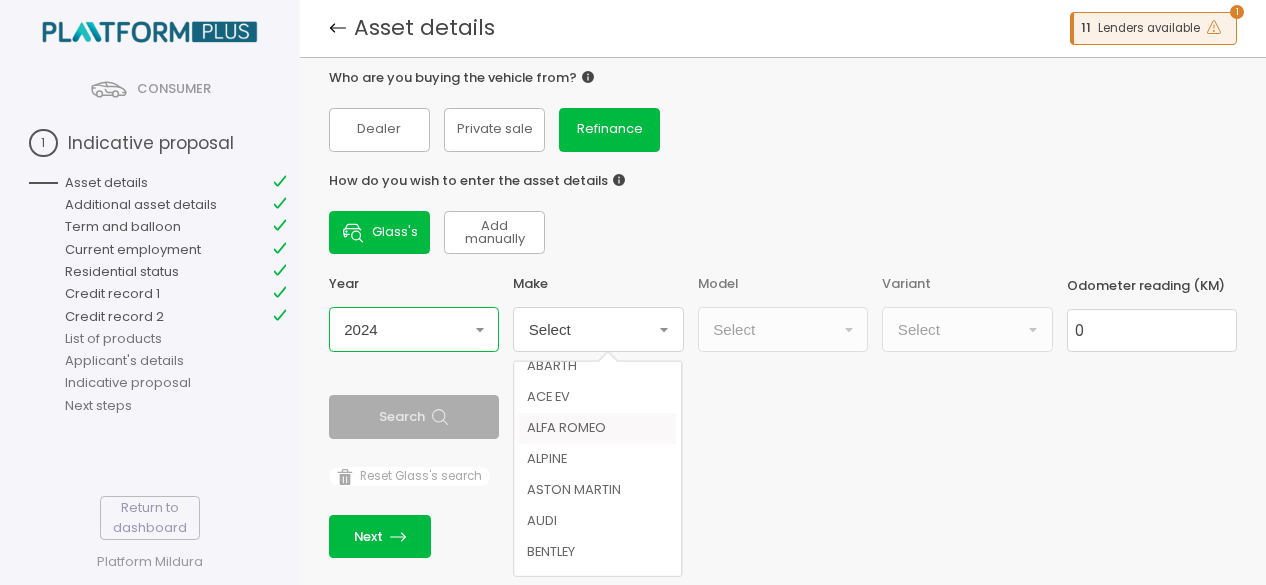 scroll, scrollTop: 200, scrollLeft: 0, axis: vertical 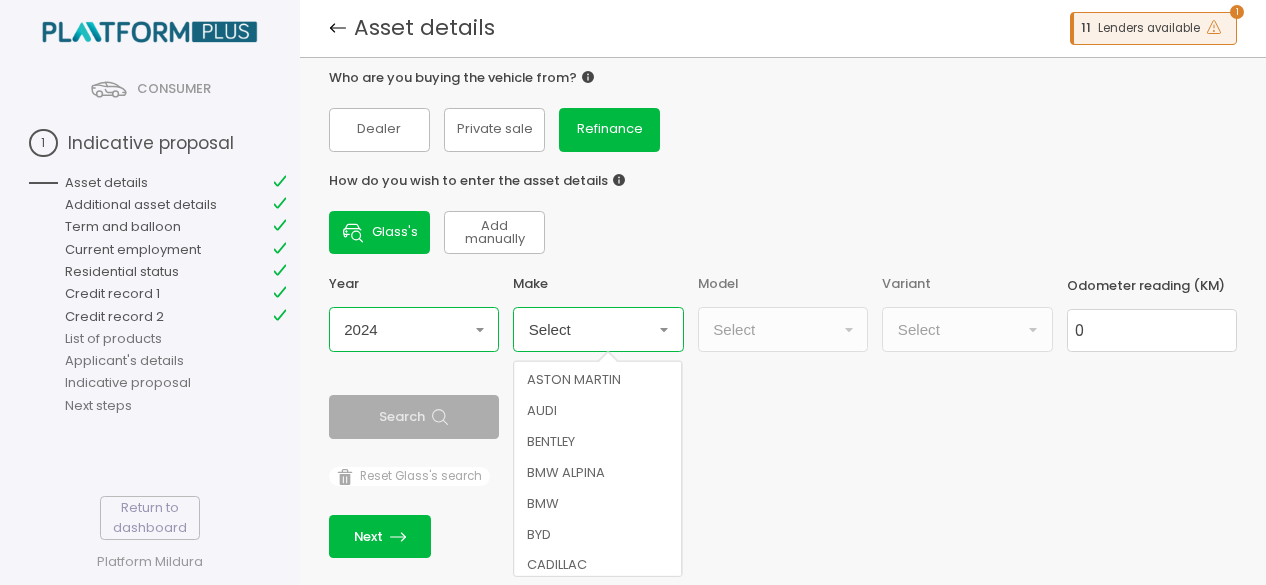click on "Select" at bounding box center (414, 329) 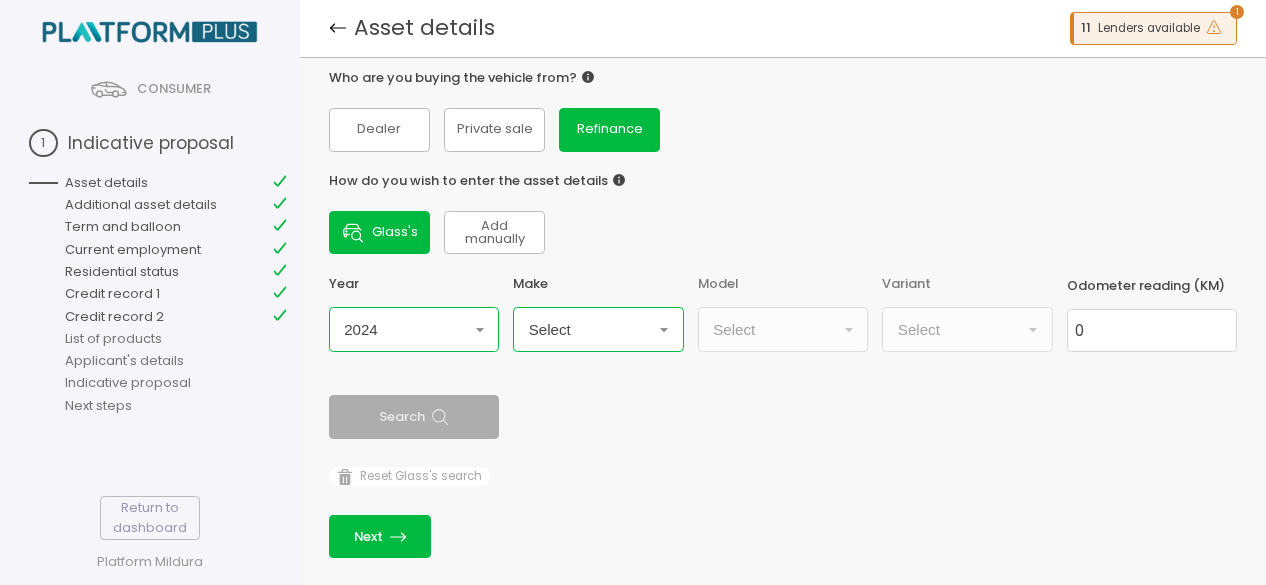 type 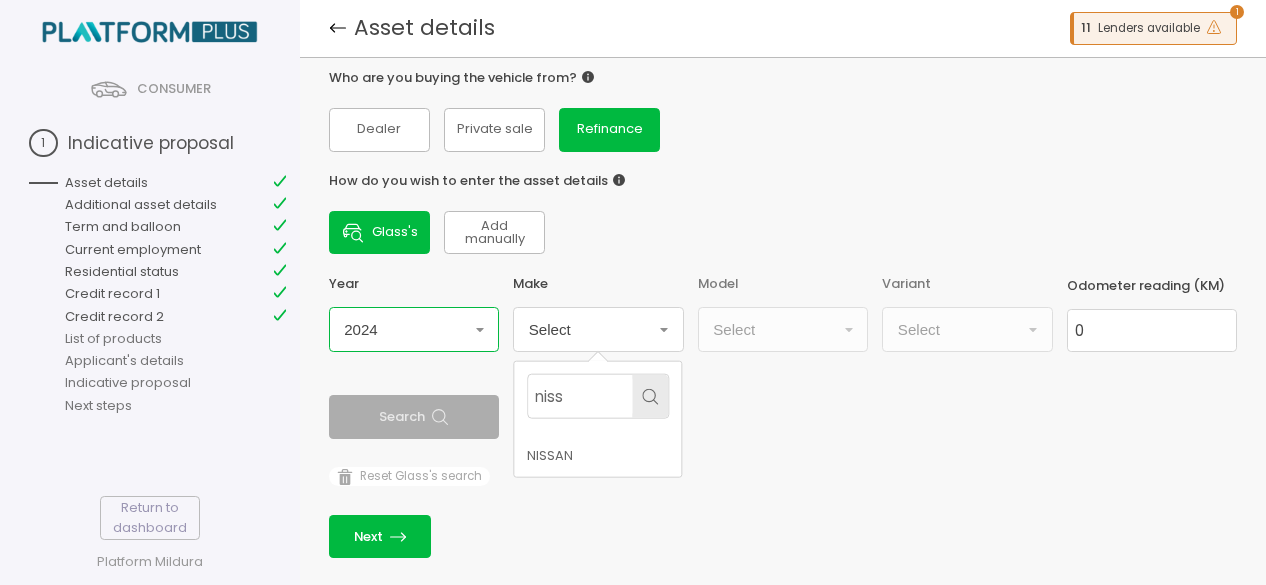 type on "niss" 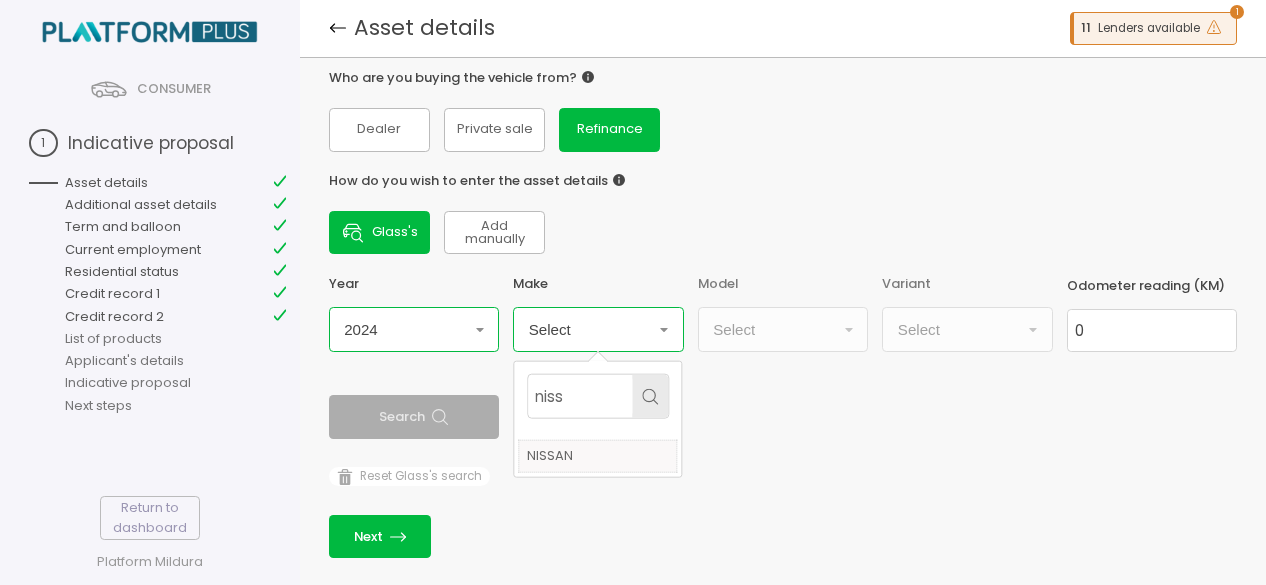click on "NISSAN" at bounding box center [598, 456] 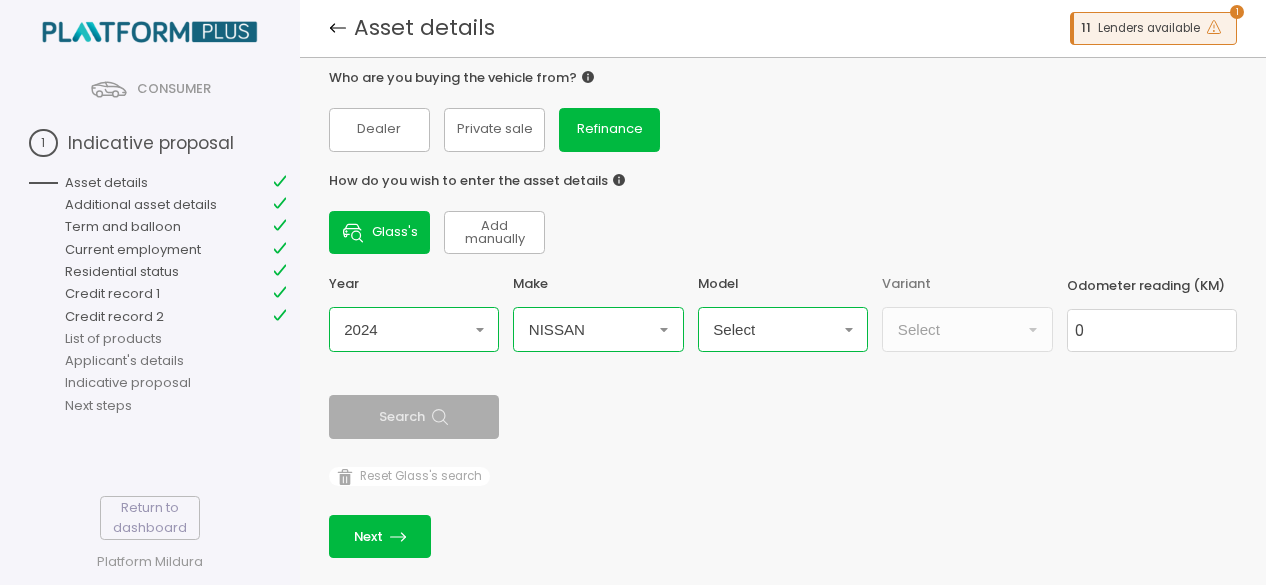 click on "Select" at bounding box center [414, 329] 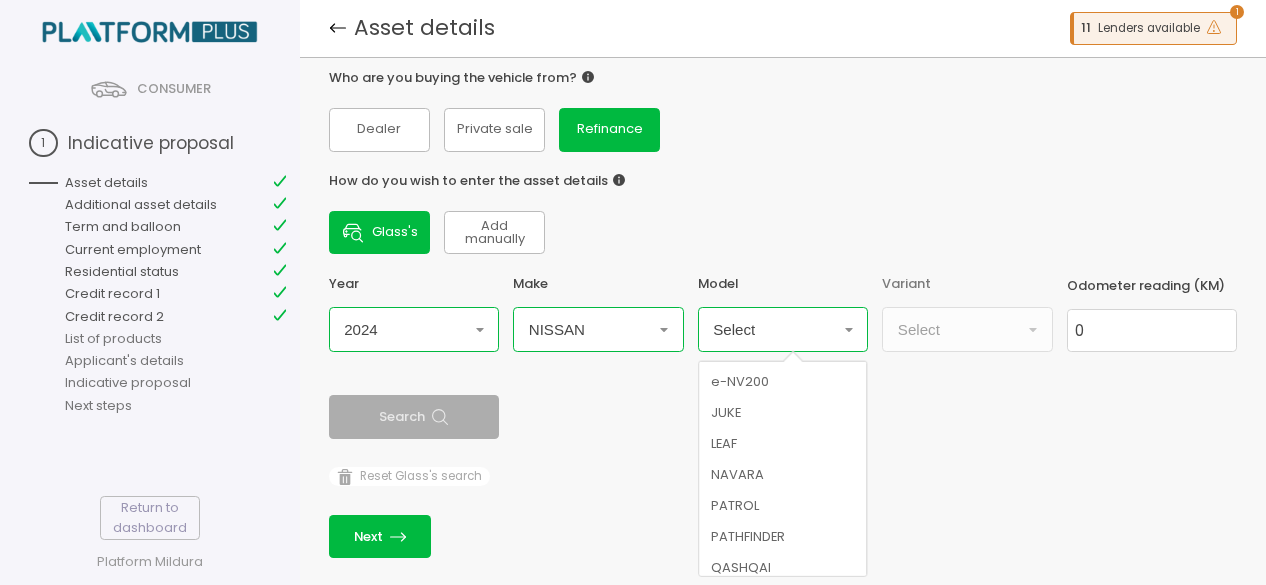 type 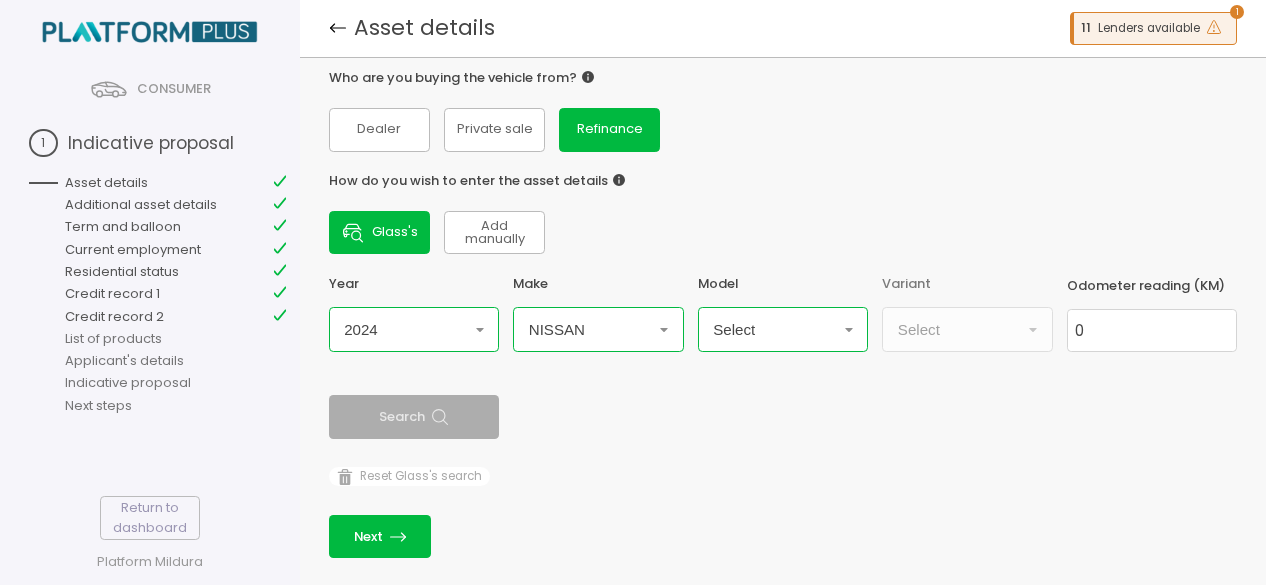 click on "Select" at bounding box center (414, 329) 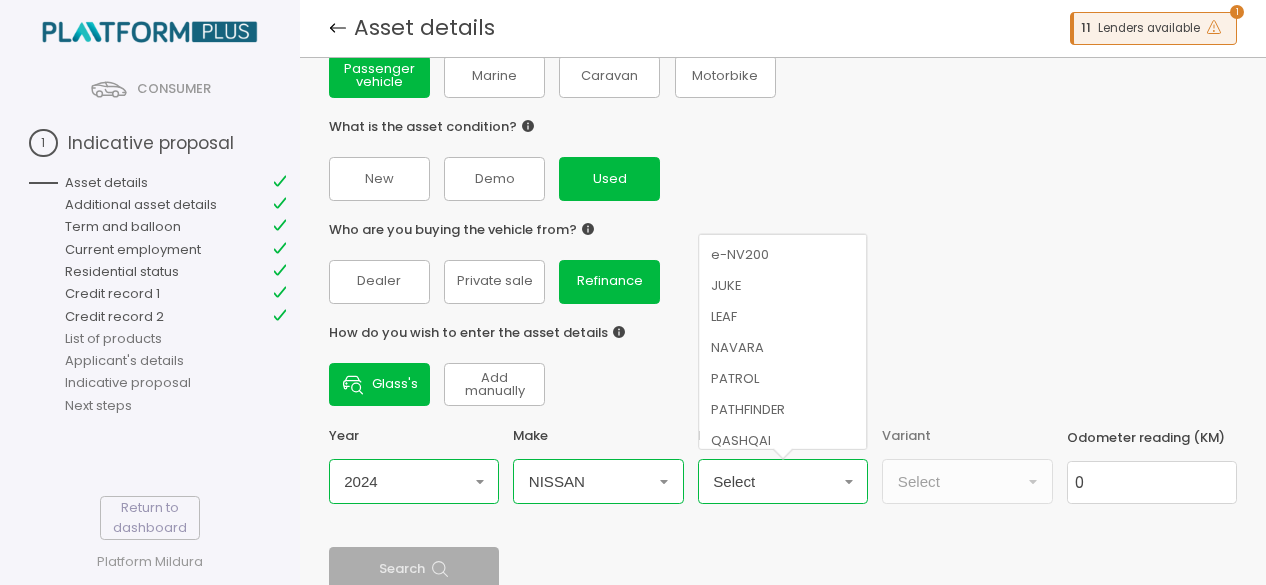 scroll, scrollTop: 100, scrollLeft: 0, axis: vertical 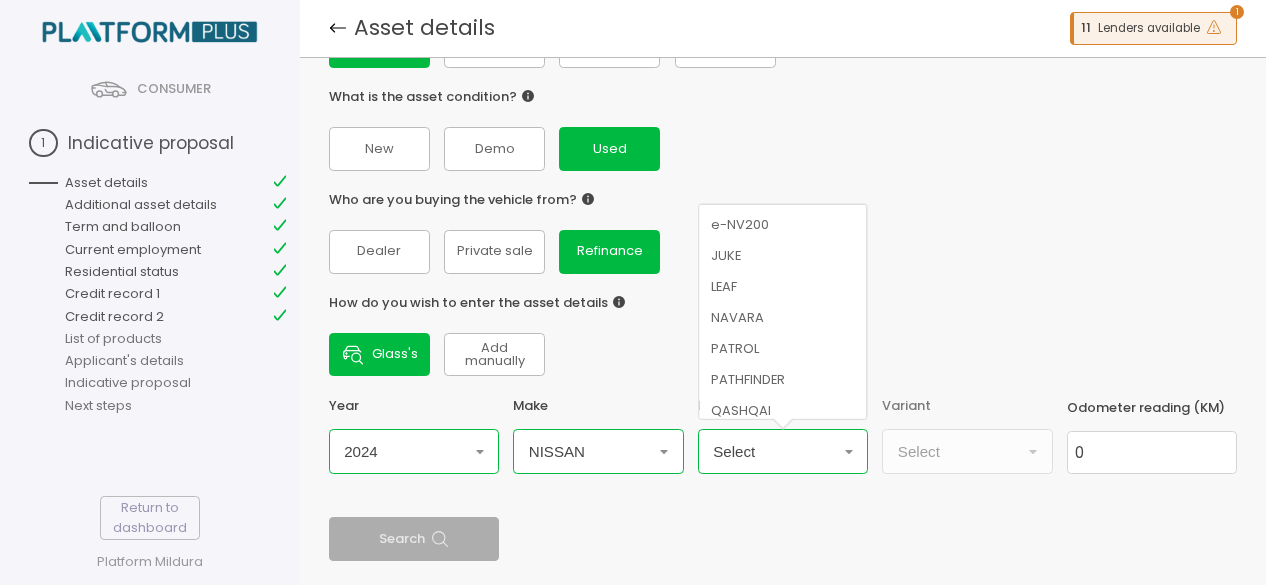 click on "Select" at bounding box center [414, 451] 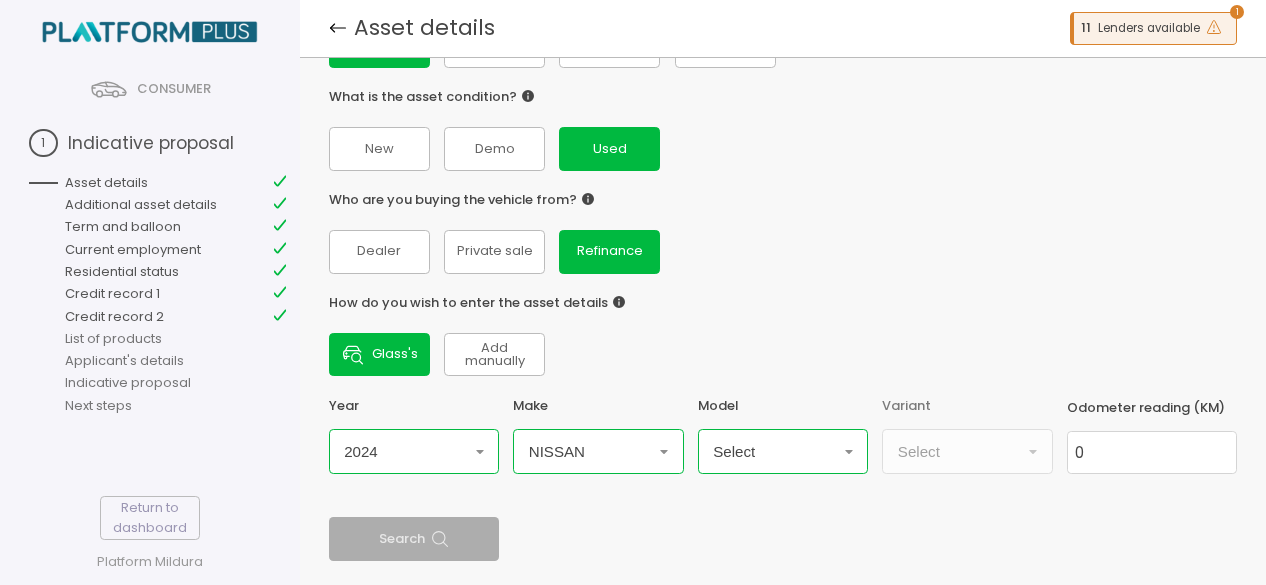 scroll, scrollTop: 200, scrollLeft: 0, axis: vertical 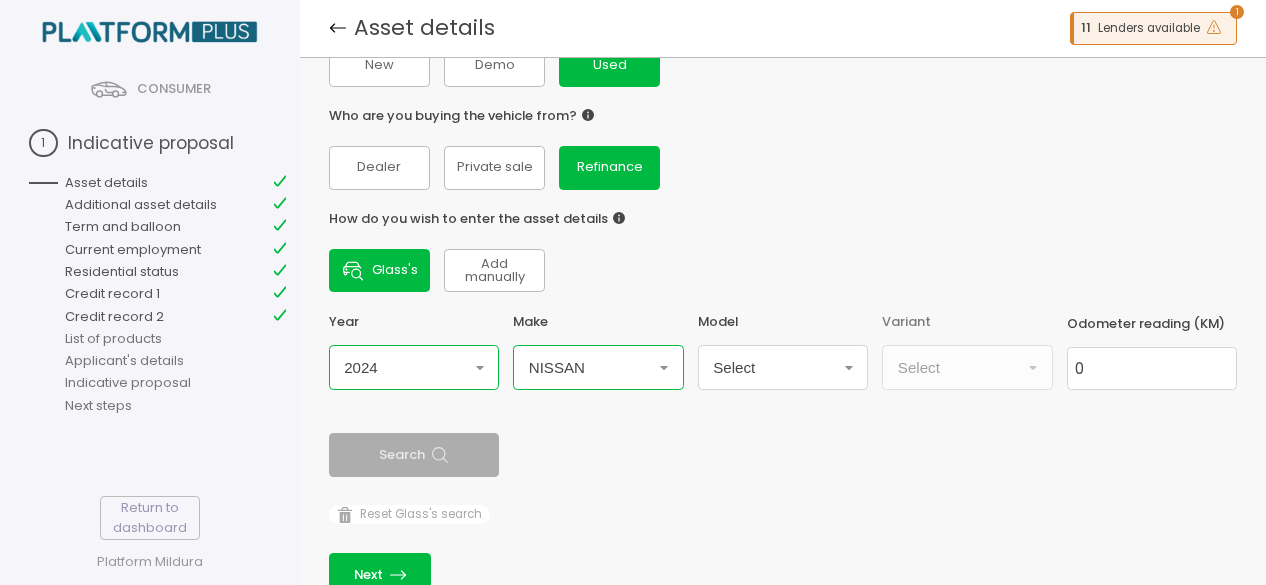 click on "Year 2024 Make NISSAN Model Select Variant Select Odometer reading (KM) 0 Search" at bounding box center (783, 395) 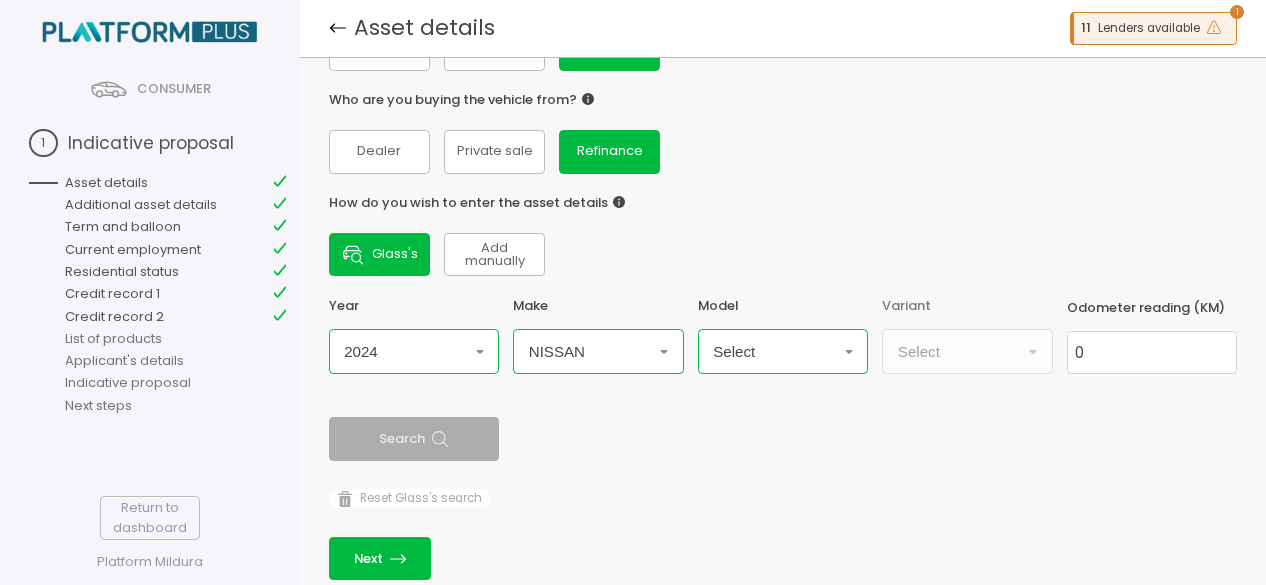 click on "Select" at bounding box center [414, 351] 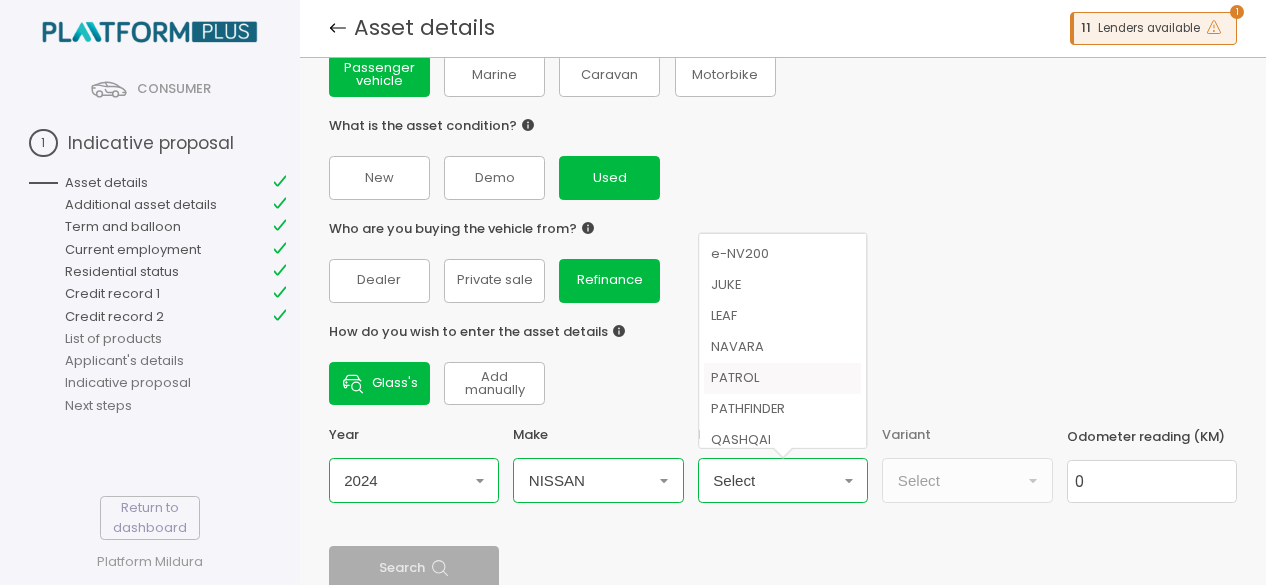 scroll, scrollTop: 0, scrollLeft: 0, axis: both 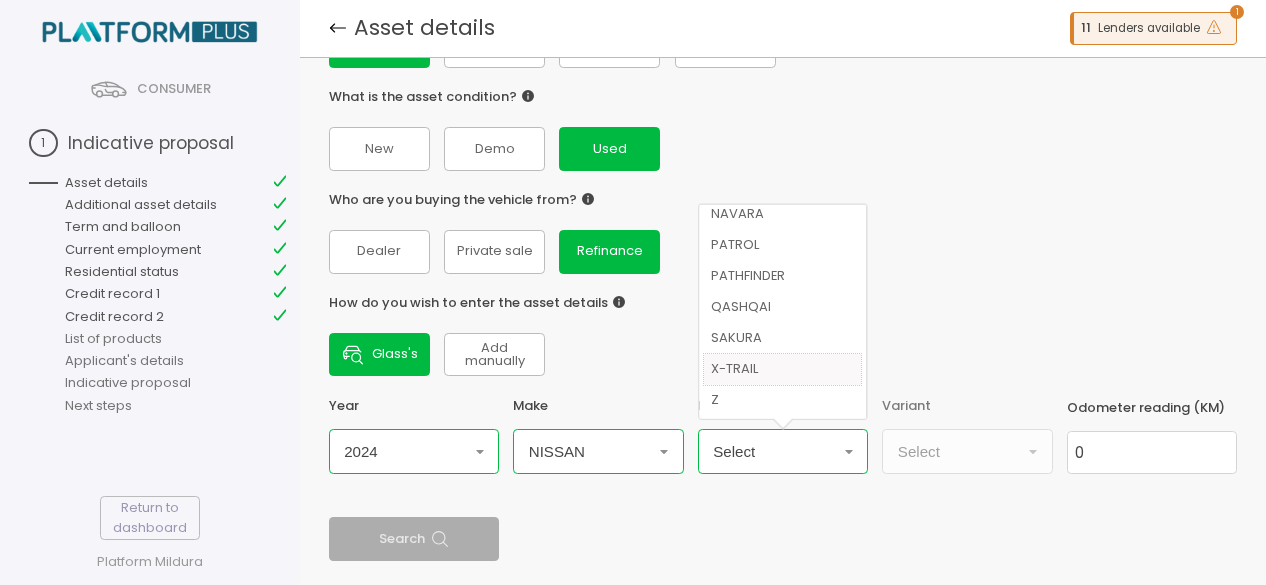click on "X-TRAIL" at bounding box center (782, 368) 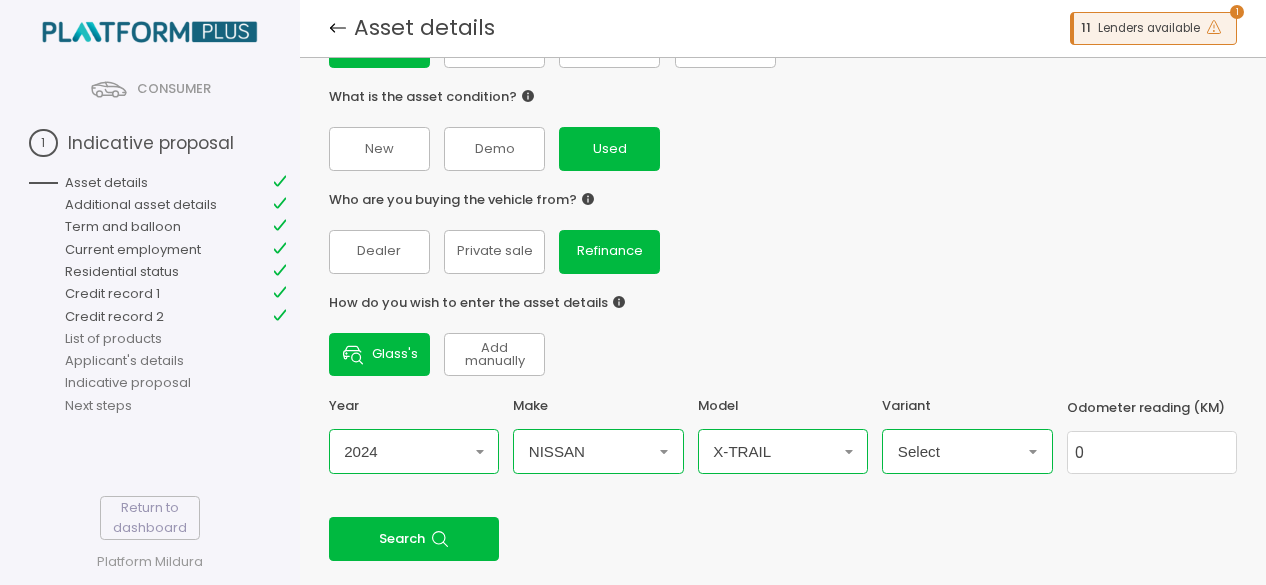 click on "Select" at bounding box center (414, 451) 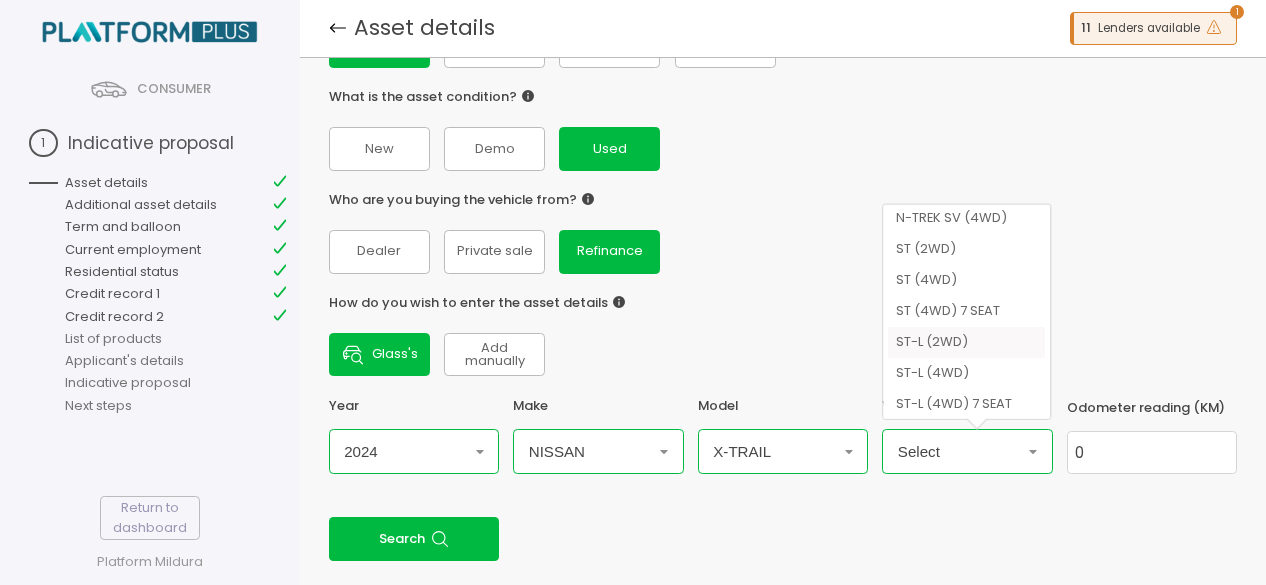 scroll, scrollTop: 0, scrollLeft: 0, axis: both 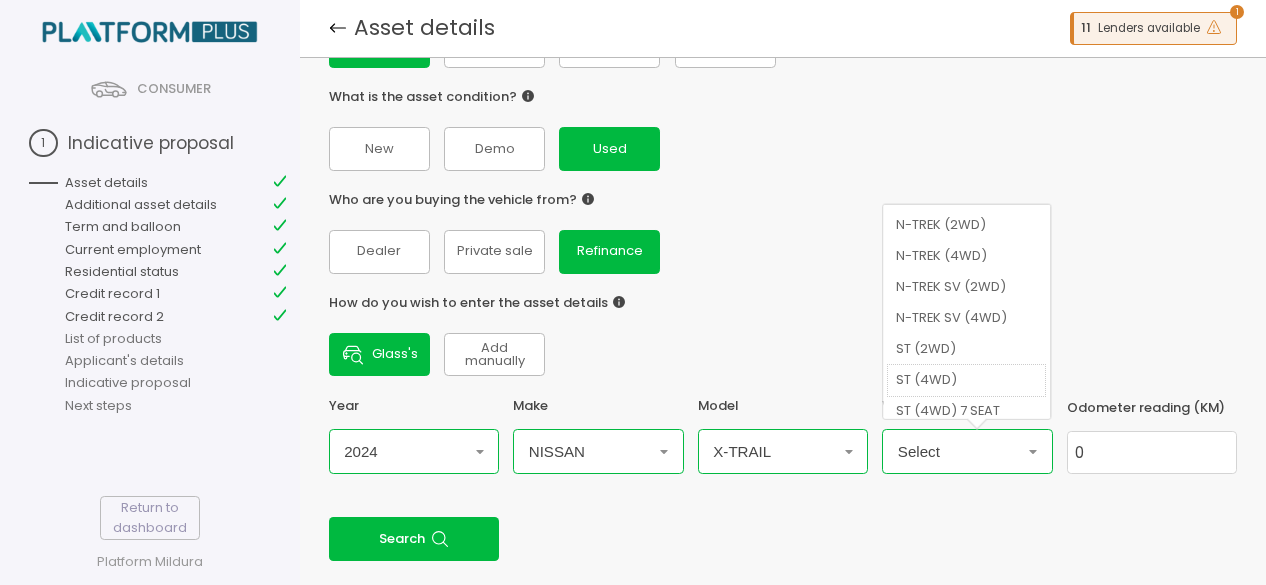 click on "ST (4WD)" at bounding box center (967, 379) 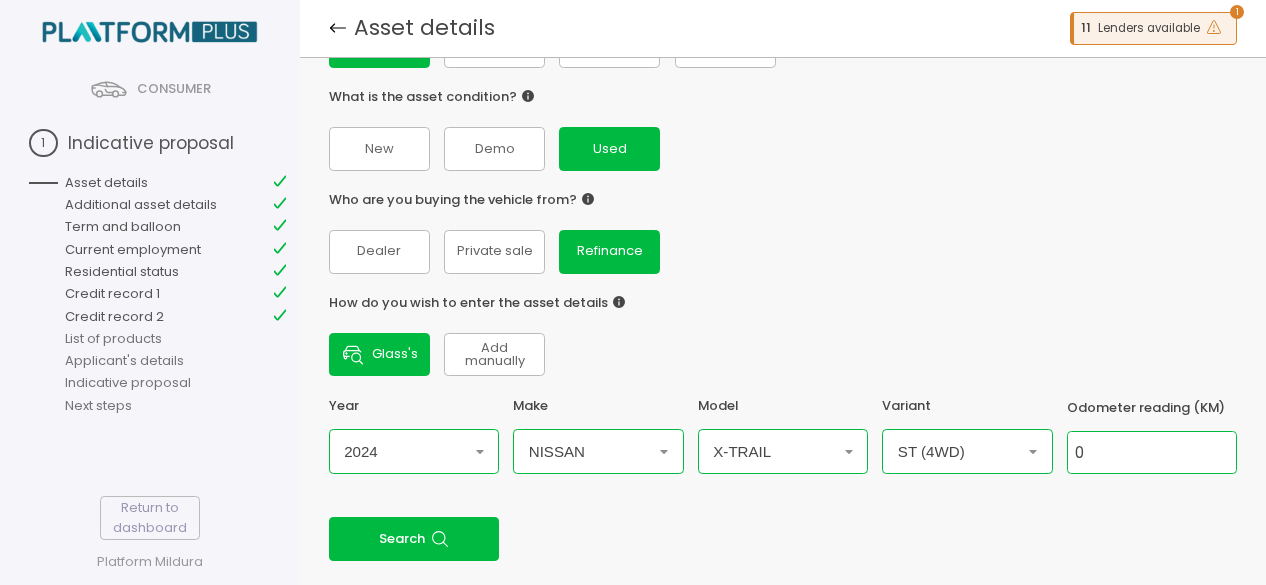 drag, startPoint x: 1175, startPoint y: 464, endPoint x: 1055, endPoint y: 459, distance: 120.10412 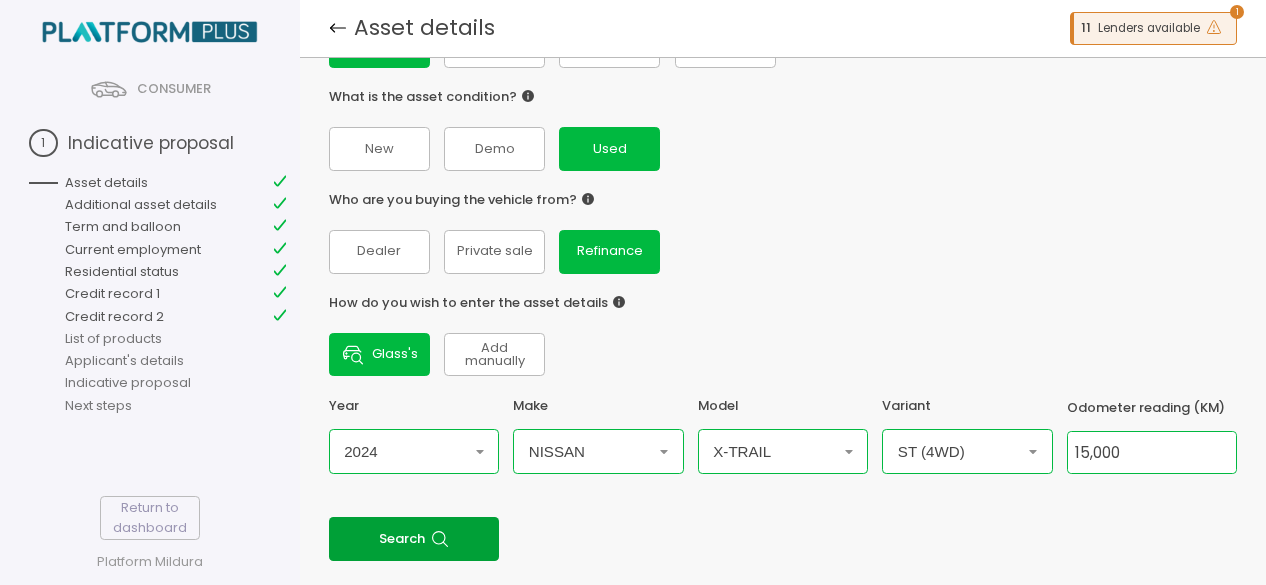 type on "15,000" 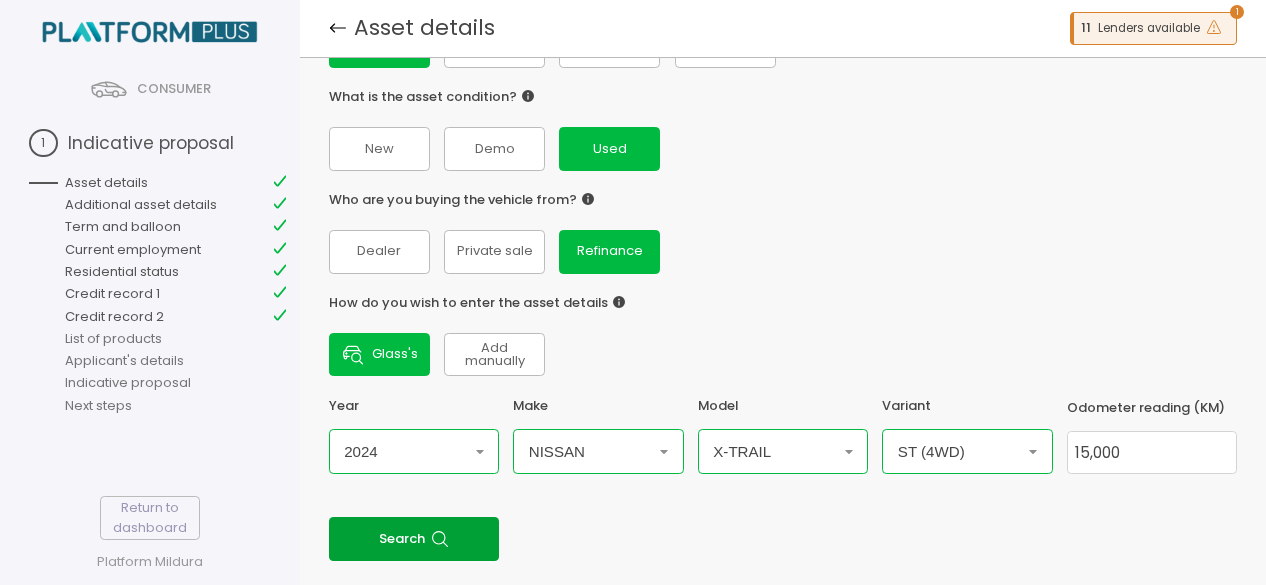 click on "Search" at bounding box center [414, 538] 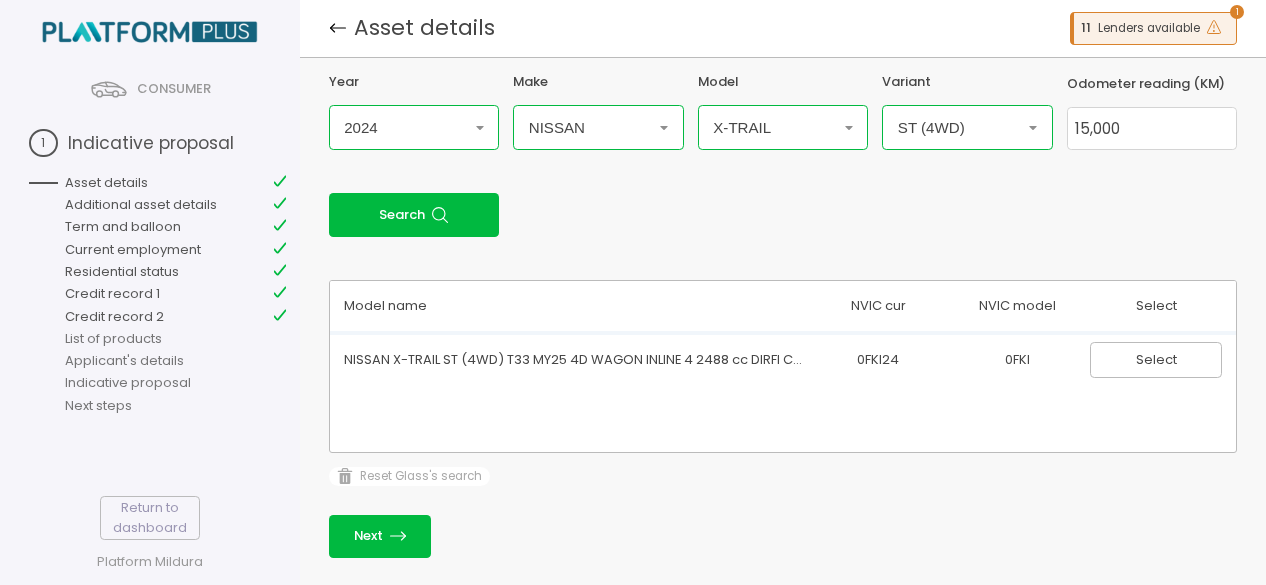 scroll, scrollTop: 424, scrollLeft: 0, axis: vertical 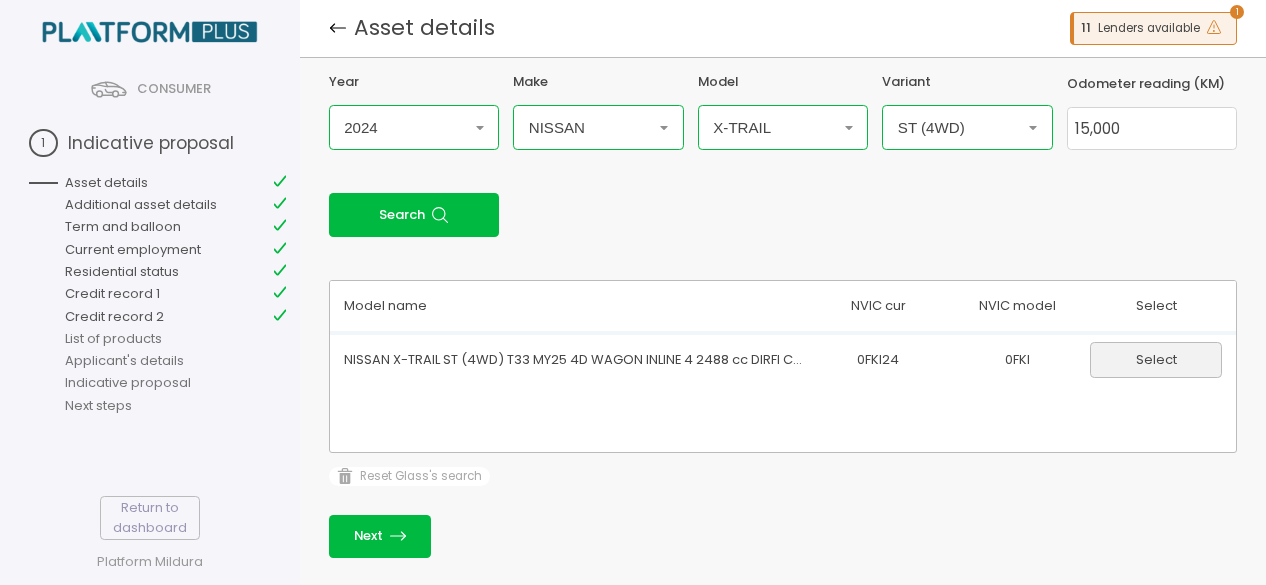 click on "Select" at bounding box center (1156, 360) 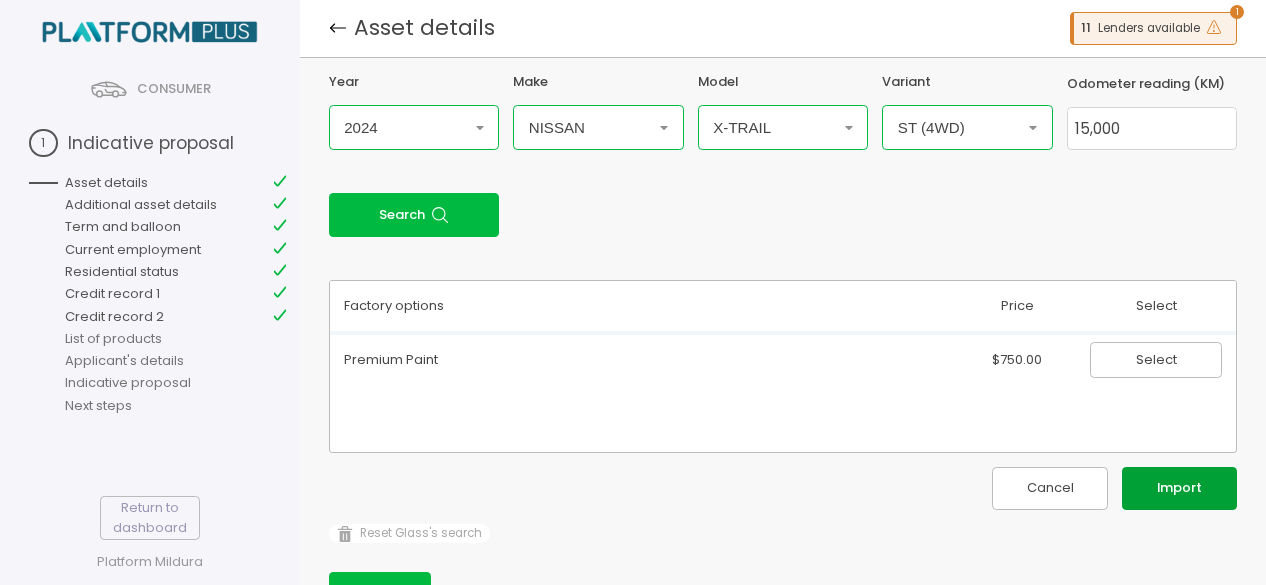 click on "Import" at bounding box center [1179, 488] 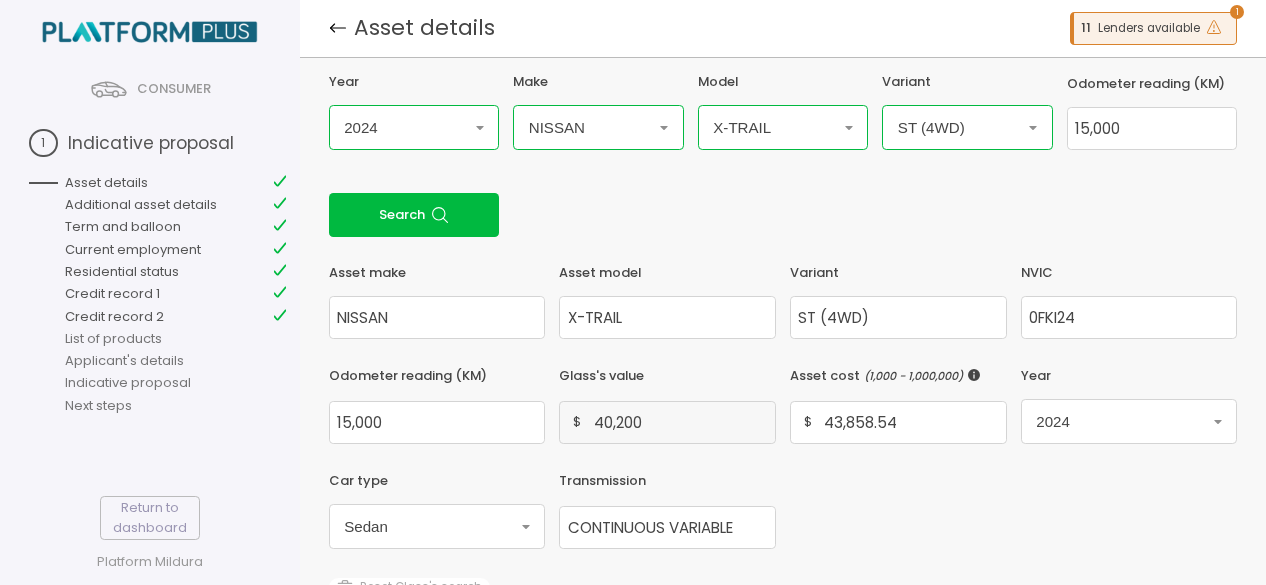 scroll, scrollTop: 632, scrollLeft: 0, axis: vertical 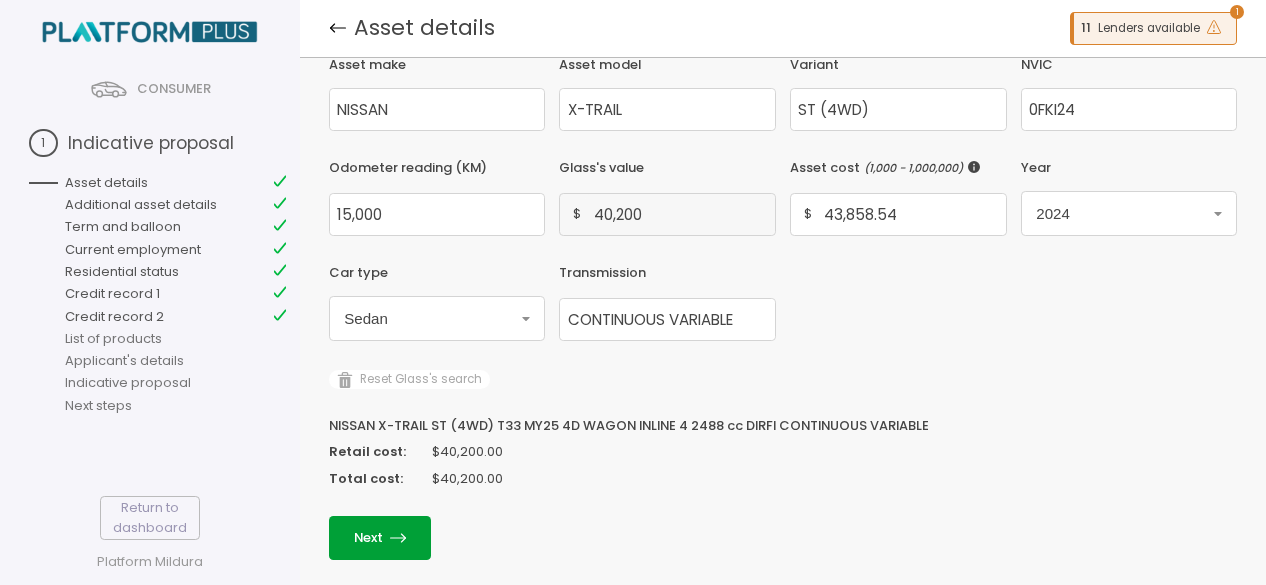 click on "Next" at bounding box center (380, 537) 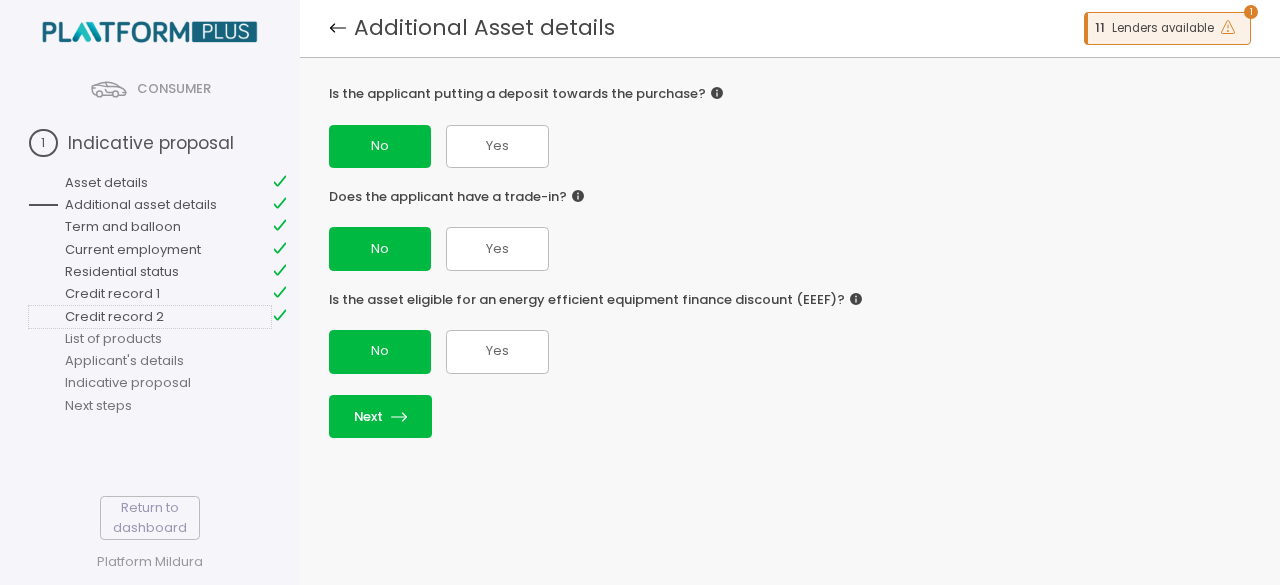 click on "Credit record 2" at bounding box center [150, 317] 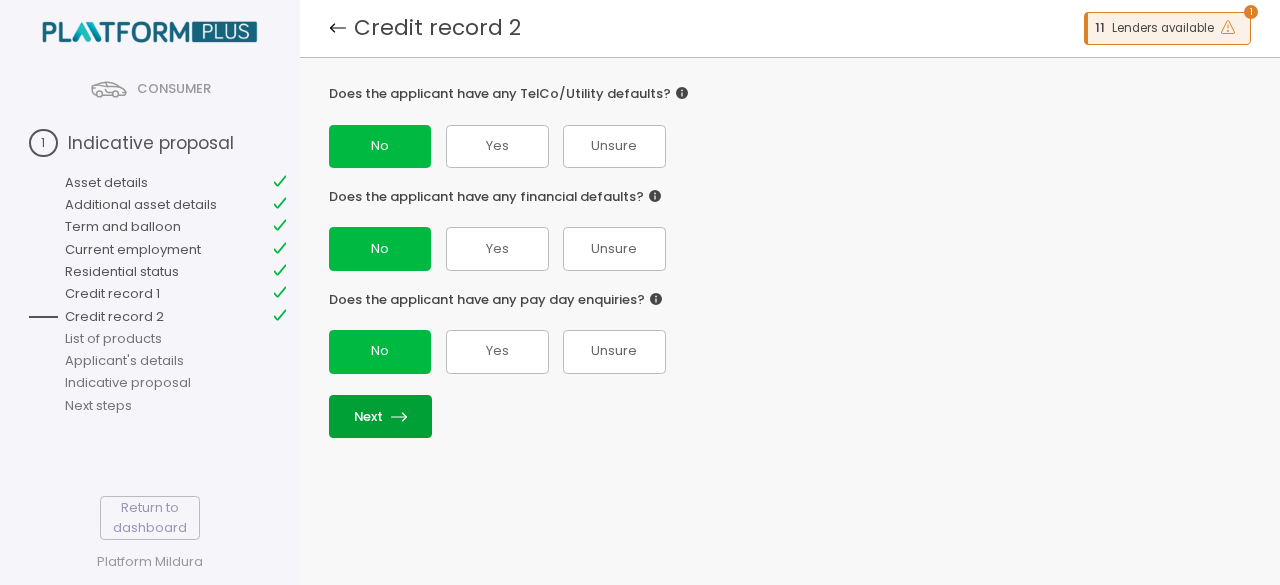 click on "Next" at bounding box center (380, 416) 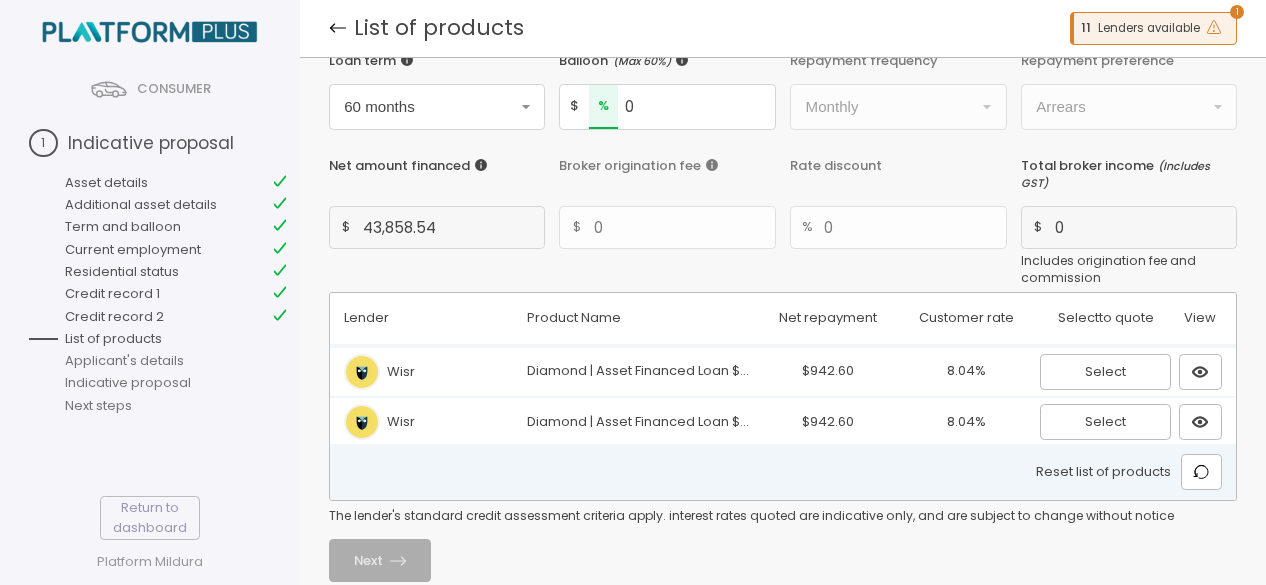 scroll, scrollTop: 60, scrollLeft: 0, axis: vertical 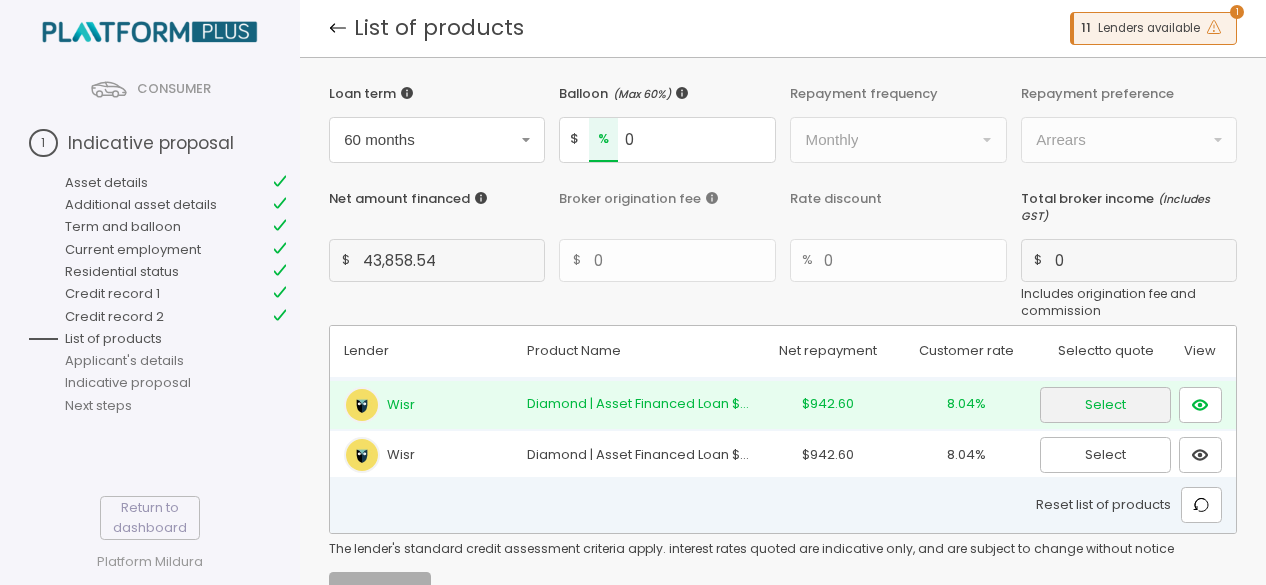 click on "Select" at bounding box center (1106, 405) 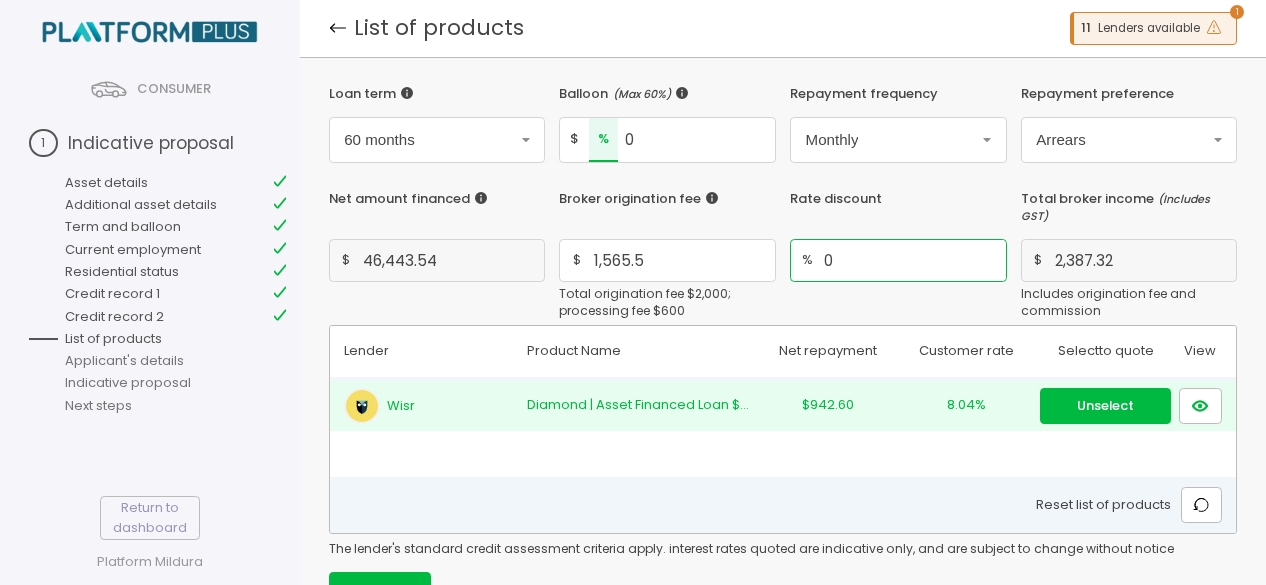 drag, startPoint x: 866, startPoint y: 263, endPoint x: 808, endPoint y: 260, distance: 58.077534 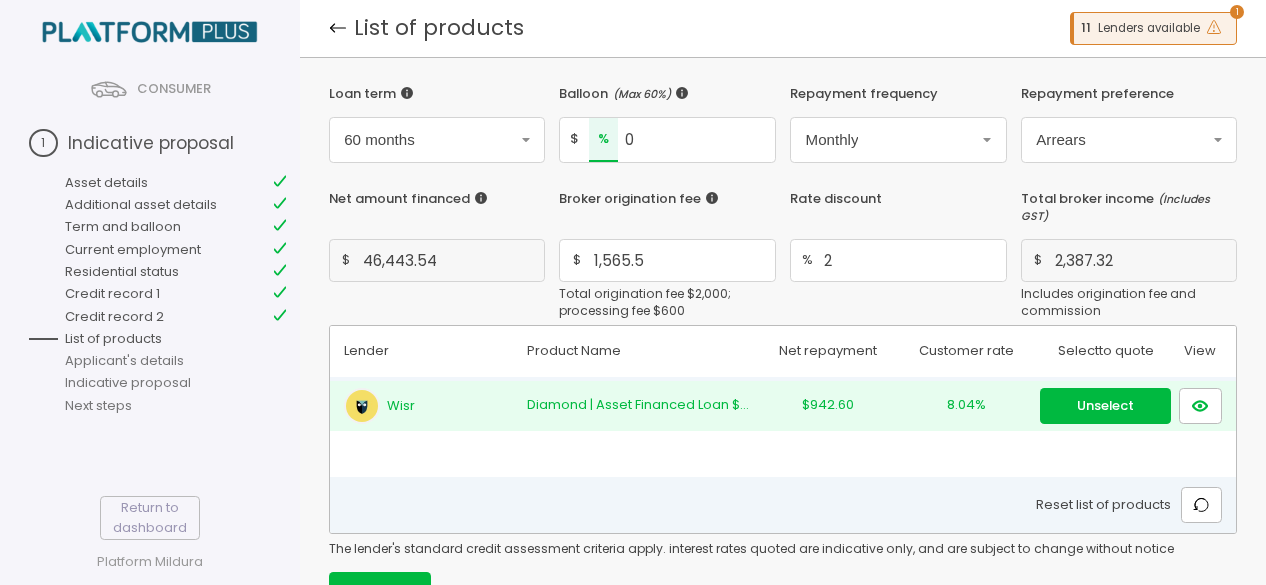 click on "Rate discount % 2" at bounding box center (898, 236) 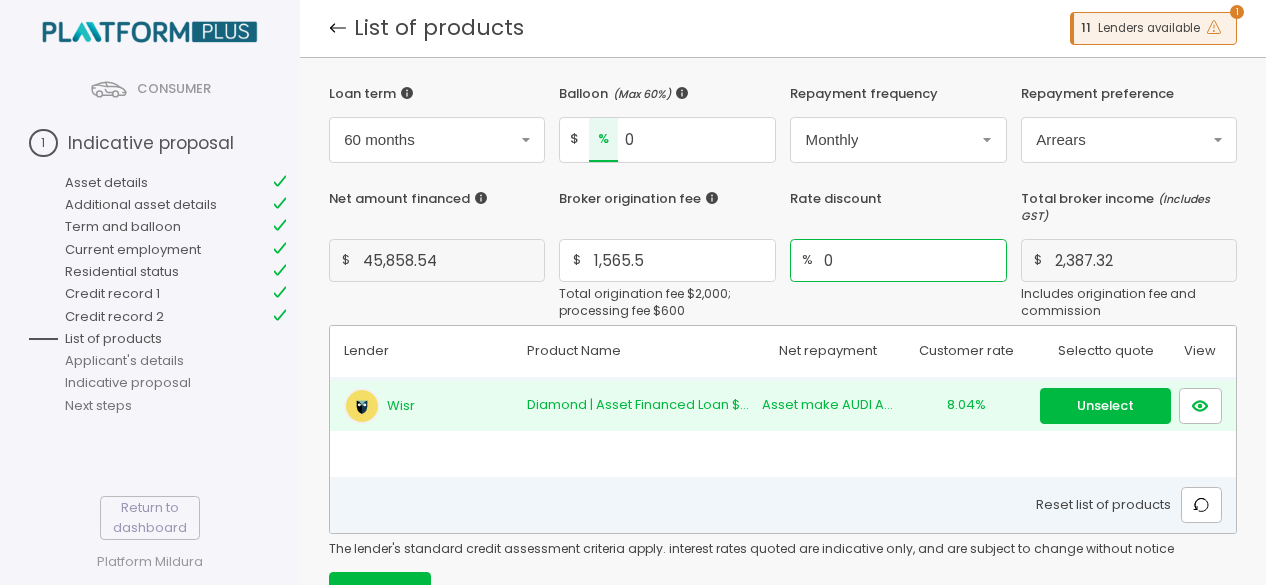drag, startPoint x: 839, startPoint y: 261, endPoint x: 788, endPoint y: 259, distance: 51.0392 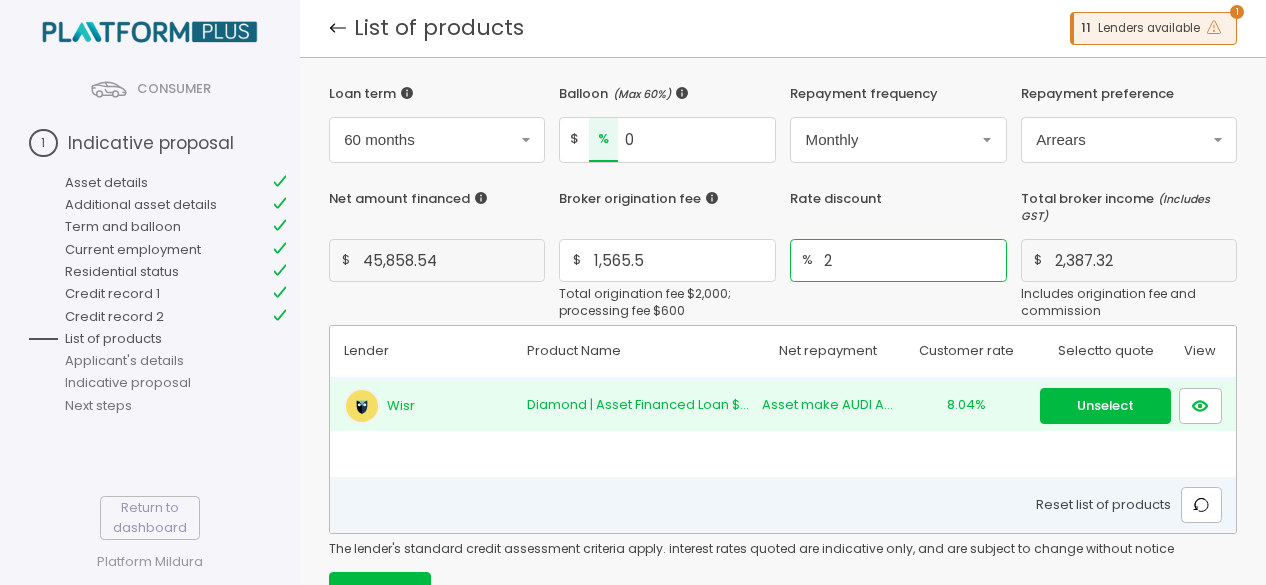 type on "2" 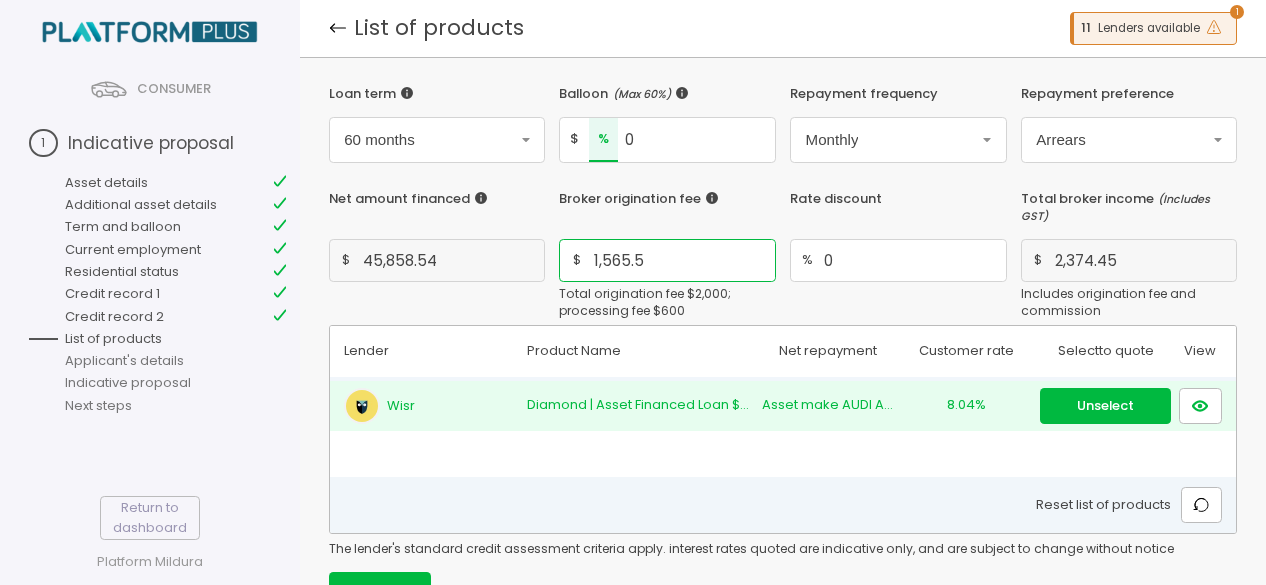 drag, startPoint x: 701, startPoint y: 278, endPoint x: 504, endPoint y: 279, distance: 197.00253 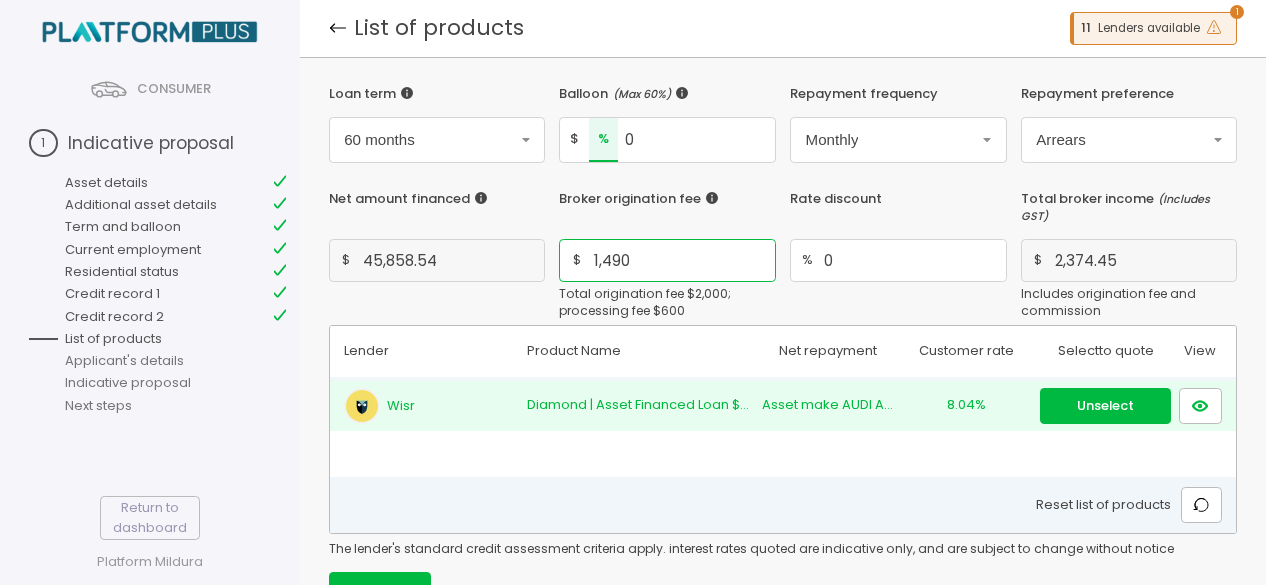 type on "1,490" 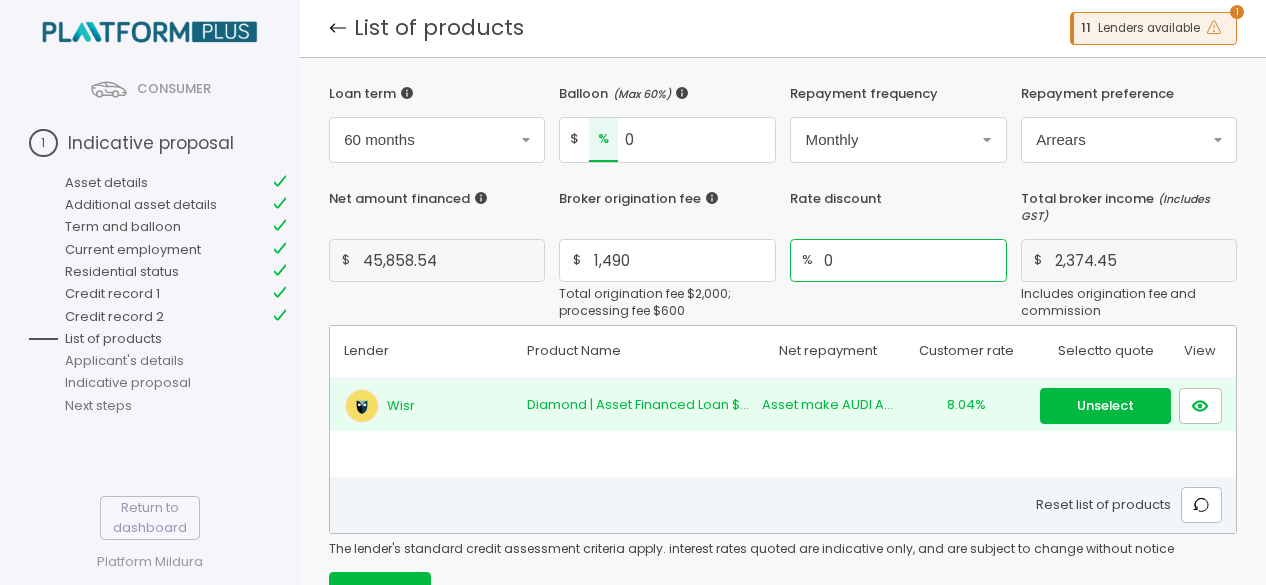 drag, startPoint x: 881, startPoint y: 251, endPoint x: 786, endPoint y: 263, distance: 95.7549 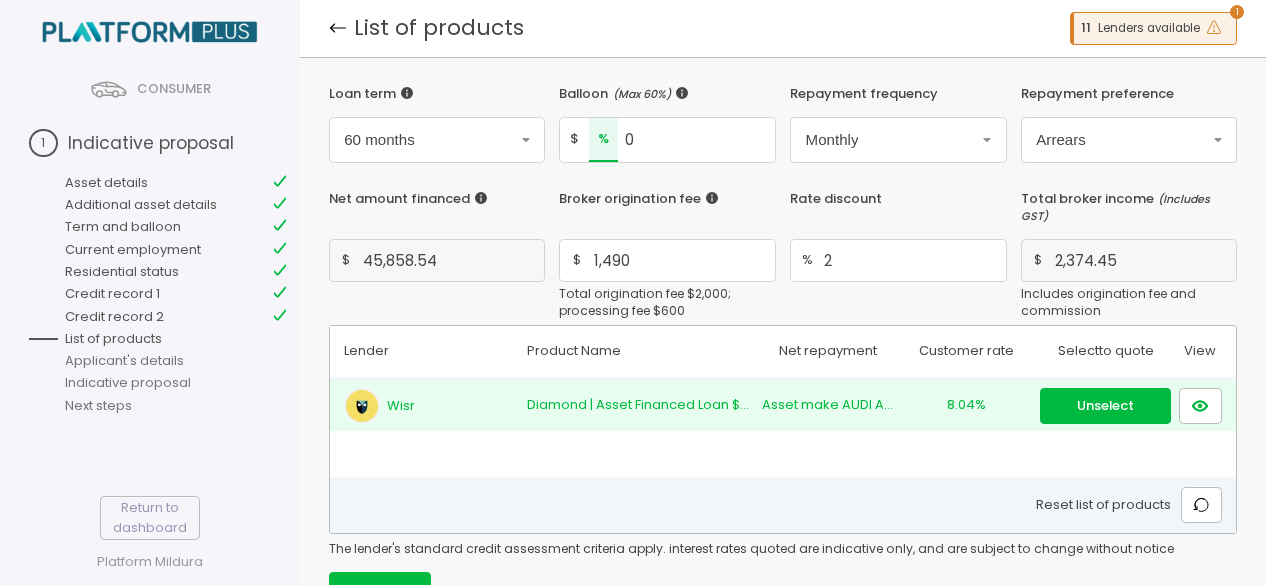 drag, startPoint x: 769, startPoint y: 215, endPoint x: 779, endPoint y: 206, distance: 13.453624 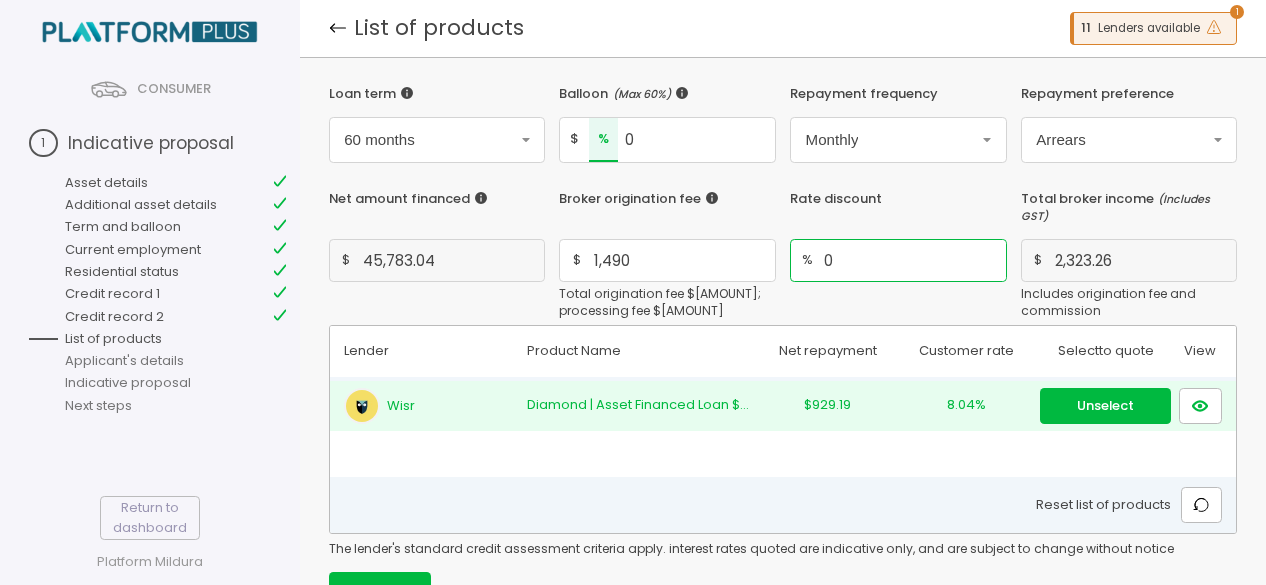click on "0" at bounding box center (680, 260) 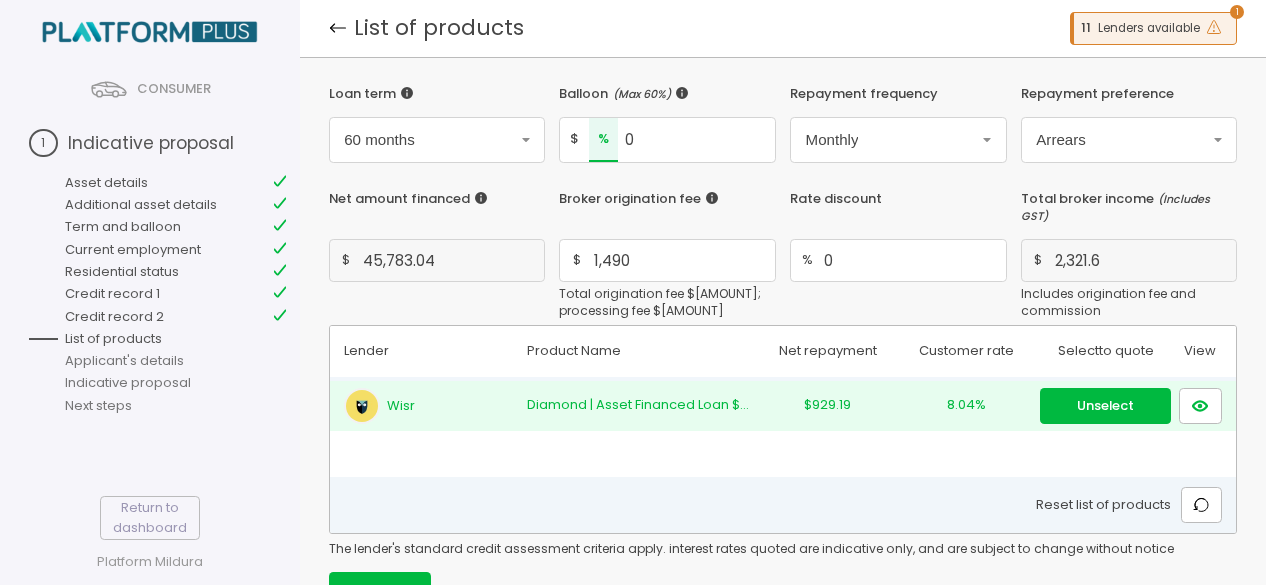 scroll, scrollTop: 60, scrollLeft: 0, axis: vertical 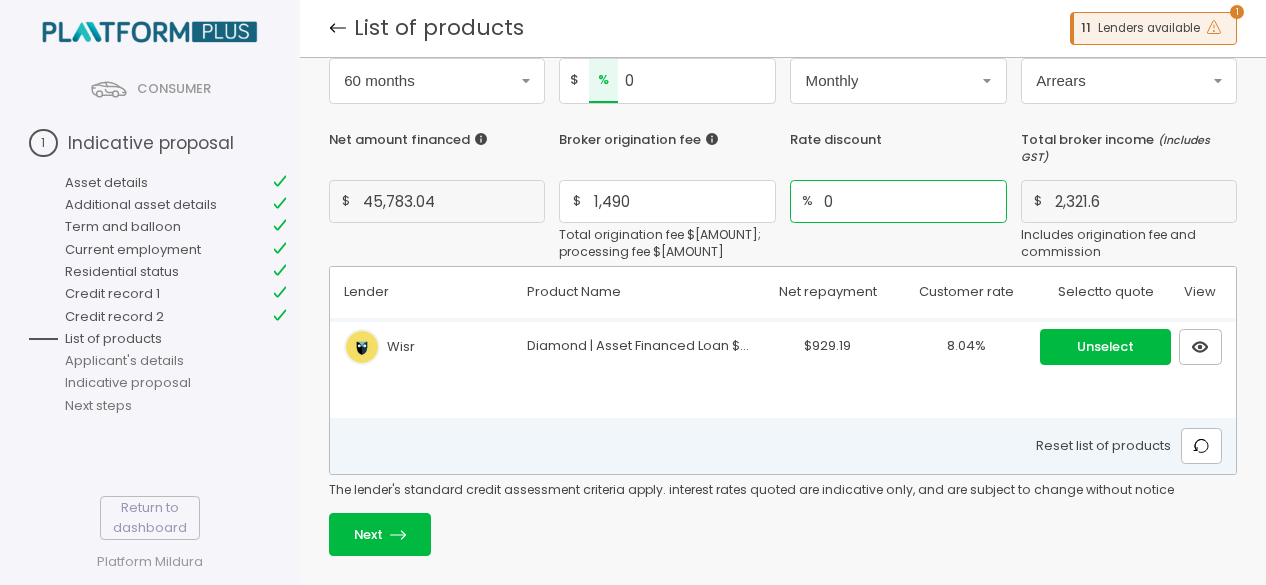 drag, startPoint x: 871, startPoint y: 194, endPoint x: 790, endPoint y: 212, distance: 82.9759 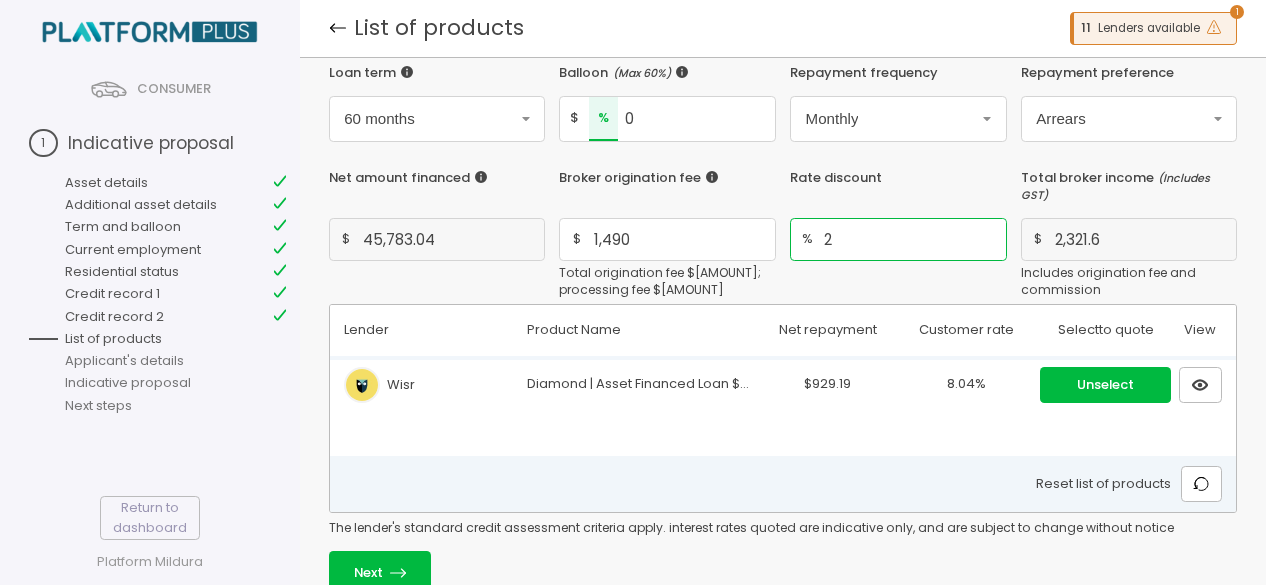 scroll, scrollTop: 0, scrollLeft: 0, axis: both 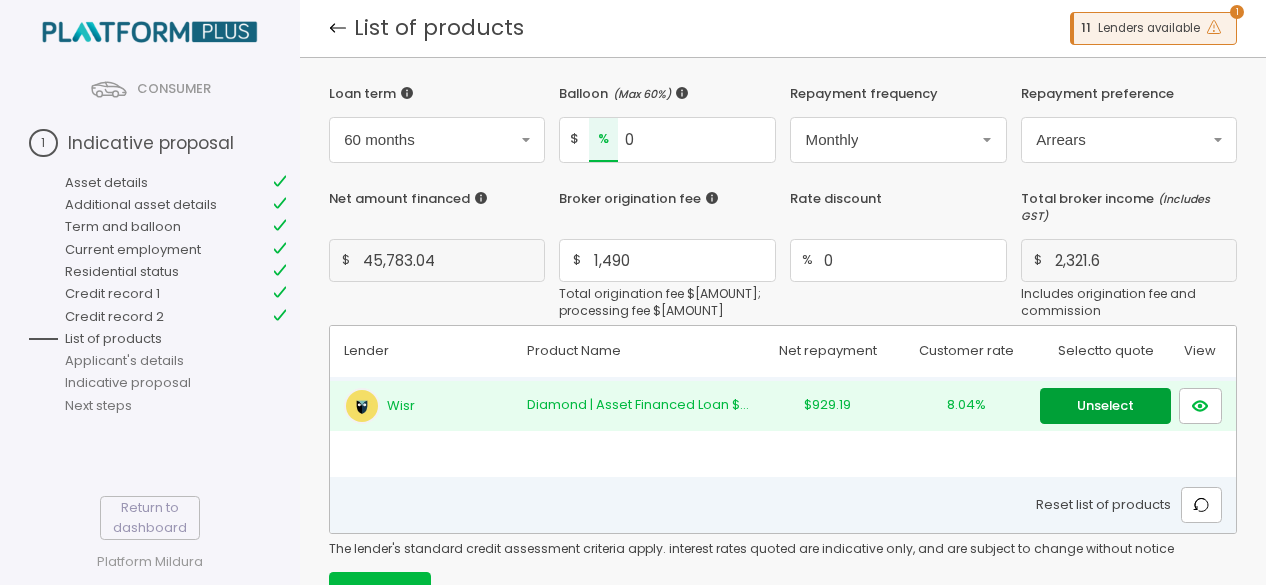 click on "Unselect" at bounding box center (1106, 406) 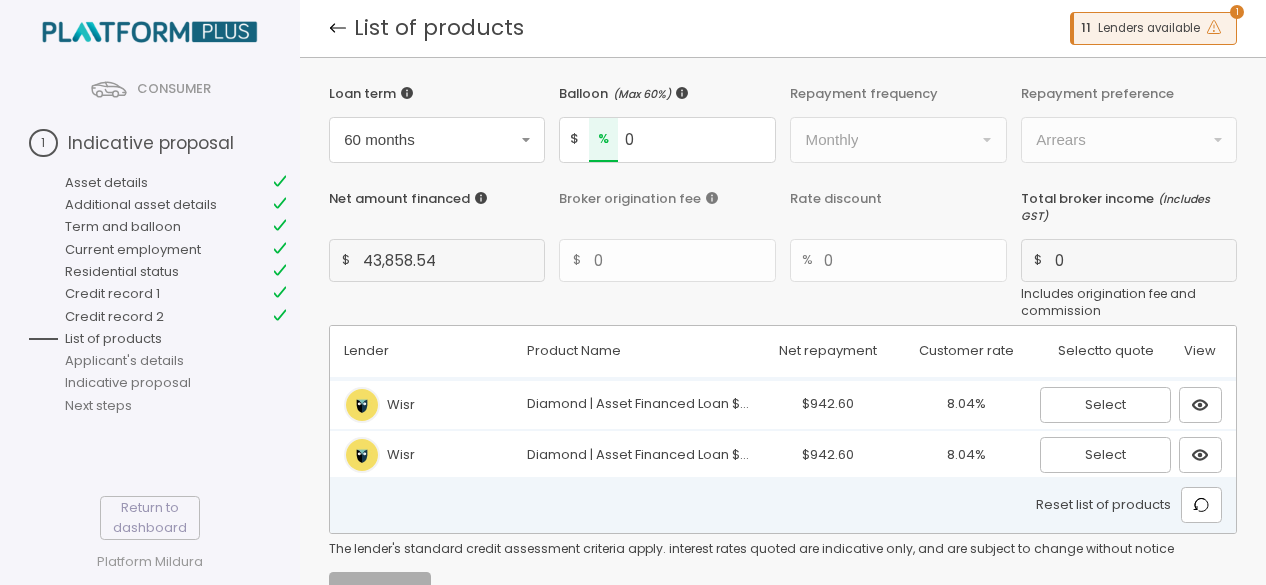 click on "Loan term 60 months Balloon ( Max 60% ) $ % 0 Repayment frequency Monthly Repayment preference Arrears Net amount financed $ [AMOUNT]; Broker origination fee $ 0 Rate discount % 0 Total broker income ( Includes GST ) $ 0 Includes origination fee and commission" at bounding box center (783, 184) 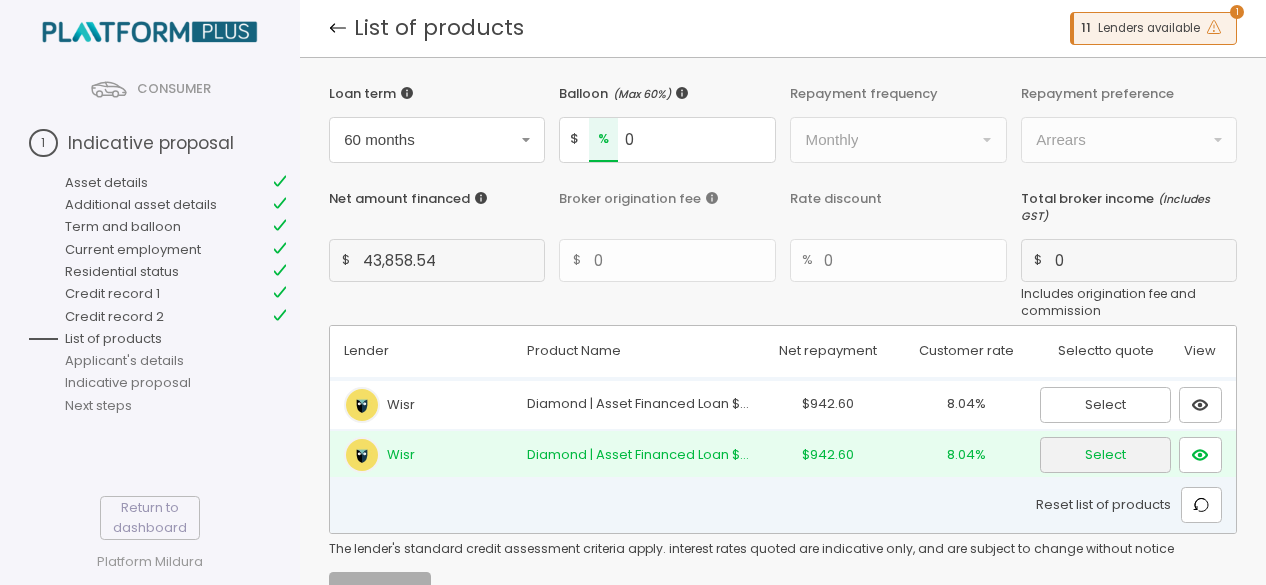 click on "Select" at bounding box center [1106, 405] 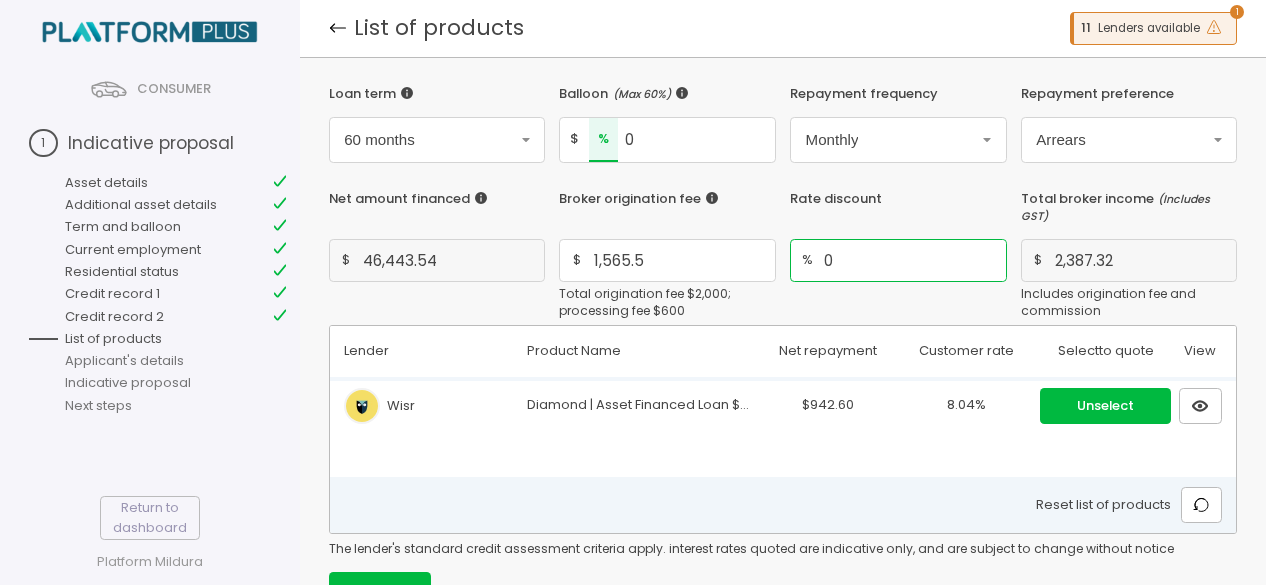 drag, startPoint x: 916, startPoint y: 255, endPoint x: 810, endPoint y: 267, distance: 106.677086 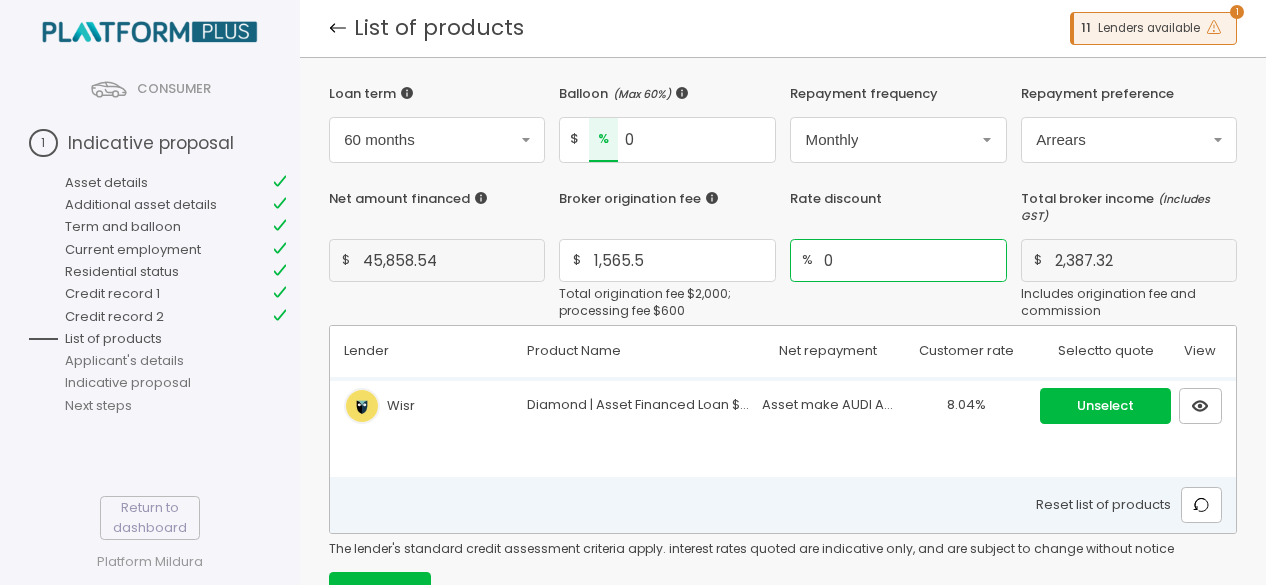 drag, startPoint x: 844, startPoint y: 265, endPoint x: 777, endPoint y: 271, distance: 67.26812 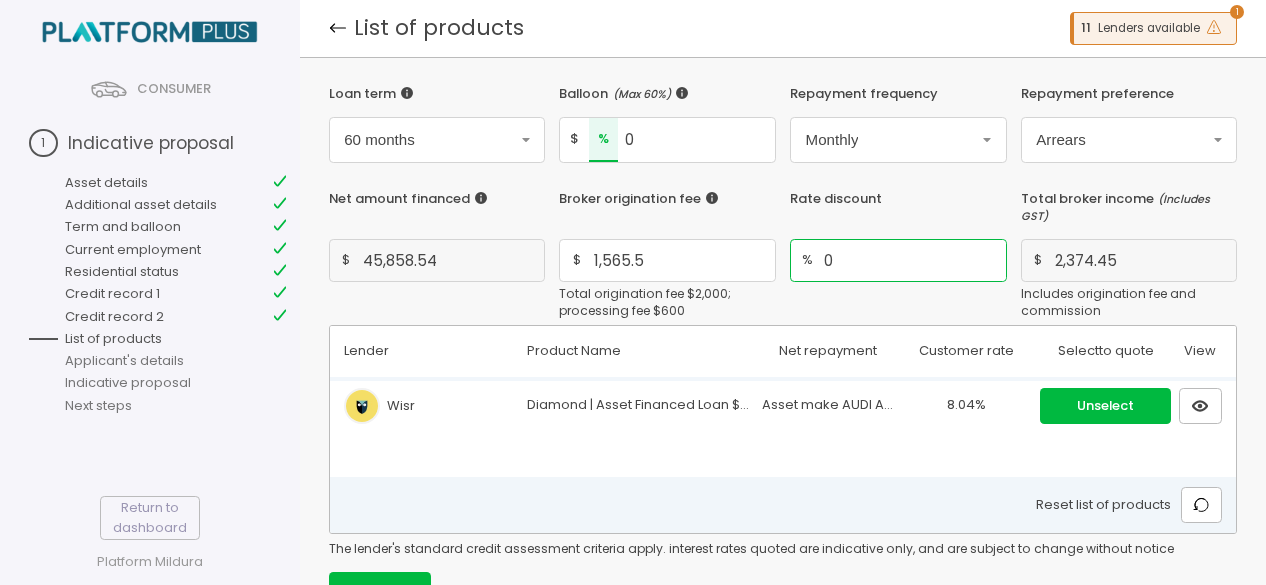 drag, startPoint x: 863, startPoint y: 260, endPoint x: 794, endPoint y: 267, distance: 69.354164 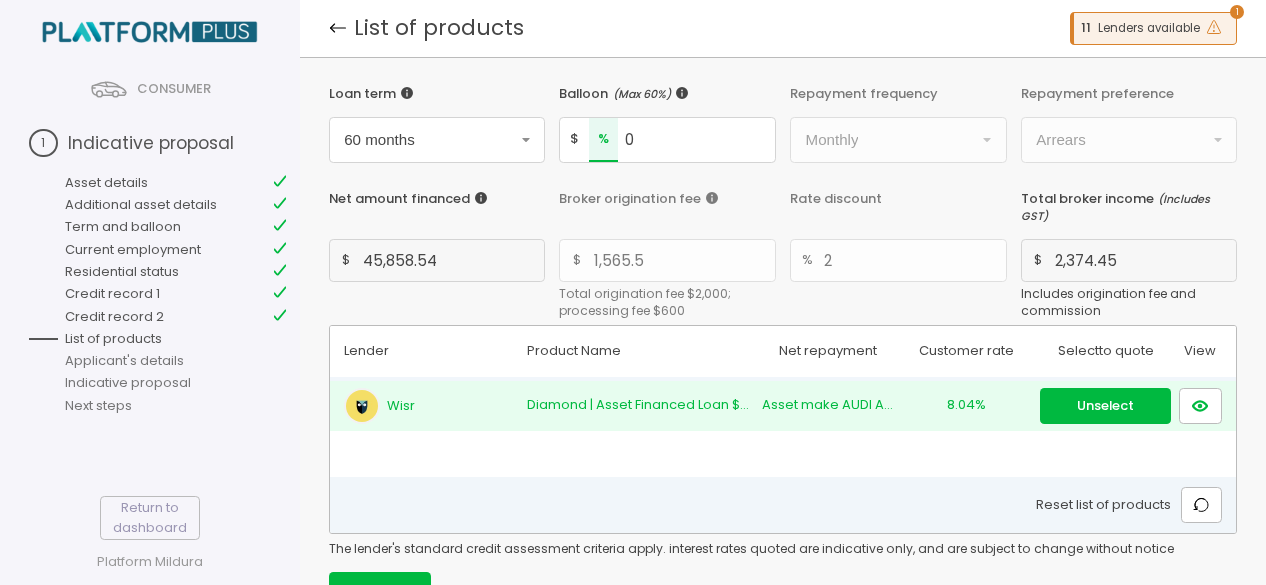 click on "Wisr Diamond | Asset Financed Loan $35,001 - $45,000 | Loan Term 60 months $[AMOUNT] [PERCENTAGE]% Unselect" at bounding box center [783, 406] 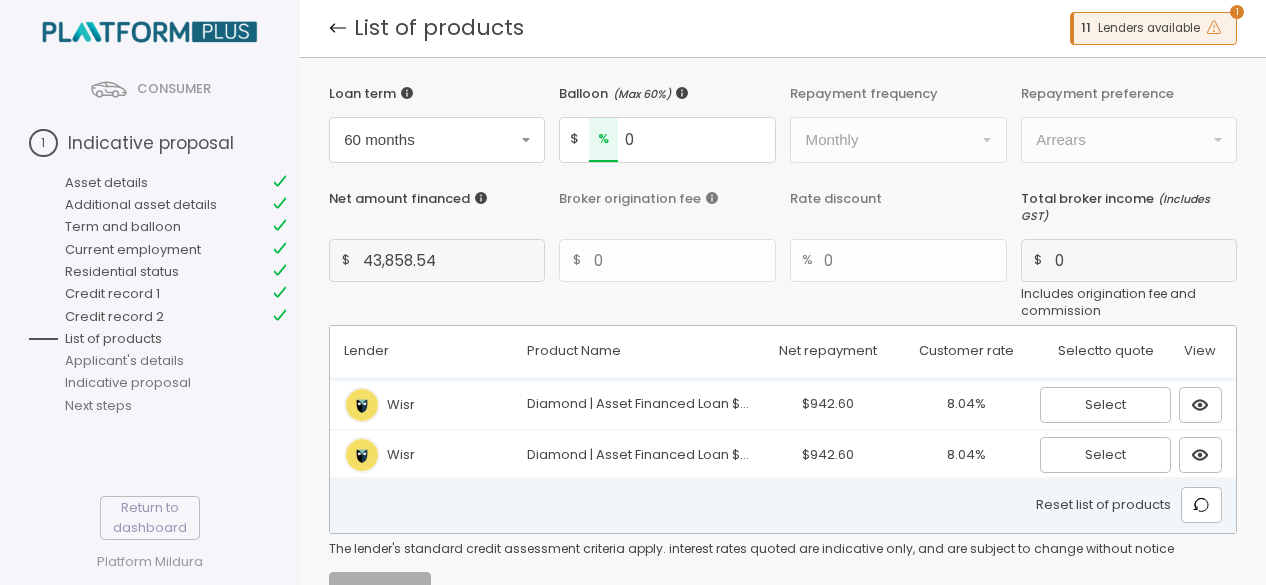 click on "Loan term 60 months Balloon ( Max 60% ) $ % 0 Repayment frequency Monthly Repayment preference Arrears Net amount financed $ [AMOUNT]; Broker origination fee $ 0 Rate discount % 0 Total broker income ( Includes GST ) $ 0 Includes origination fee and commission" at bounding box center (783, 184) 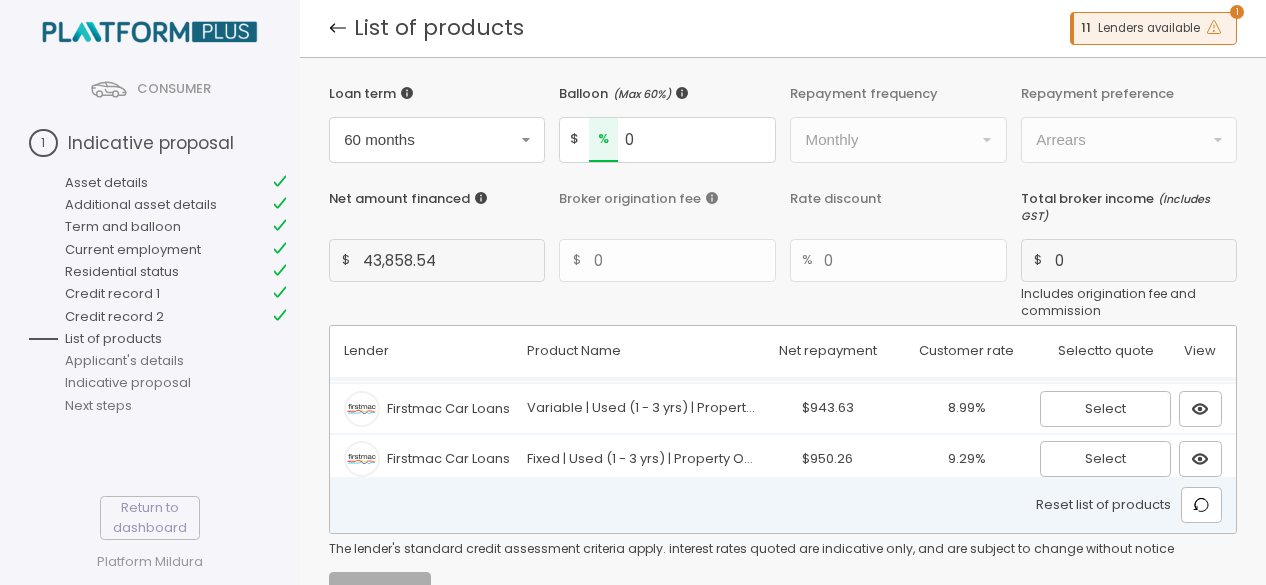 scroll, scrollTop: 0, scrollLeft: 0, axis: both 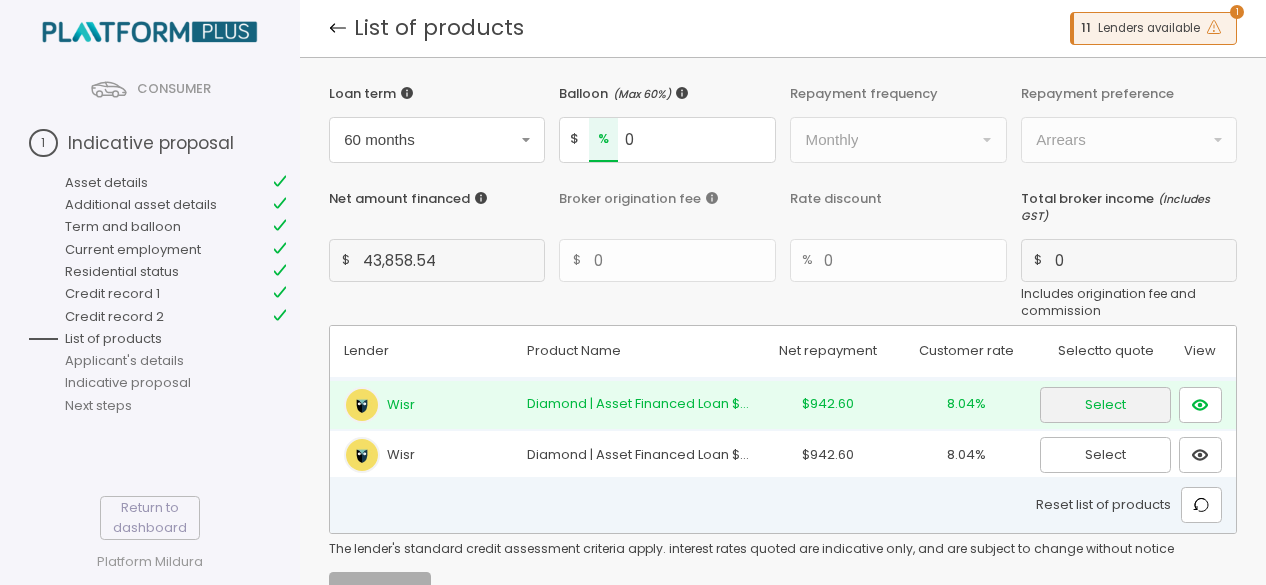 click on "Select" at bounding box center (1106, 405) 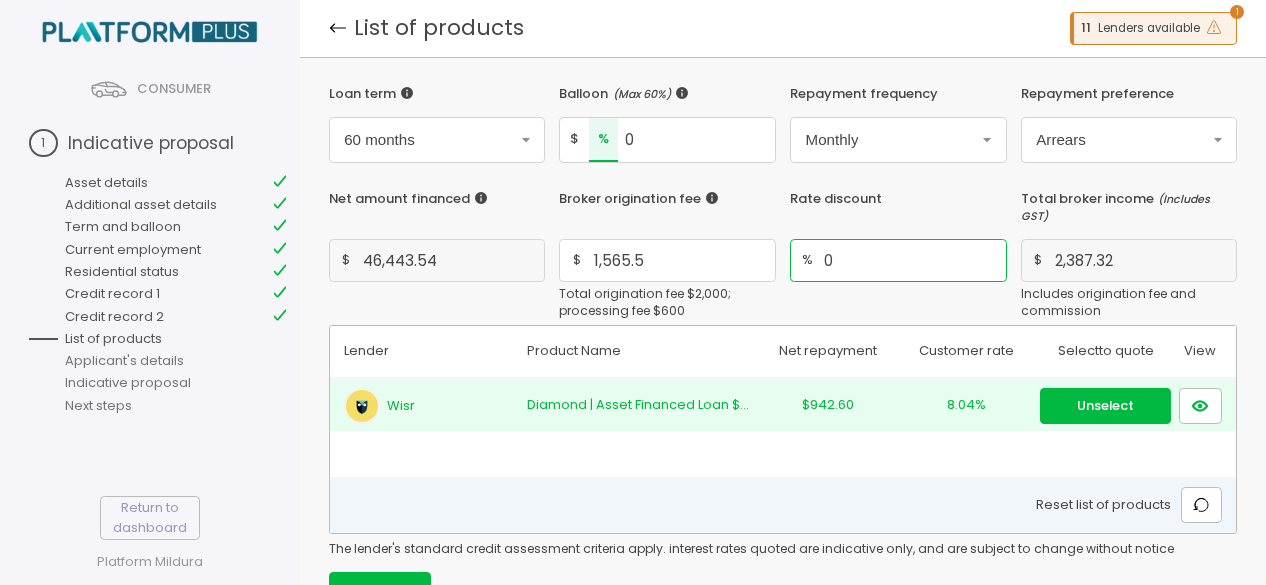 drag, startPoint x: 862, startPoint y: 269, endPoint x: 810, endPoint y: 267, distance: 52.03845 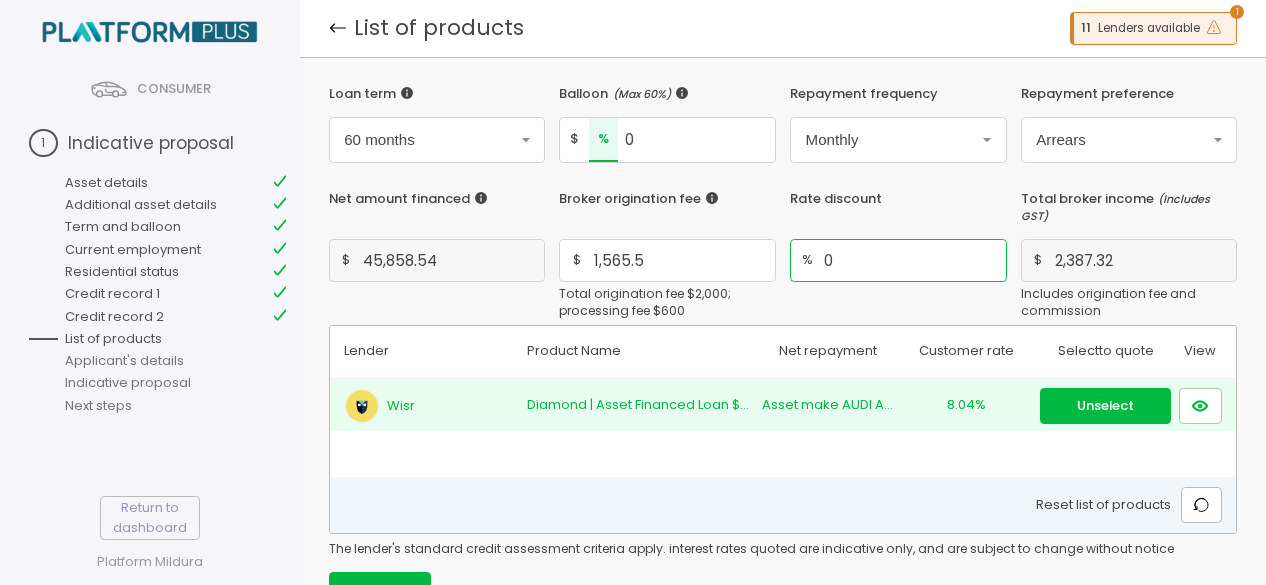 drag, startPoint x: 861, startPoint y: 265, endPoint x: 815, endPoint y: 288, distance: 51.42956 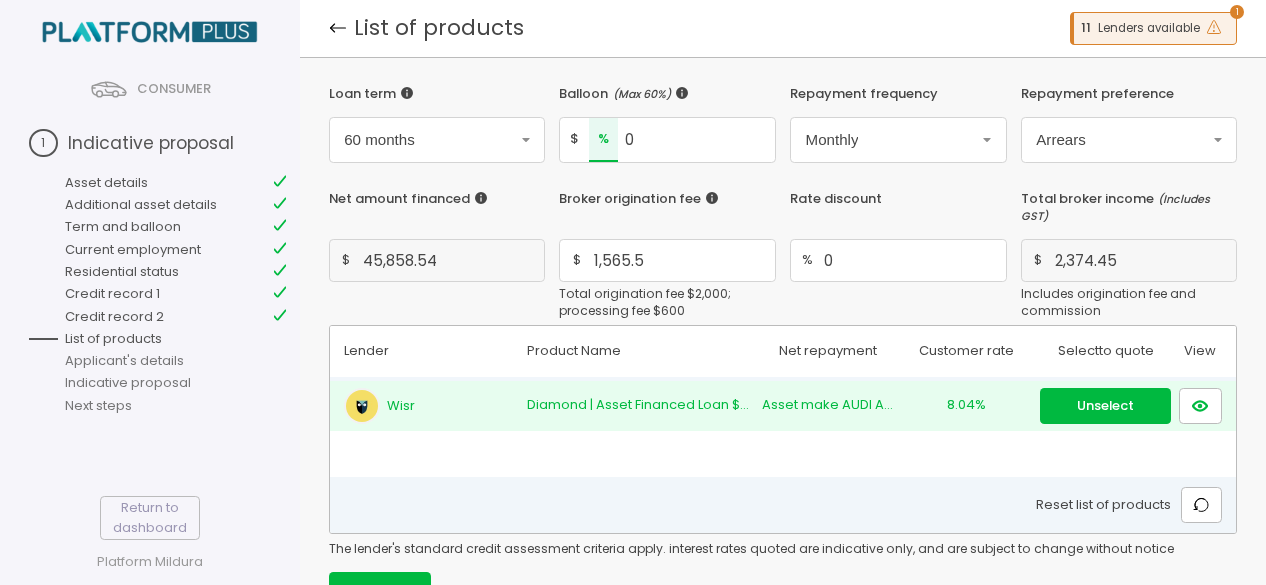 click on "Unselect" at bounding box center (1106, 406) 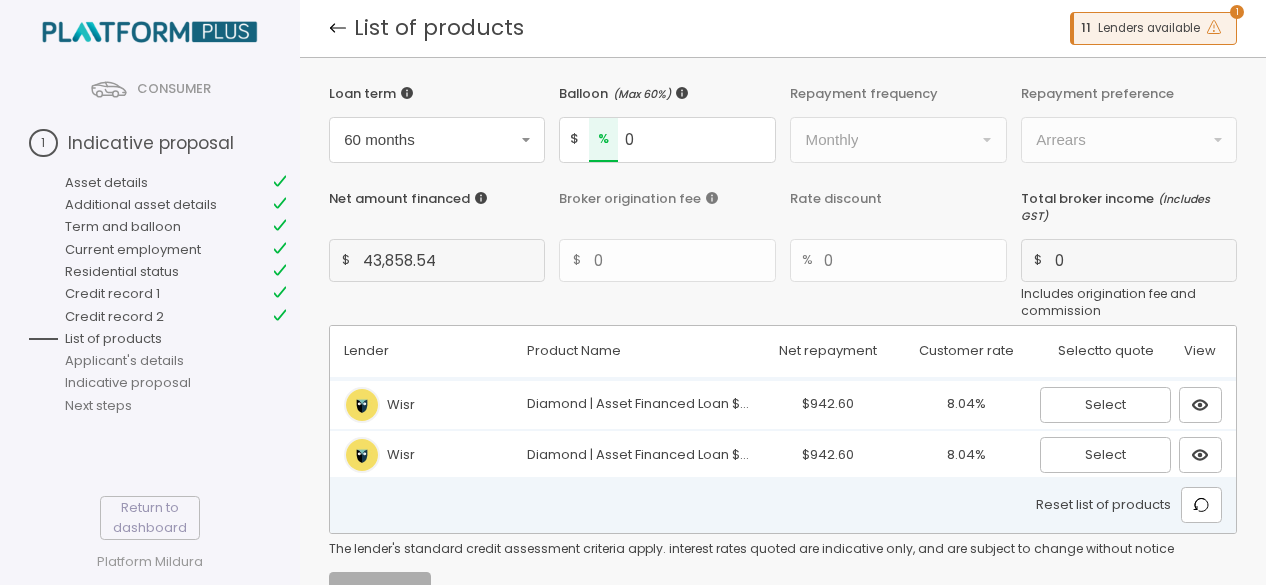 click on "Select" at bounding box center (1106, 405) 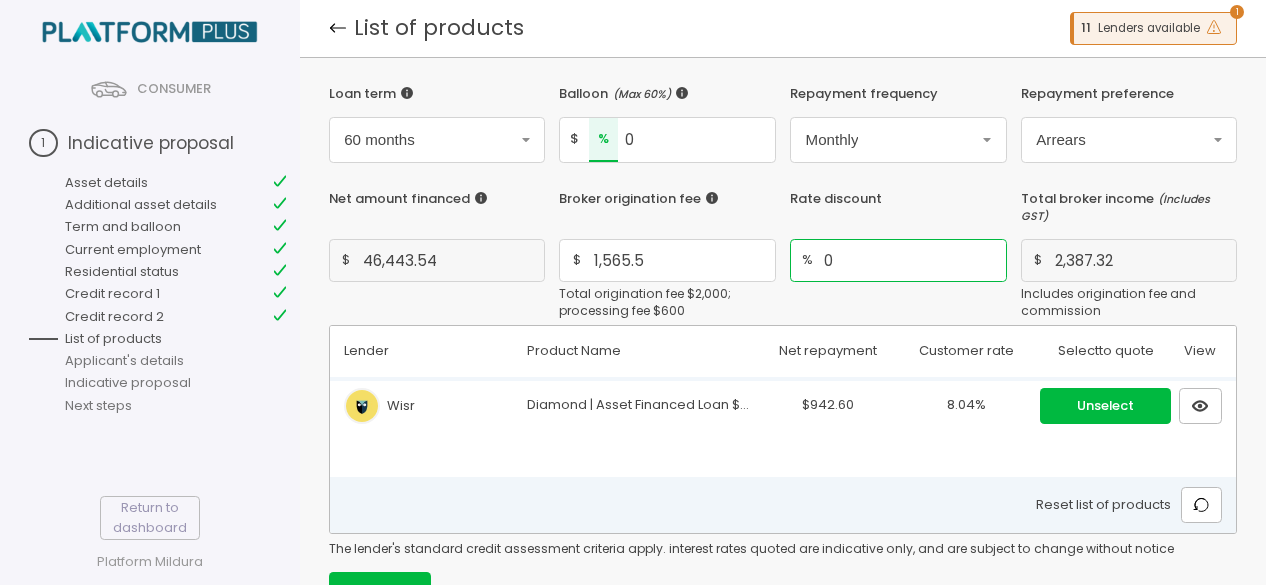 drag, startPoint x: 886, startPoint y: 262, endPoint x: 803, endPoint y: 277, distance: 84.34453 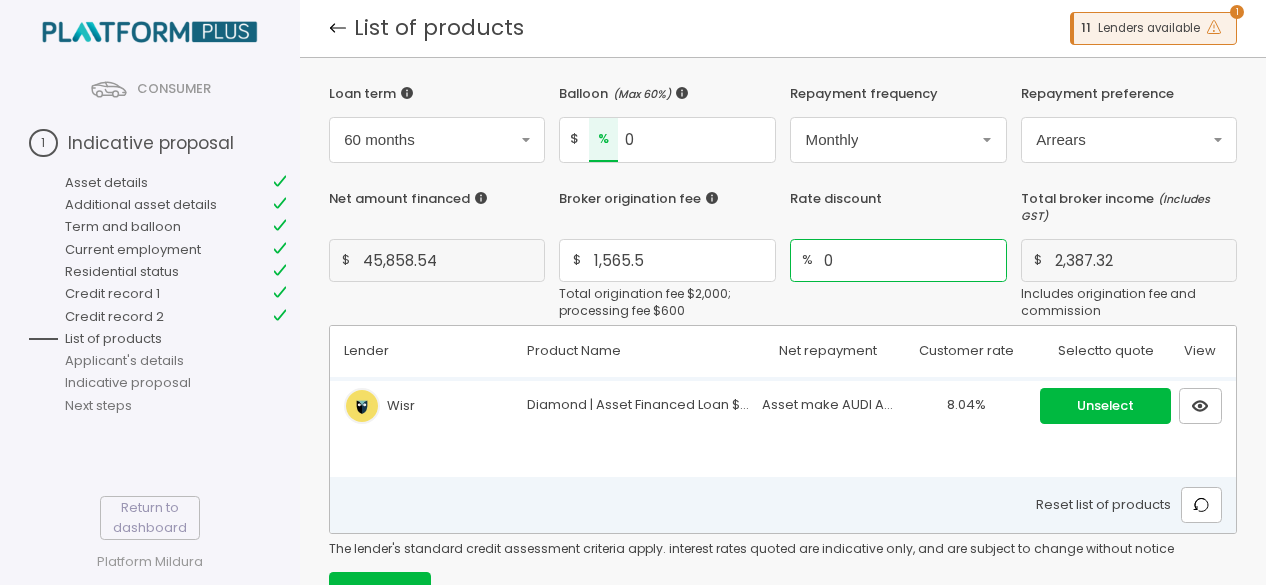 drag, startPoint x: 840, startPoint y: 257, endPoint x: 808, endPoint y: 269, distance: 34.176014 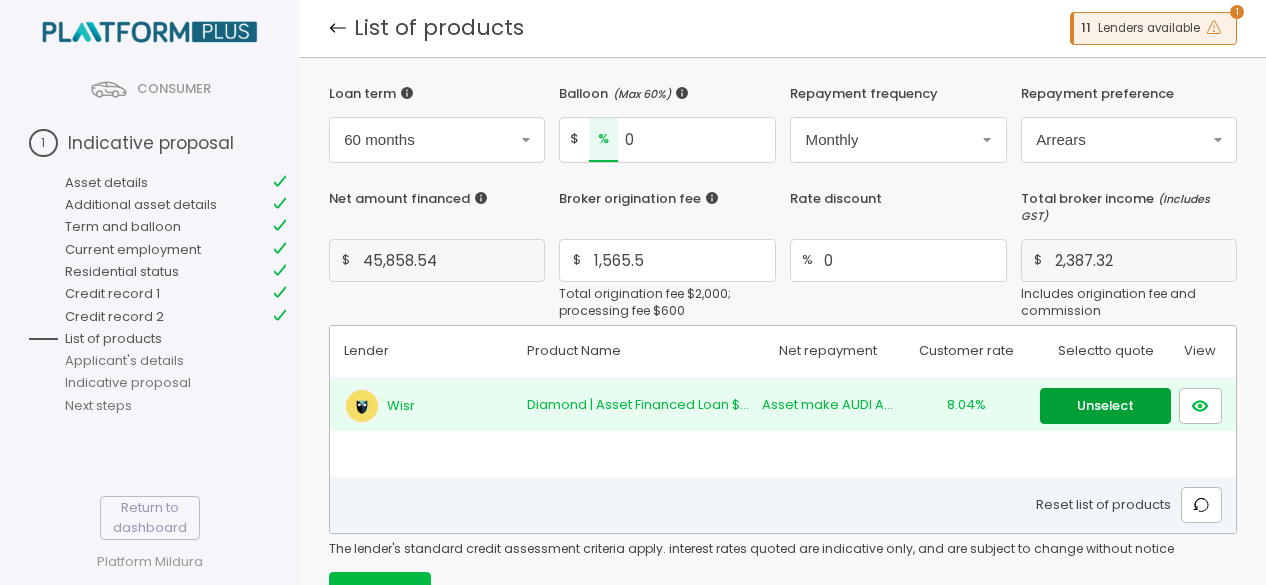 click on "Unselect" at bounding box center (1106, 406) 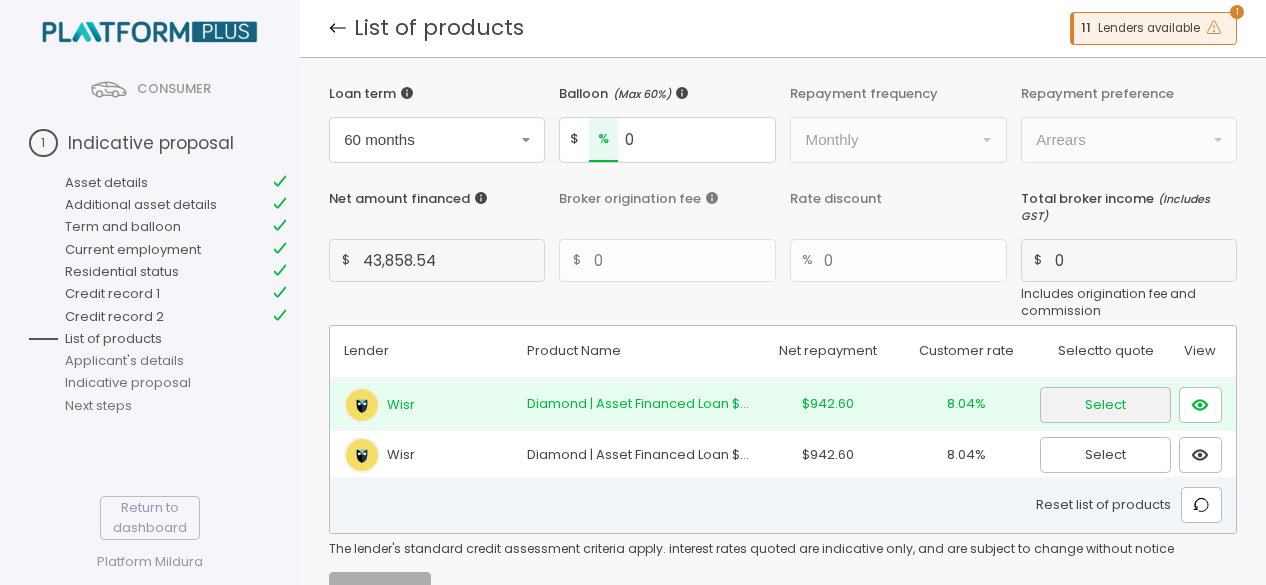 click on "Select" at bounding box center (1106, 405) 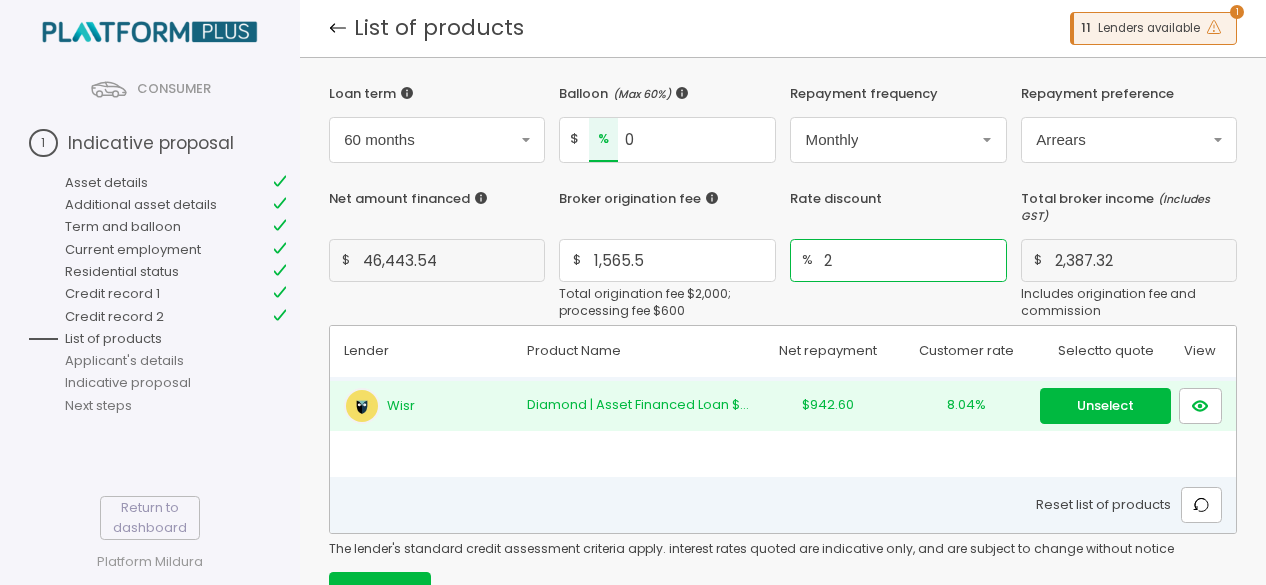 type on "2" 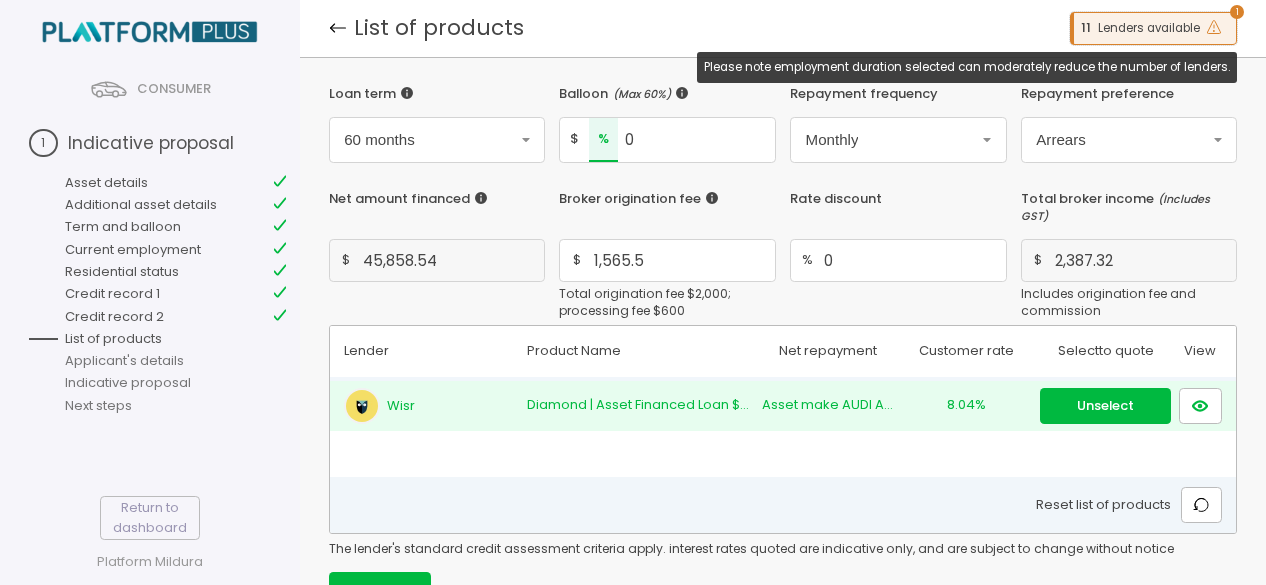 click at bounding box center [1214, 27] 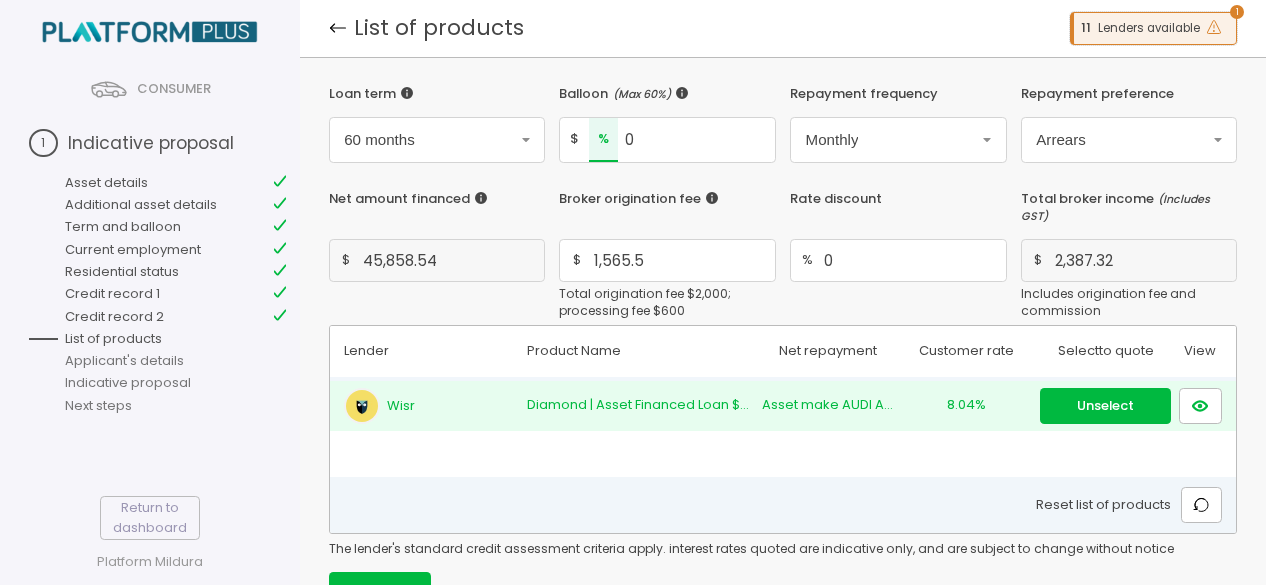 click at bounding box center (1214, 27) 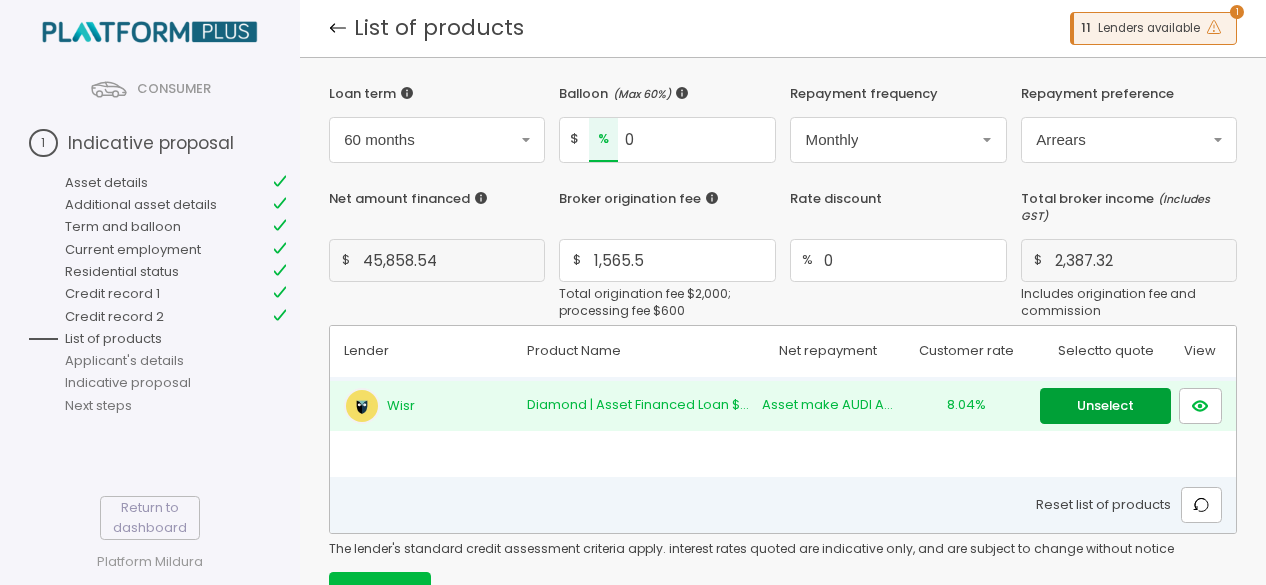 click on "Unselect" at bounding box center [1106, 406] 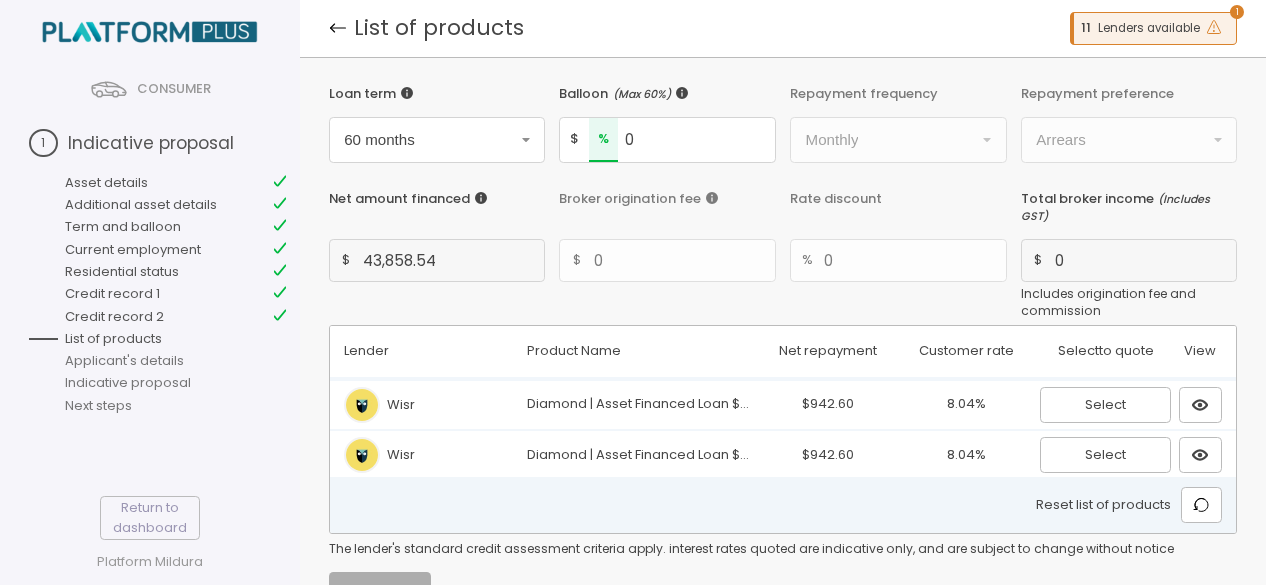 scroll, scrollTop: 60, scrollLeft: 0, axis: vertical 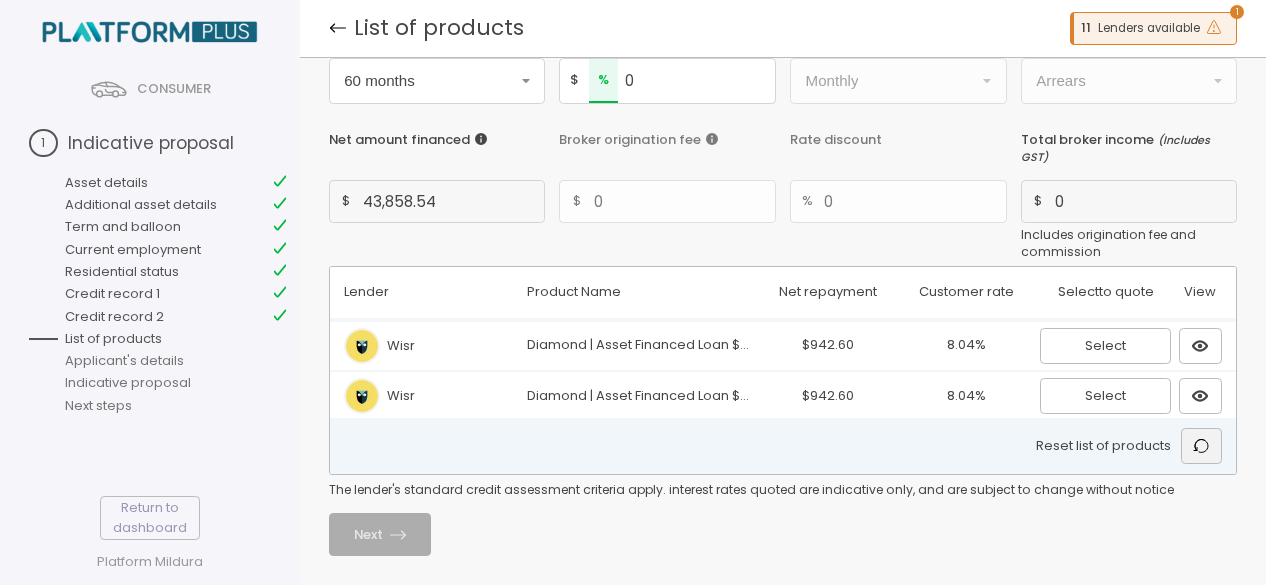 click at bounding box center (1201, 446) 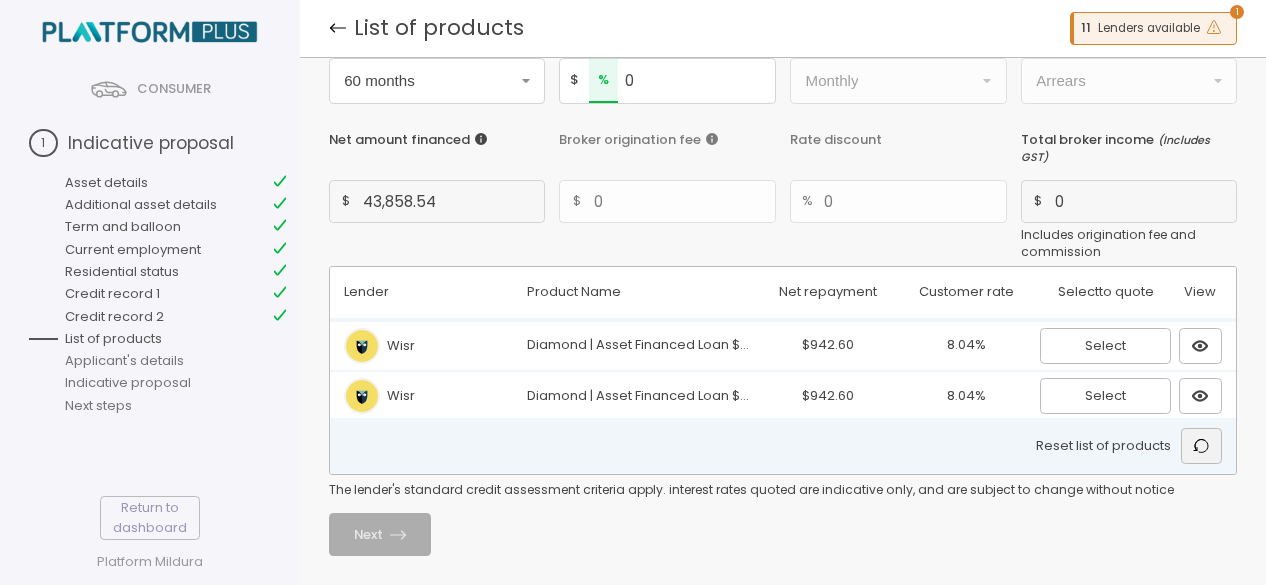 click at bounding box center [1201, 446] 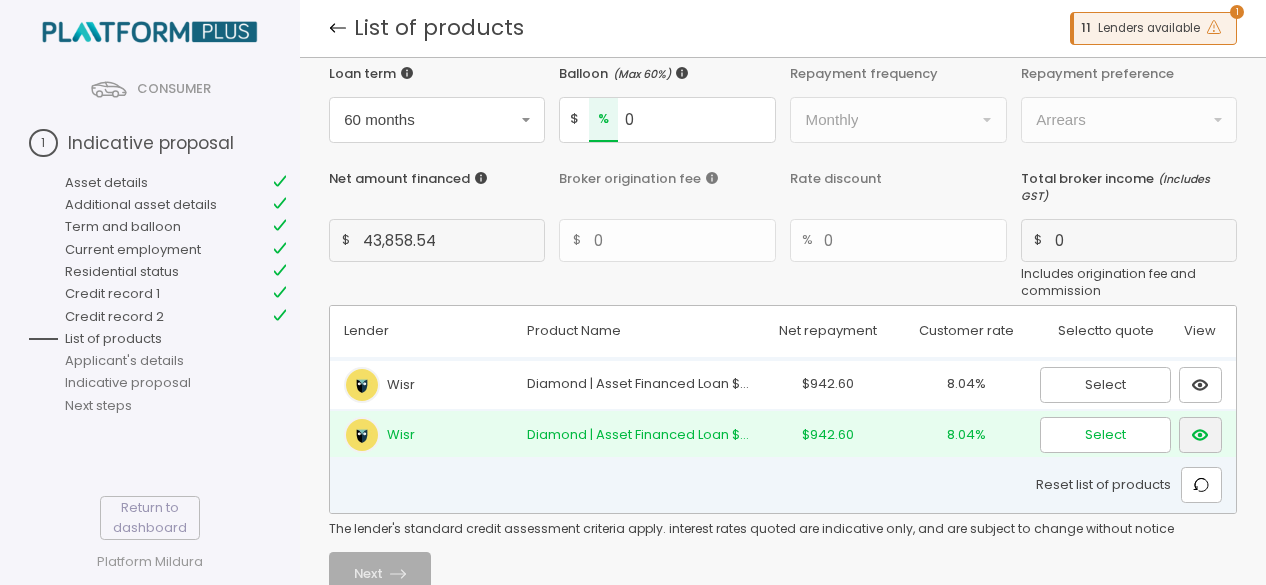 scroll, scrollTop: 0, scrollLeft: 0, axis: both 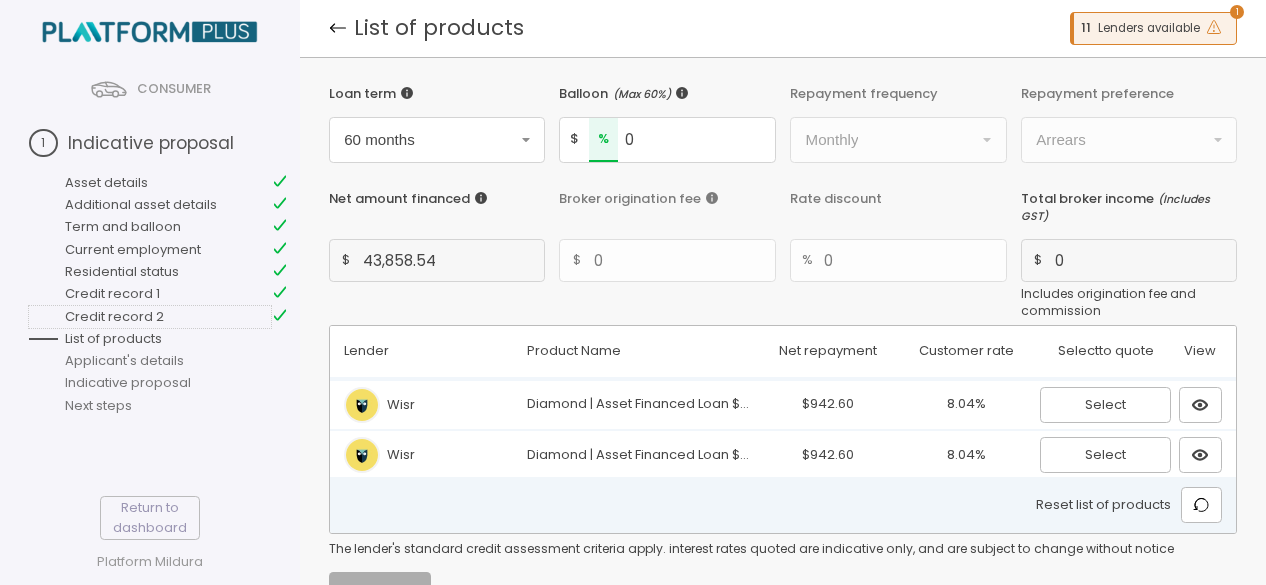 click on "Credit record 2" at bounding box center [150, 317] 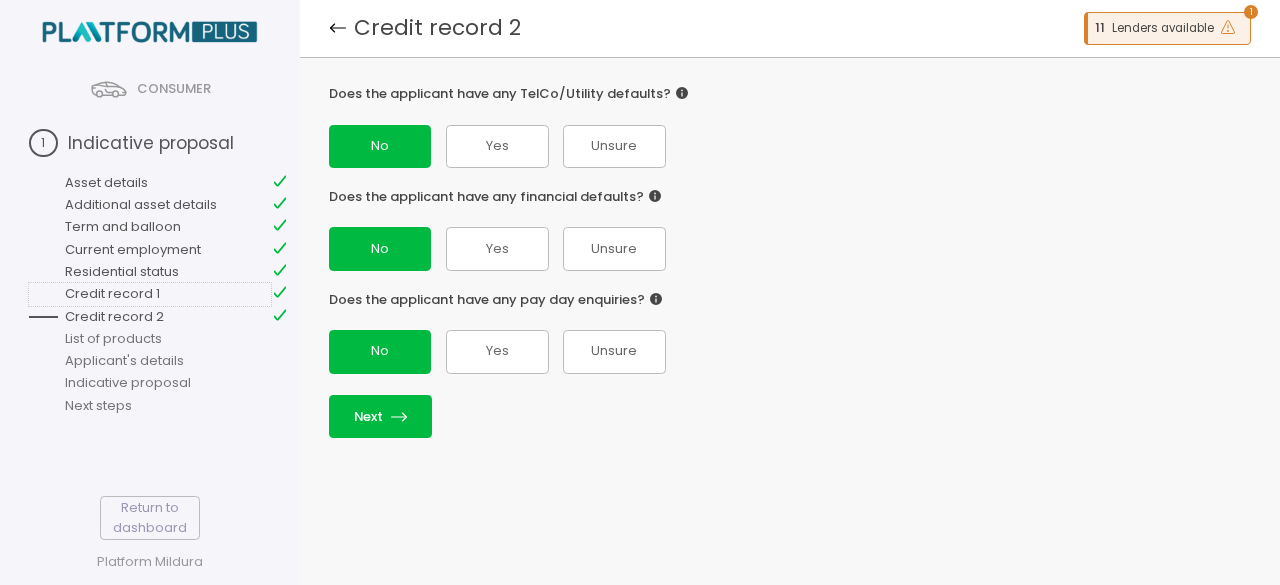 click on "Credit record 1" at bounding box center [150, 294] 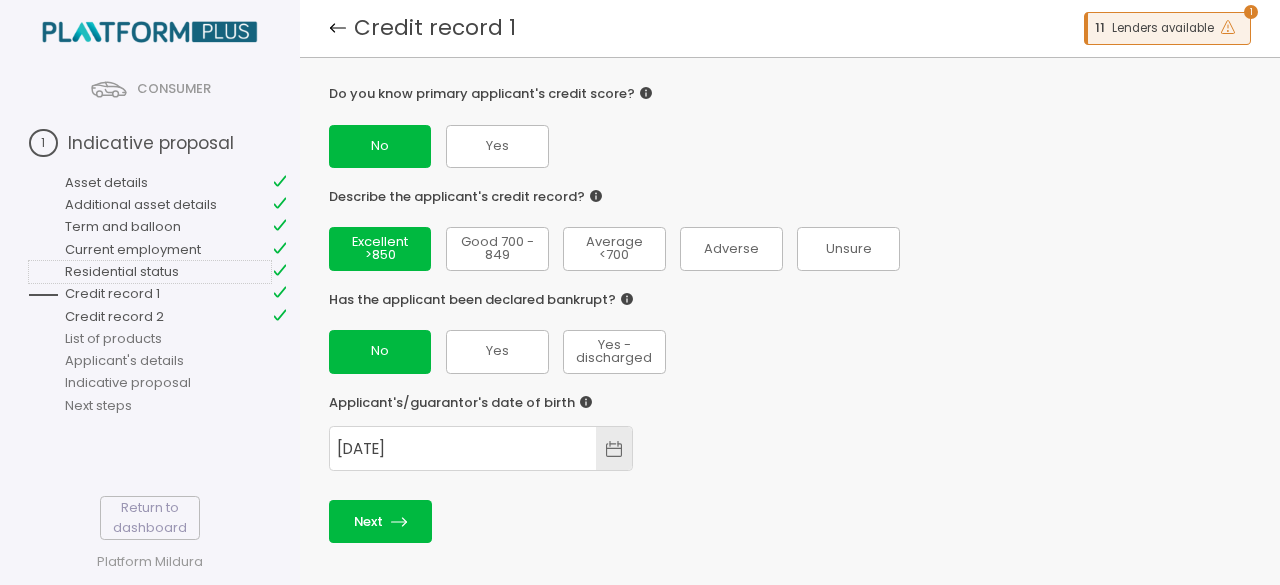 click on "Residential status" at bounding box center (150, 272) 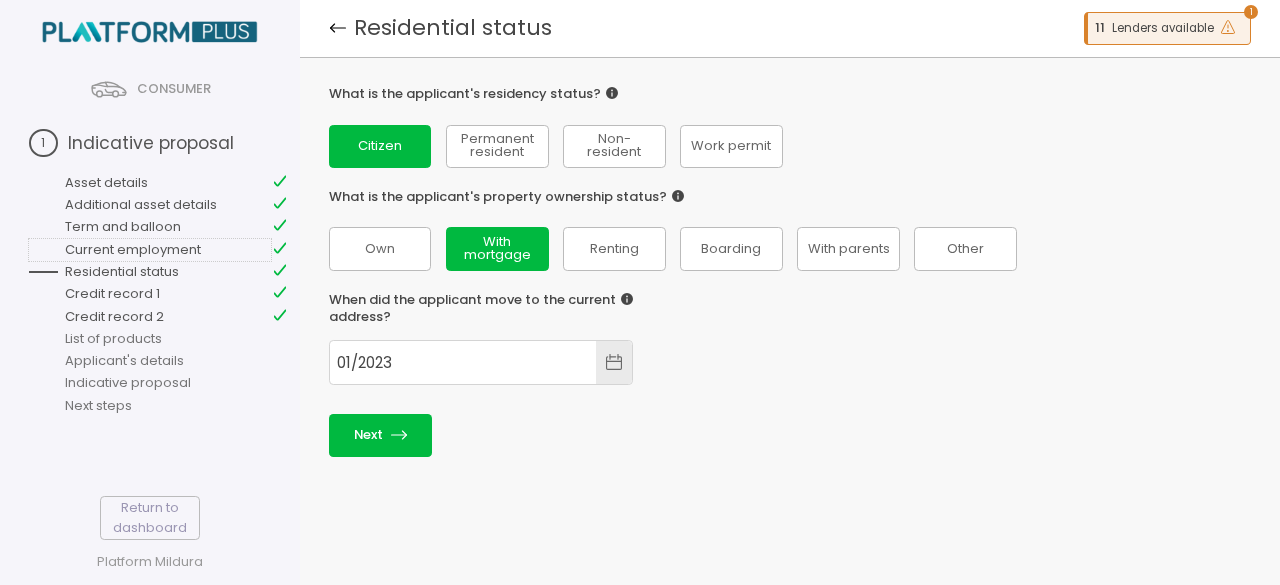 click on "Current employment" at bounding box center (150, 250) 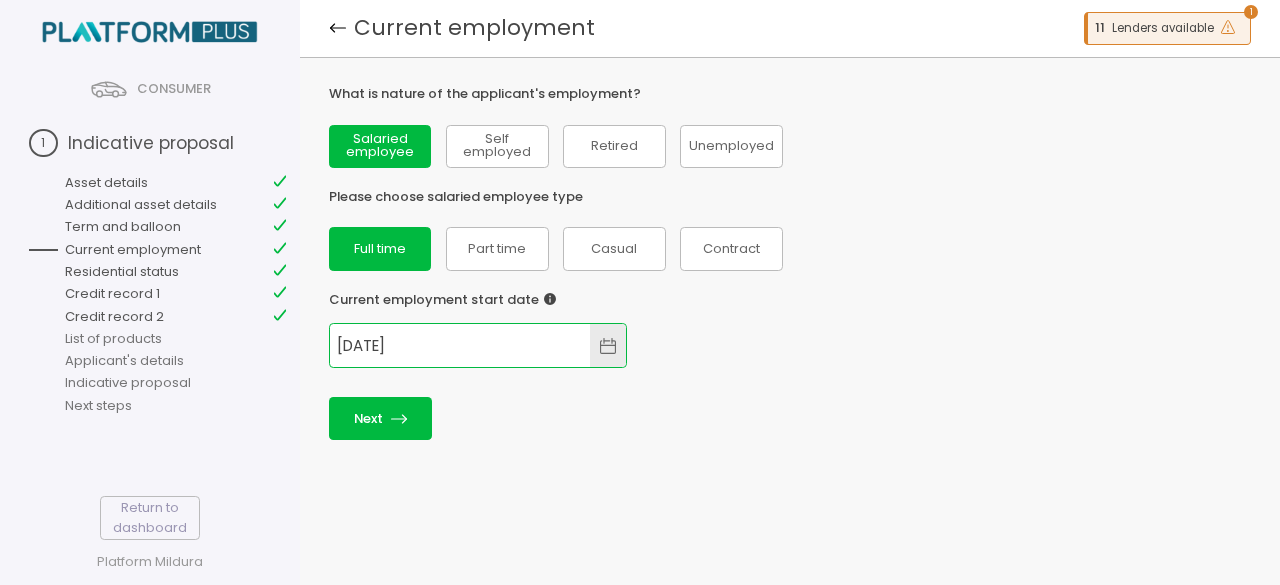 drag, startPoint x: 410, startPoint y: 352, endPoint x: 294, endPoint y: 358, distance: 116.15507 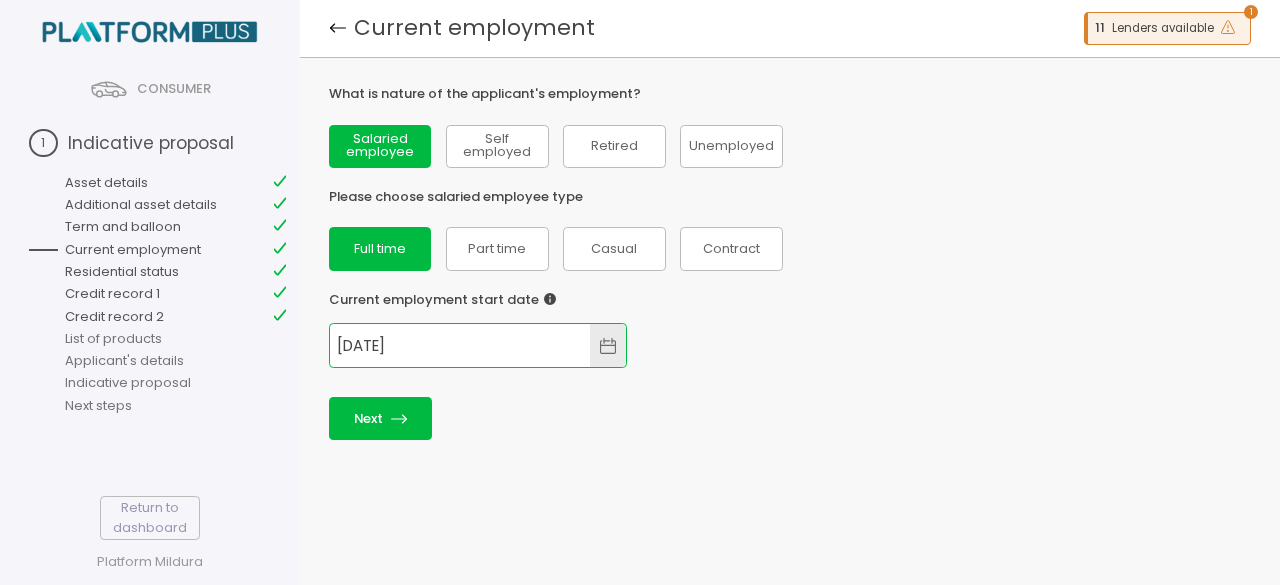click on "[DATE]" at bounding box center (460, 345) 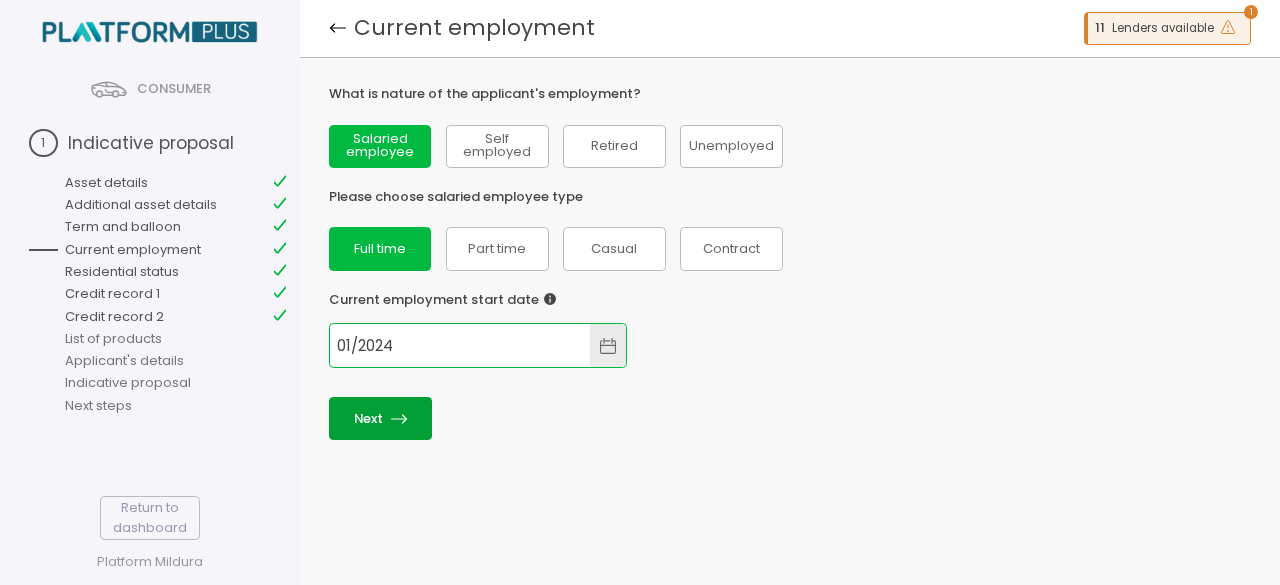type on "01/2024" 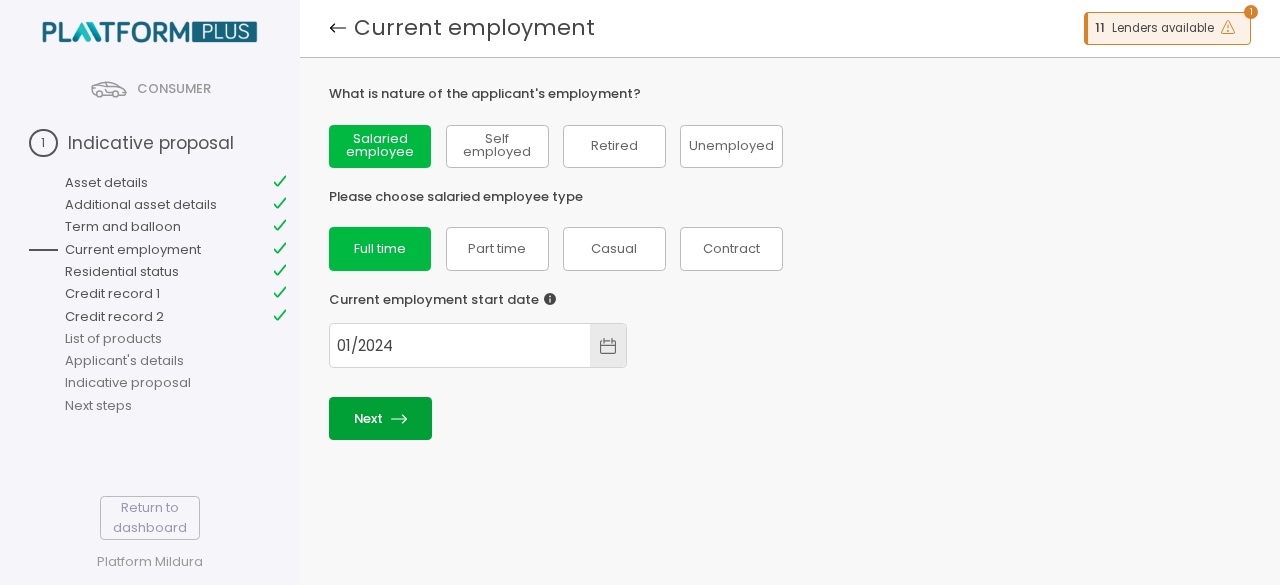 click on "Next" at bounding box center (380, 418) 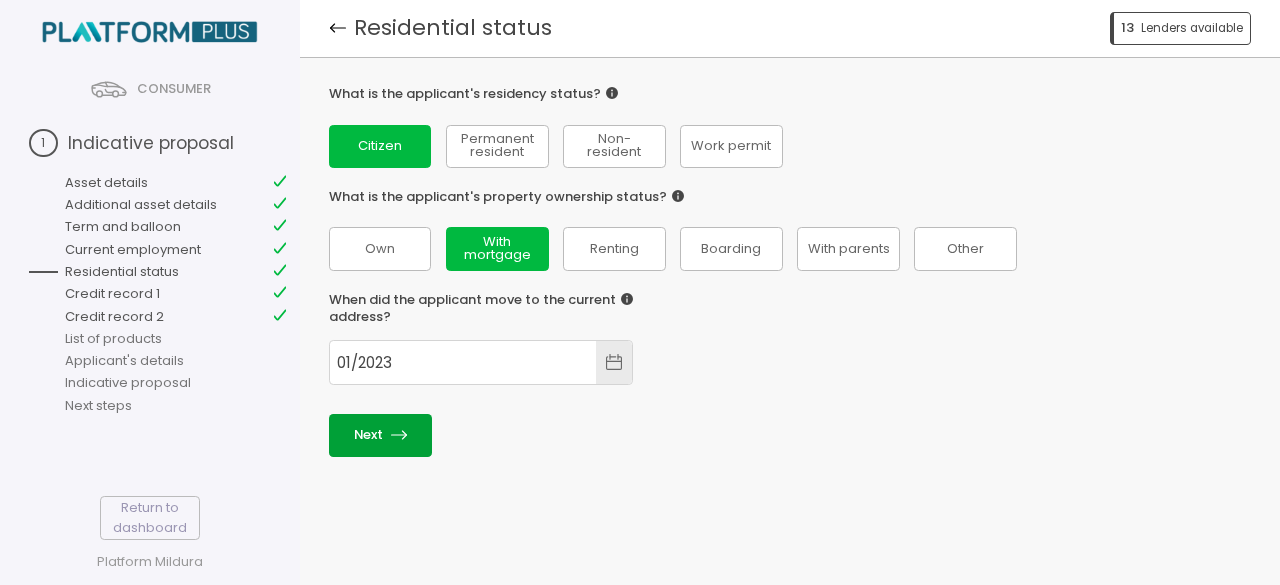 click on "Next" at bounding box center [380, 435] 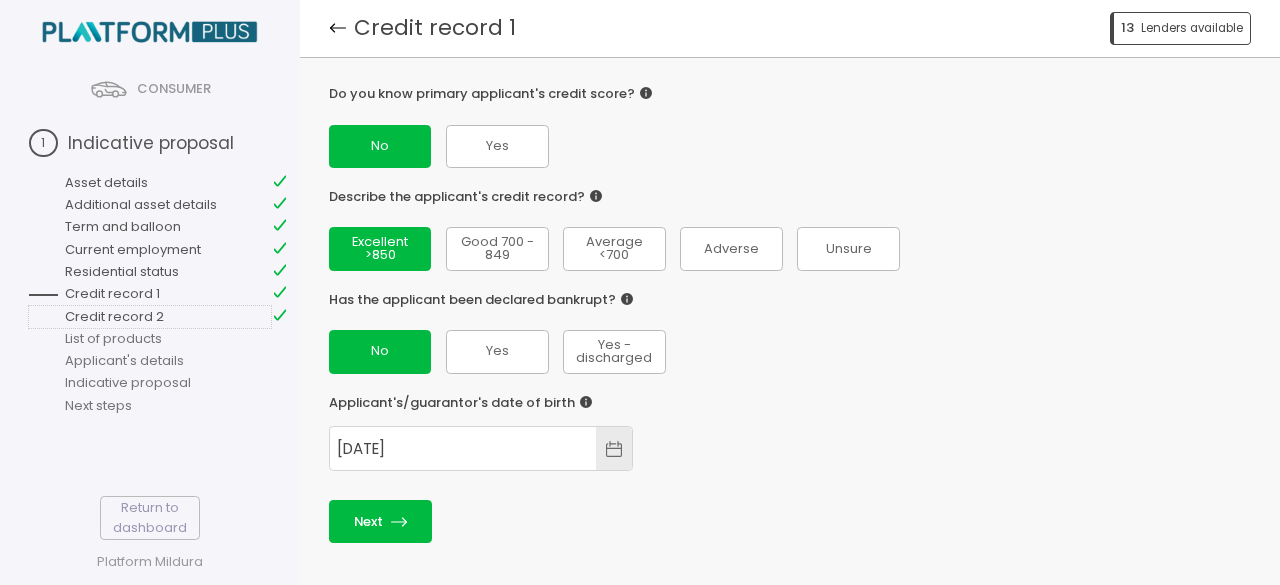 click on "Credit record 2" at bounding box center (150, 317) 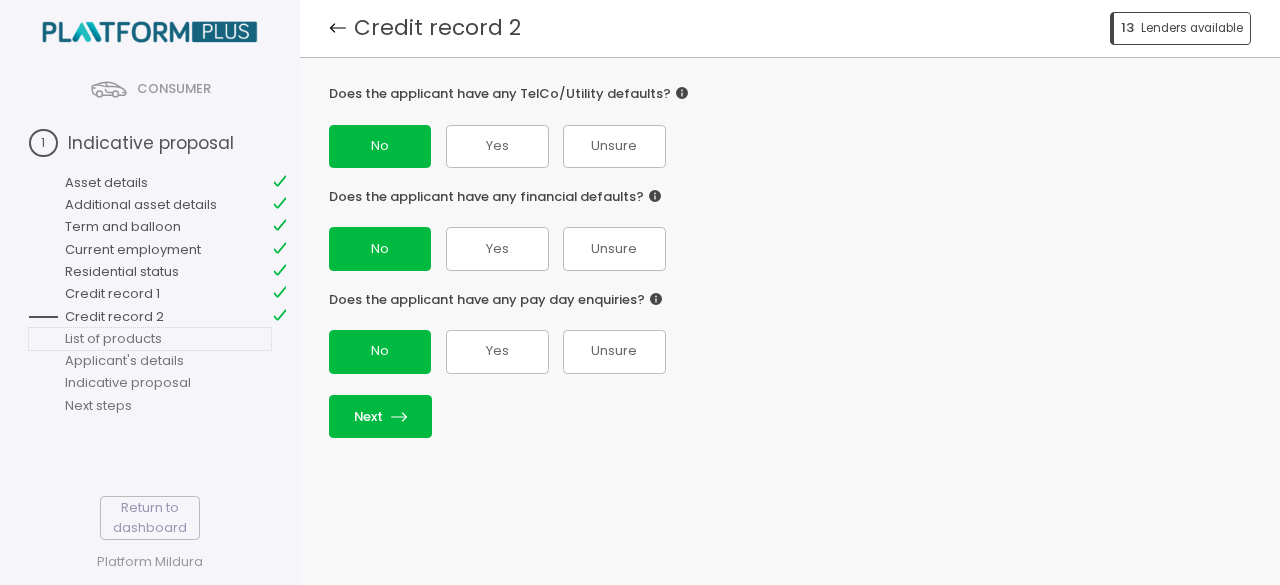 click on "List of products" at bounding box center (150, 339) 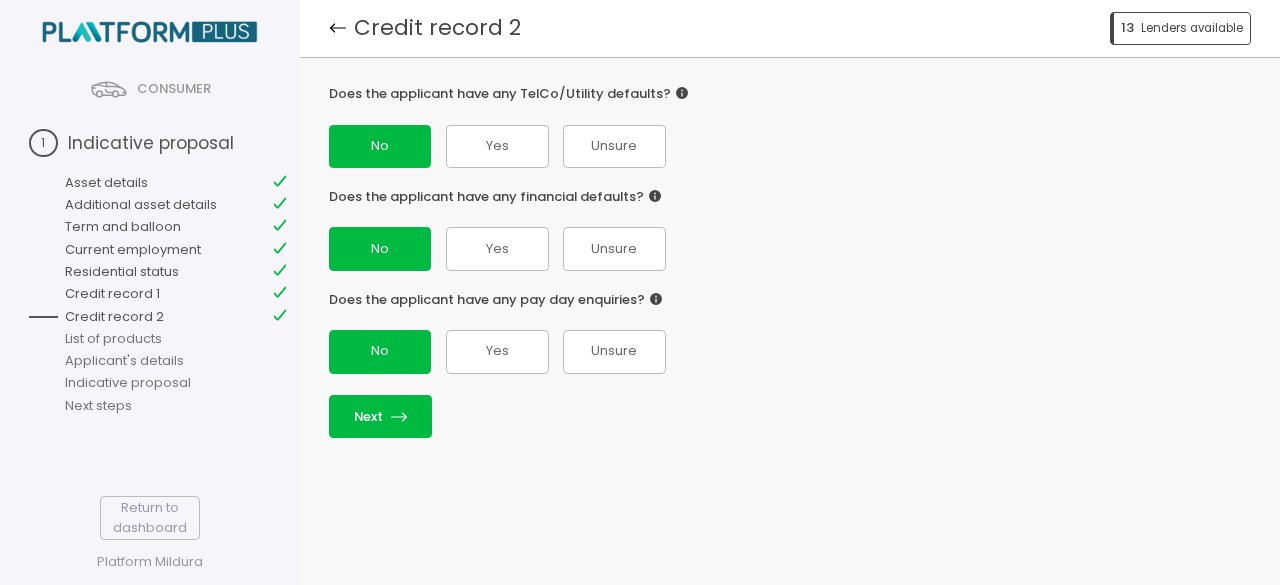 click on "Does the applicant have any TelCo/Utility defaults? No   Yes   Unsure   Does the applicant have any financial defaults? No   Yes   Unsure   Does the applicant have any pay day enquiries? No   Yes   Unsure   Next" at bounding box center (790, 262) 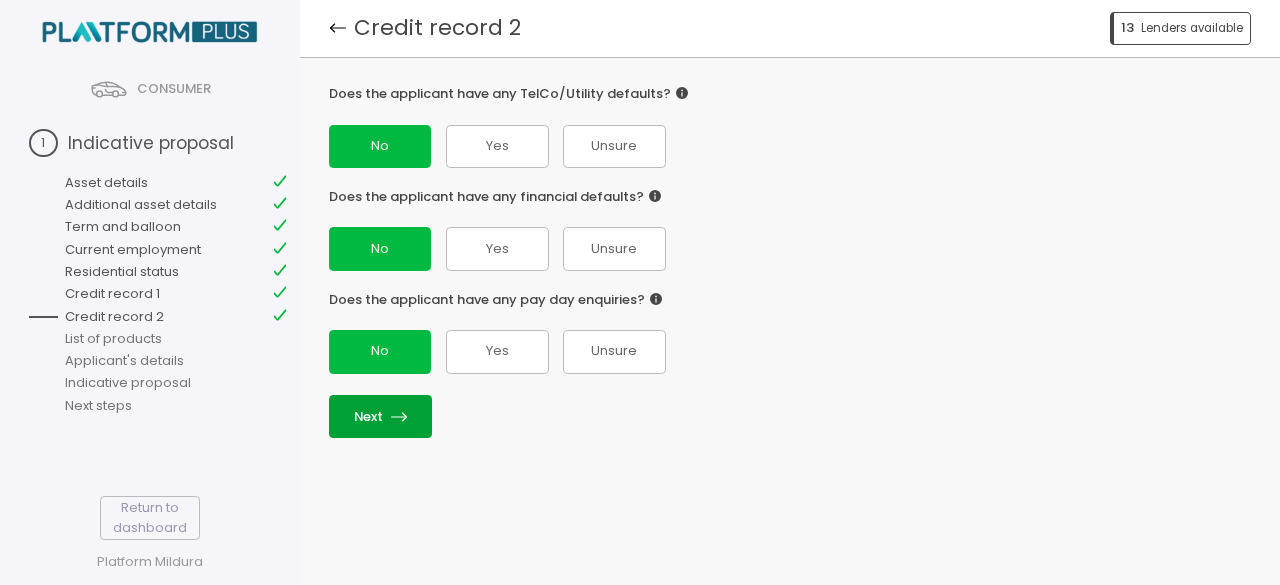 click on "Next" at bounding box center [380, 416] 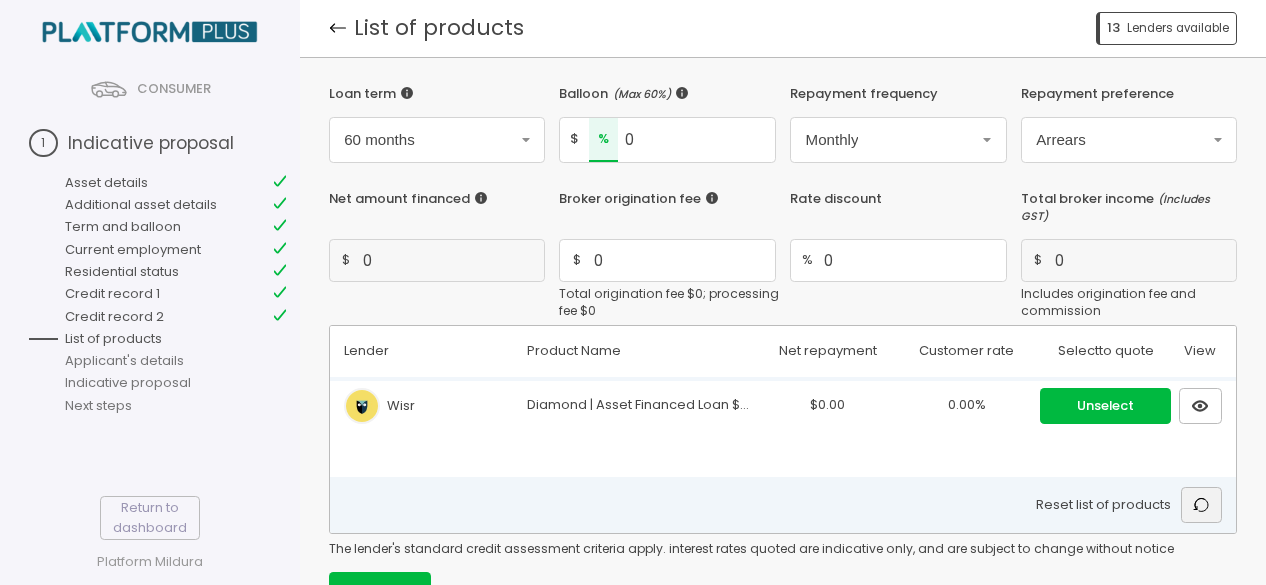 click at bounding box center (1201, 504) 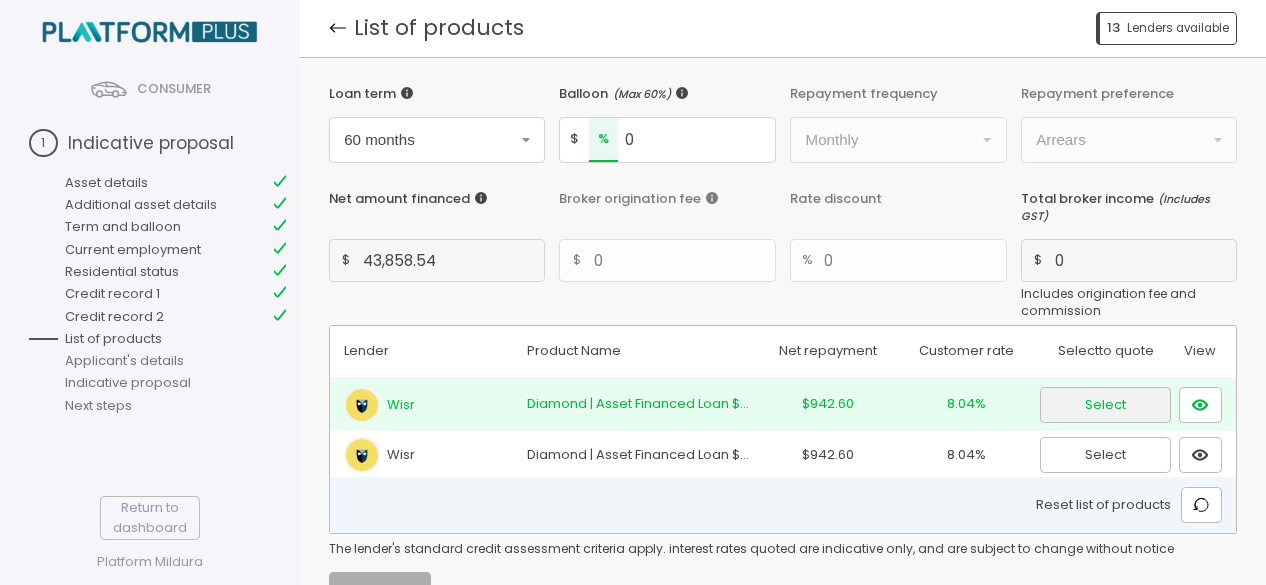 click on "Select" at bounding box center [1106, 405] 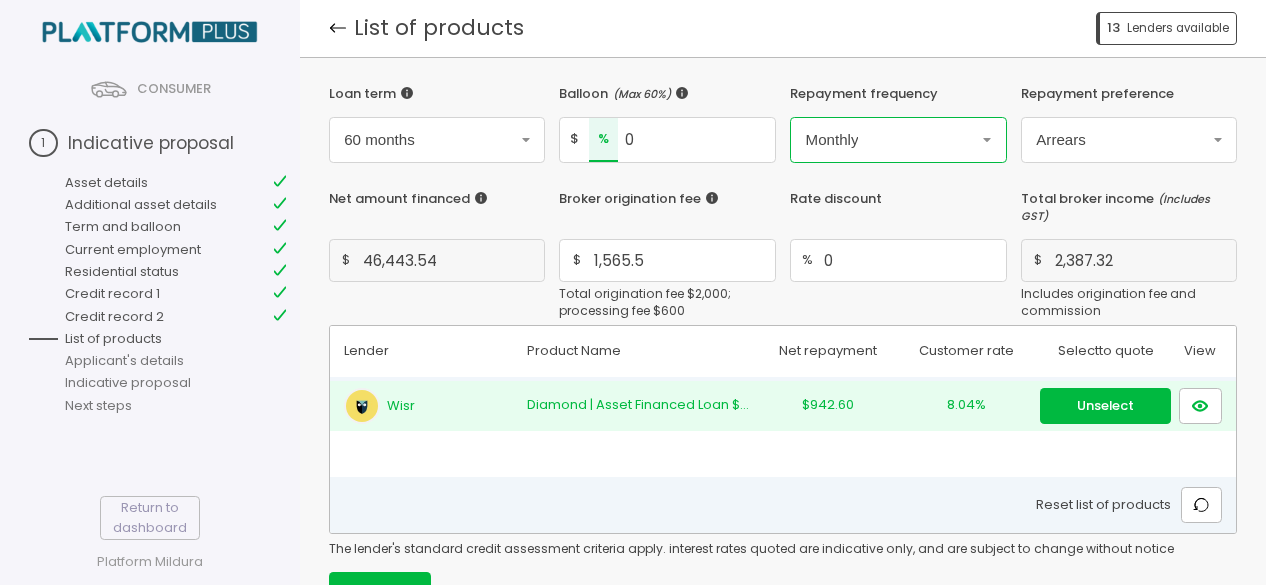 click on "Monthly" at bounding box center (437, 139) 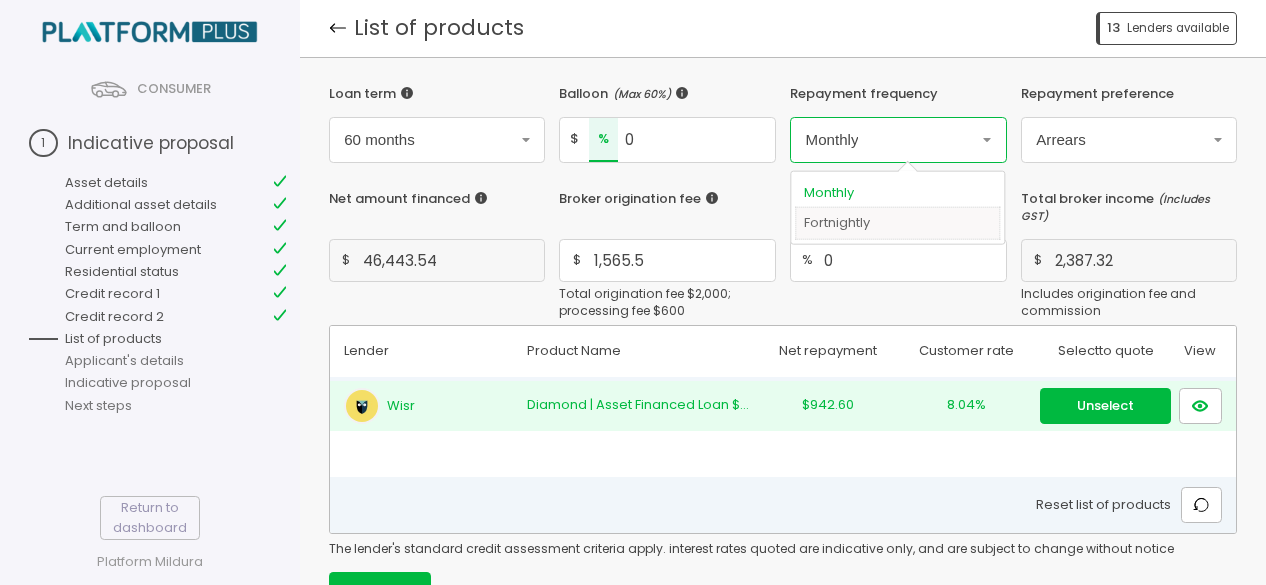 click on "Fortnightly" at bounding box center (898, 223) 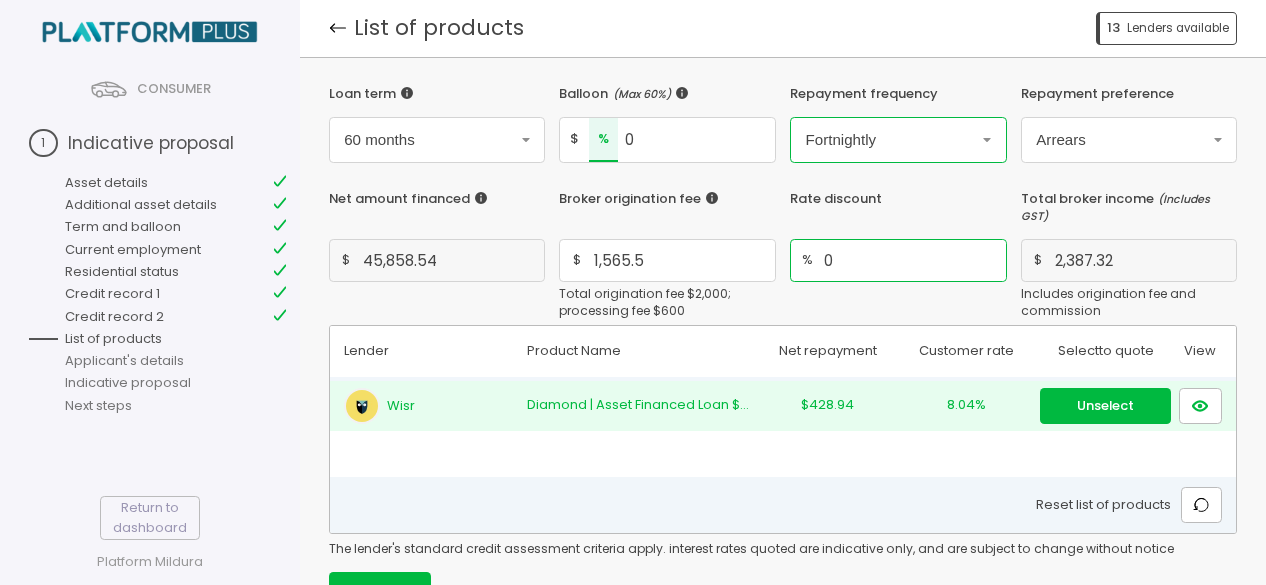 drag, startPoint x: 856, startPoint y: 278, endPoint x: 802, endPoint y: 266, distance: 55.31727 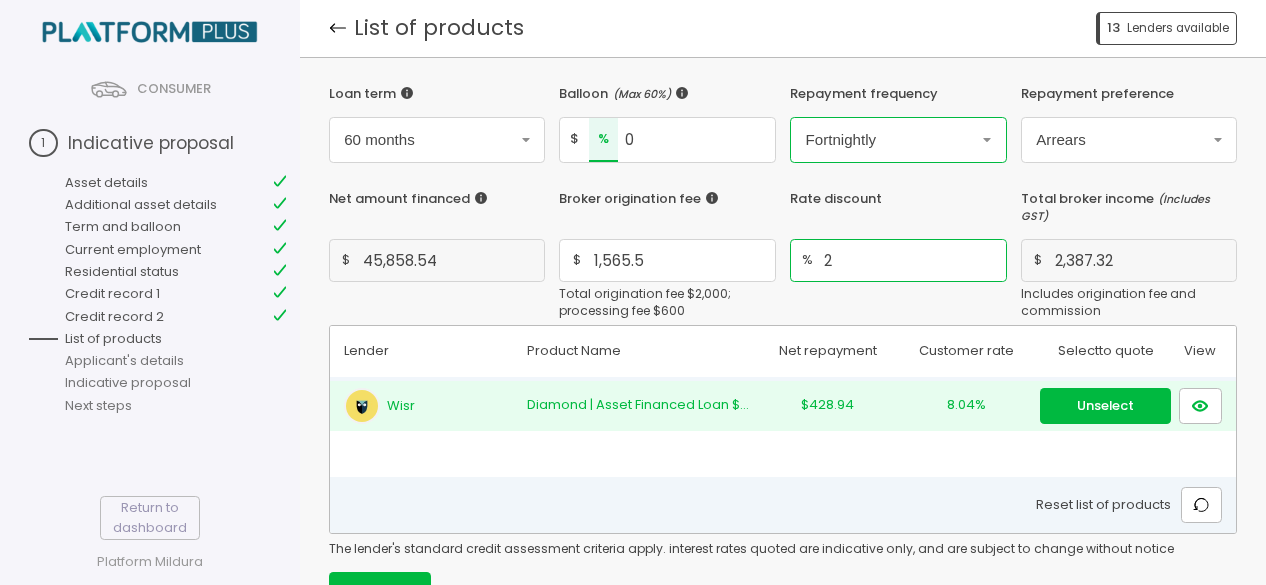 type on "2" 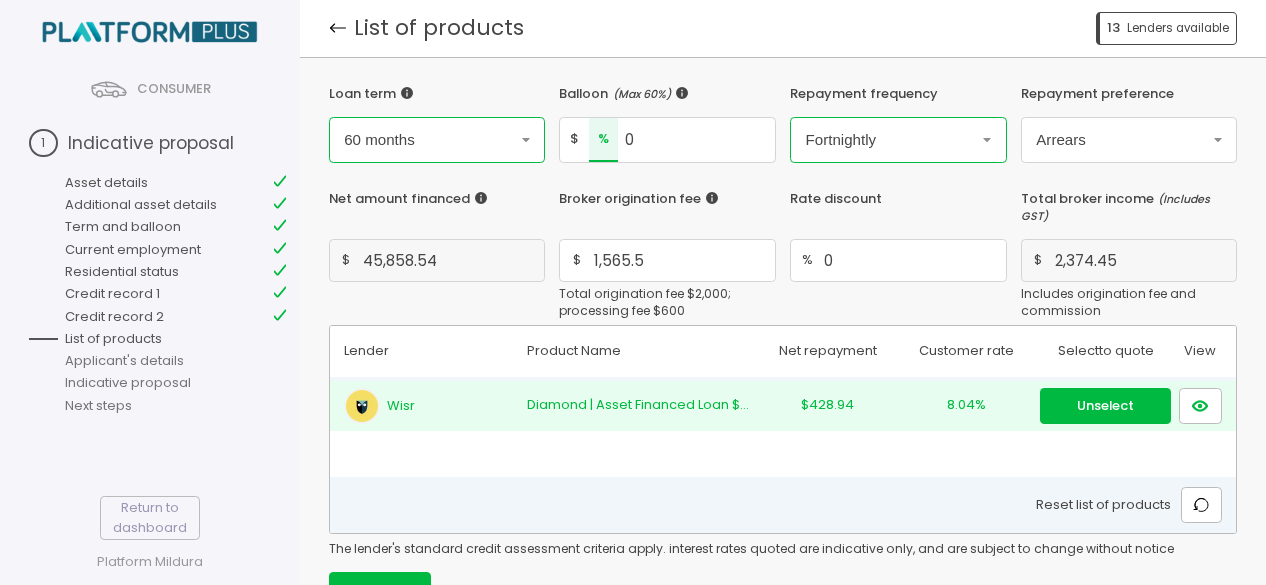click on "60 months" at bounding box center (437, 139) 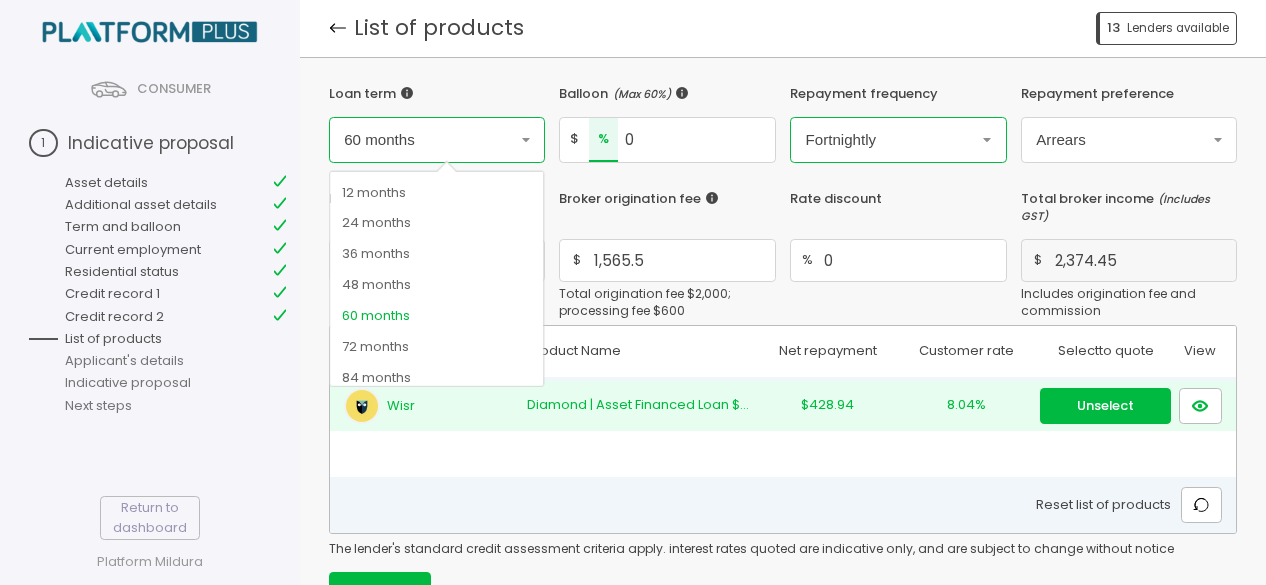 click on "60 months" at bounding box center (437, 139) 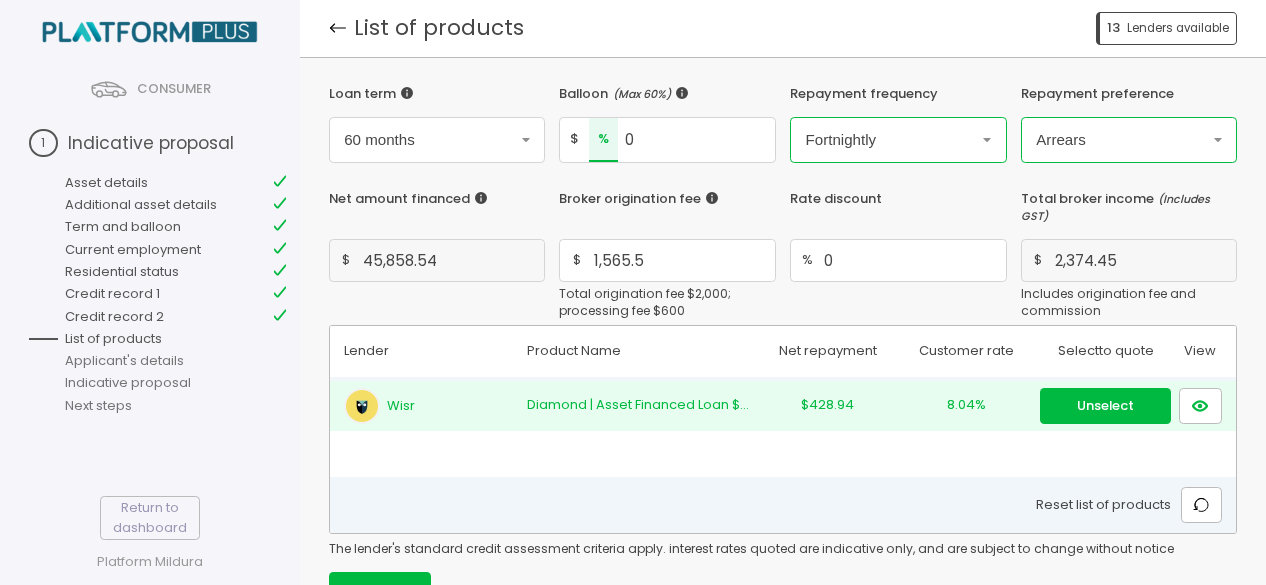 click on "Arrears" at bounding box center (437, 139) 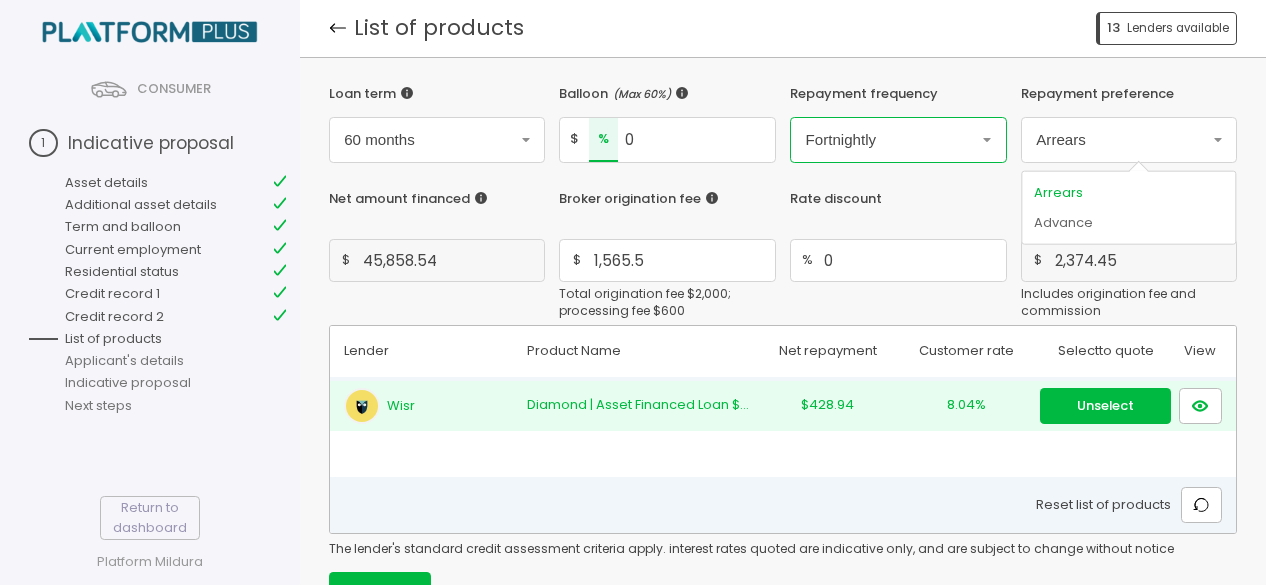 click on "Rate discount" at bounding box center (898, 199) 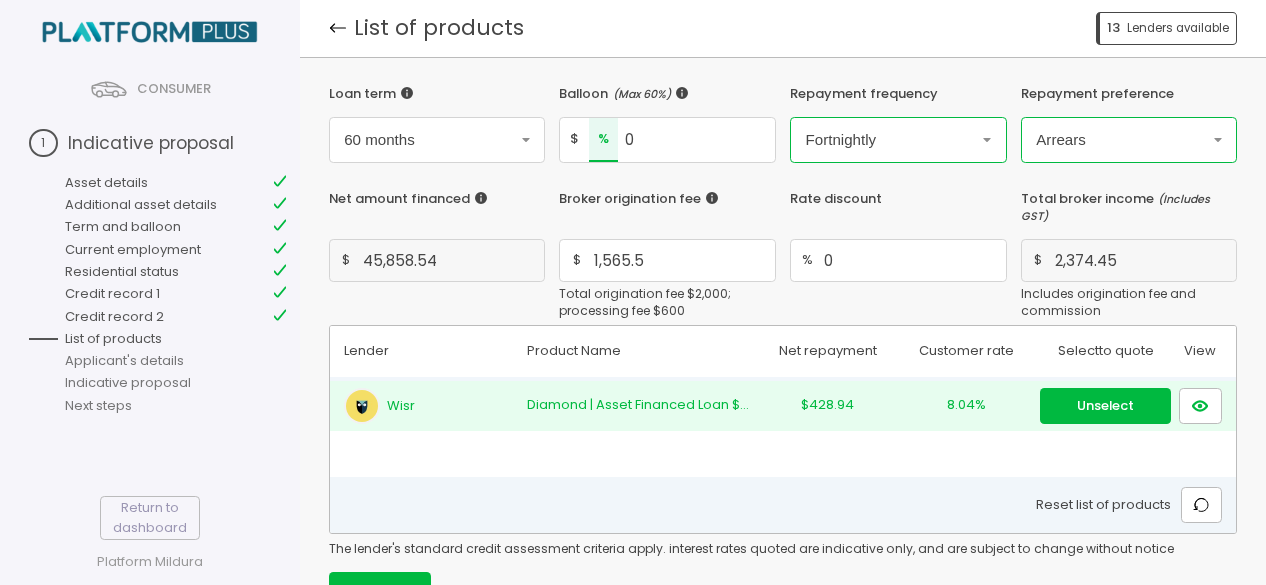 click on "Arrears" at bounding box center (379, 139) 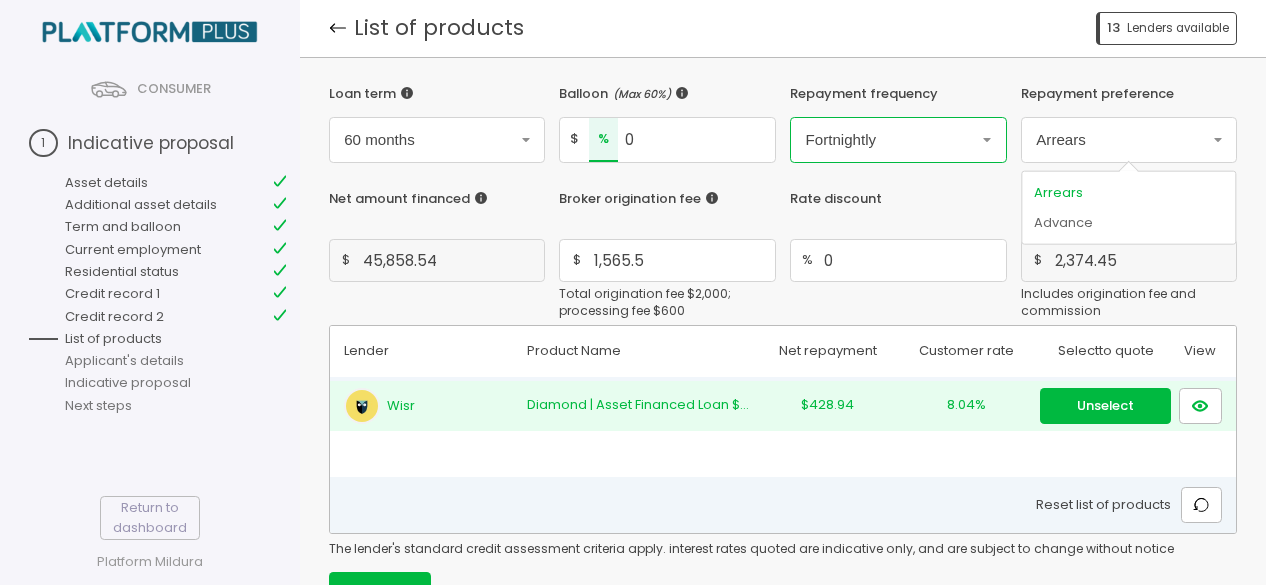 click on "Rate discount" at bounding box center [898, 199] 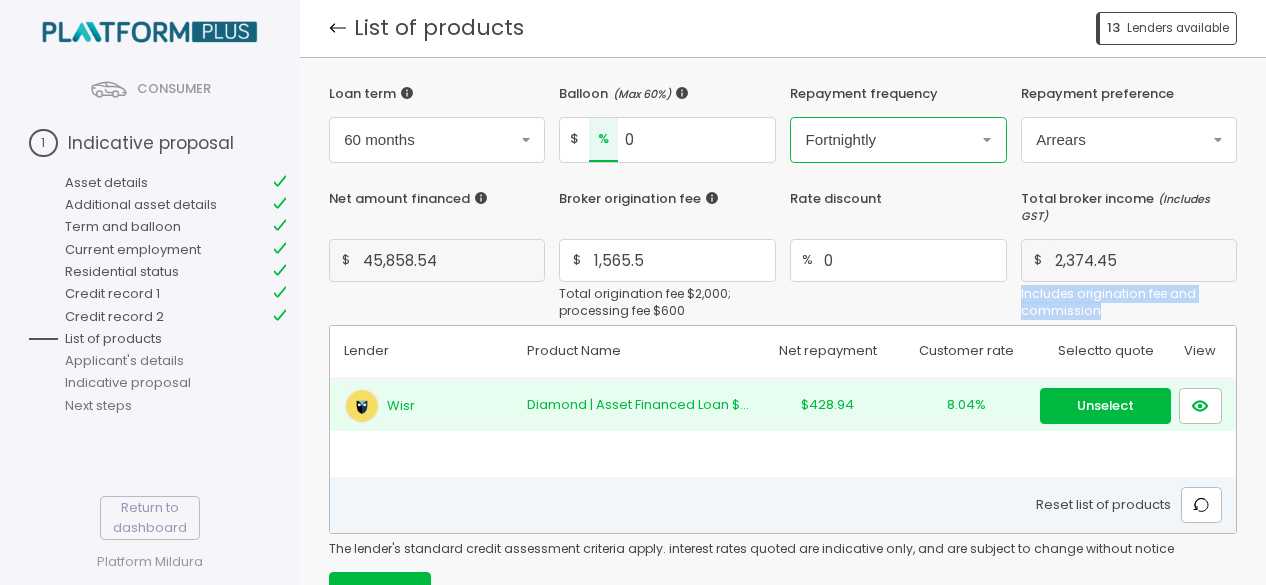 drag, startPoint x: 1102, startPoint y: 311, endPoint x: 1020, endPoint y: 302, distance: 82.492424 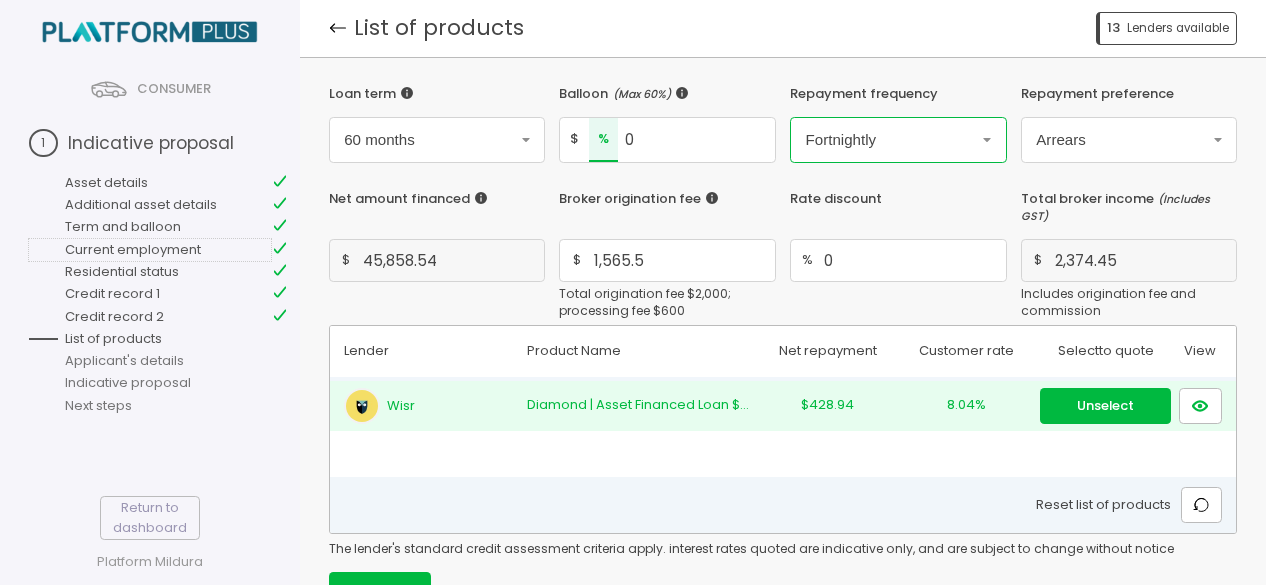 click on "Current employment" at bounding box center (150, 250) 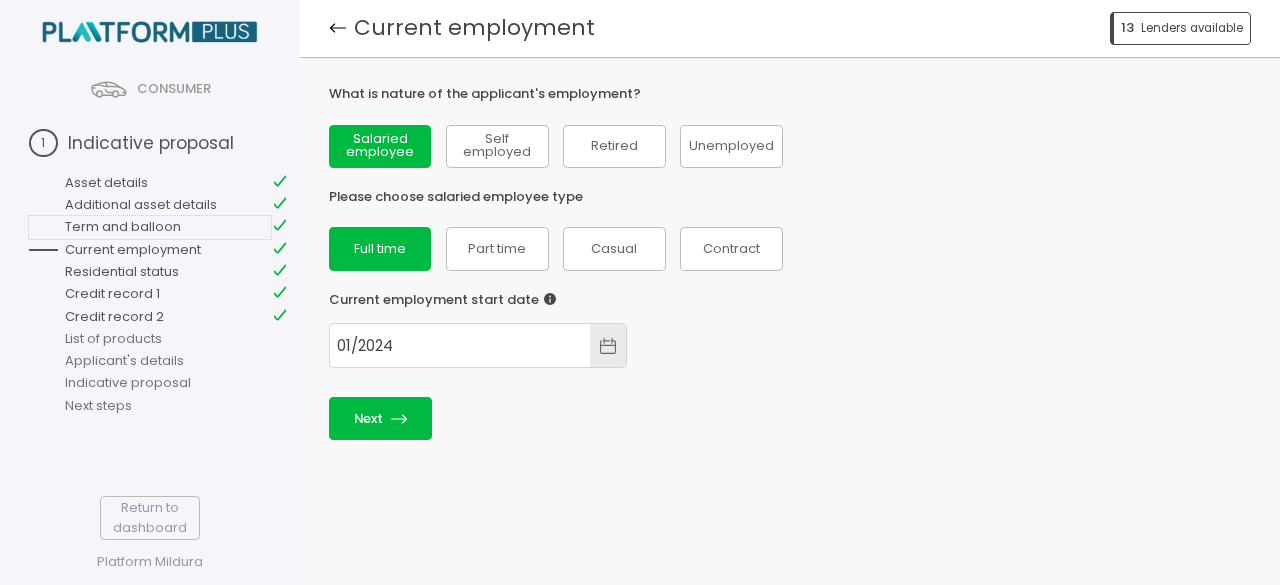 click on "Term and balloon" at bounding box center (150, 227) 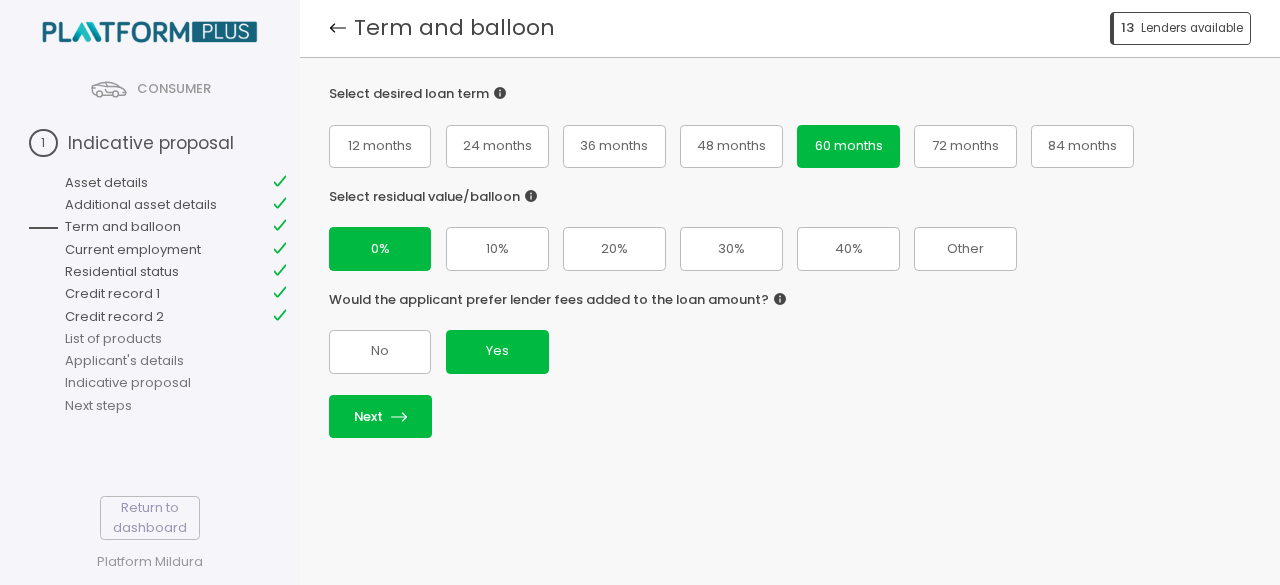 click on "Next" at bounding box center (790, 416) 